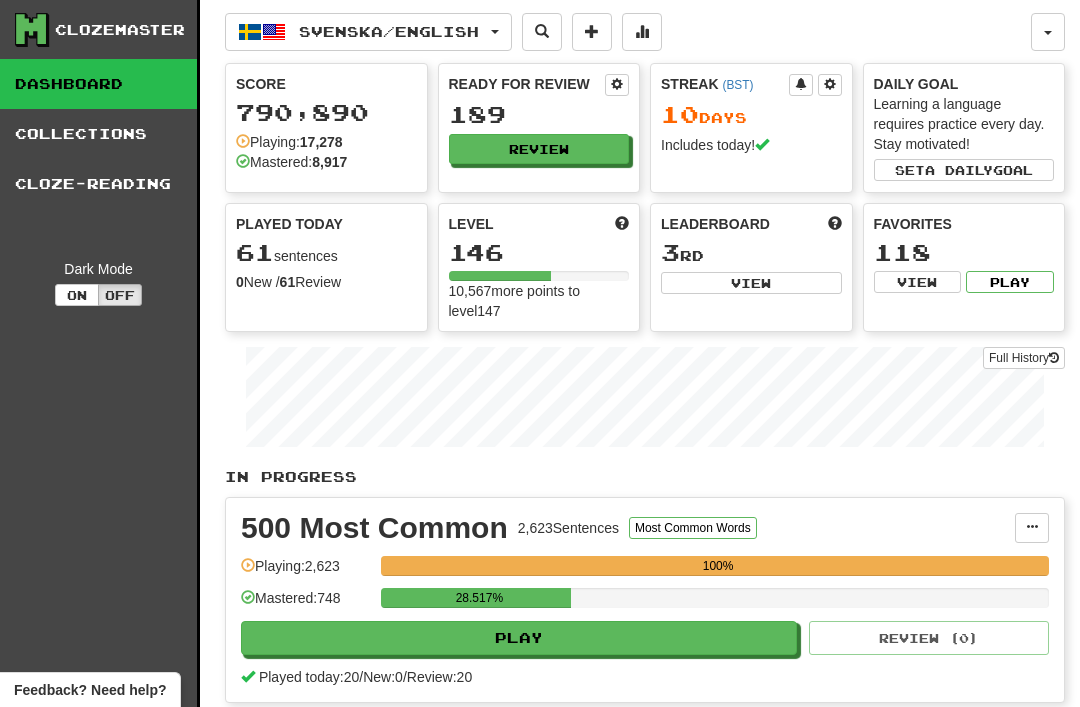 scroll, scrollTop: 0, scrollLeft: 0, axis: both 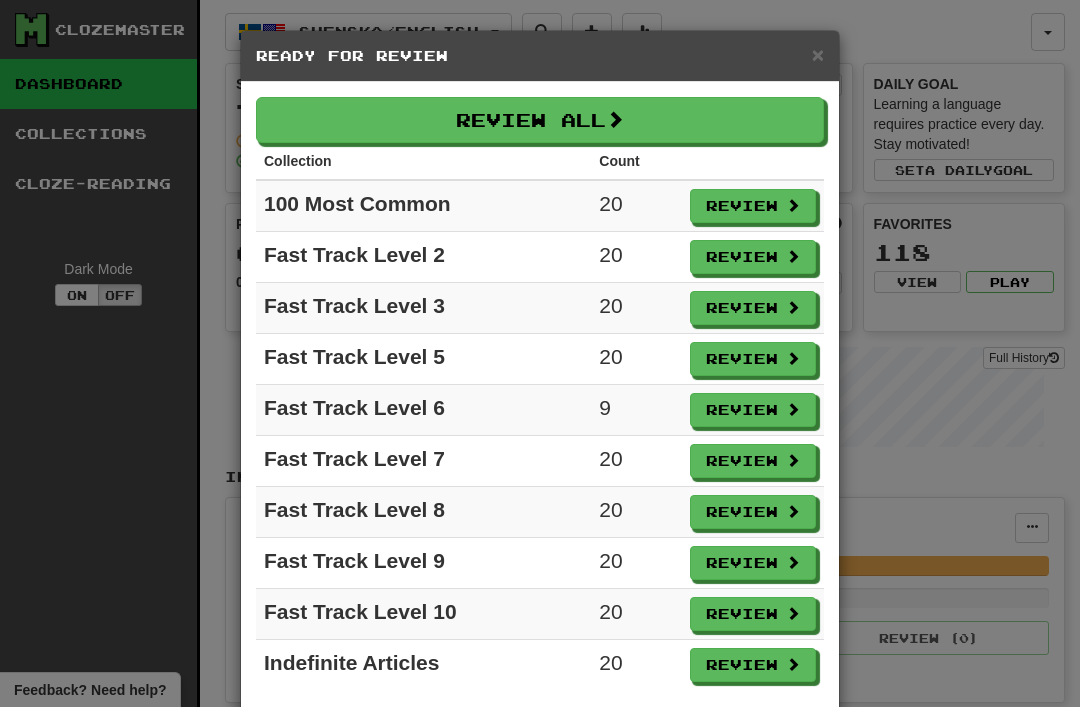 click on "Review All" at bounding box center [540, 120] 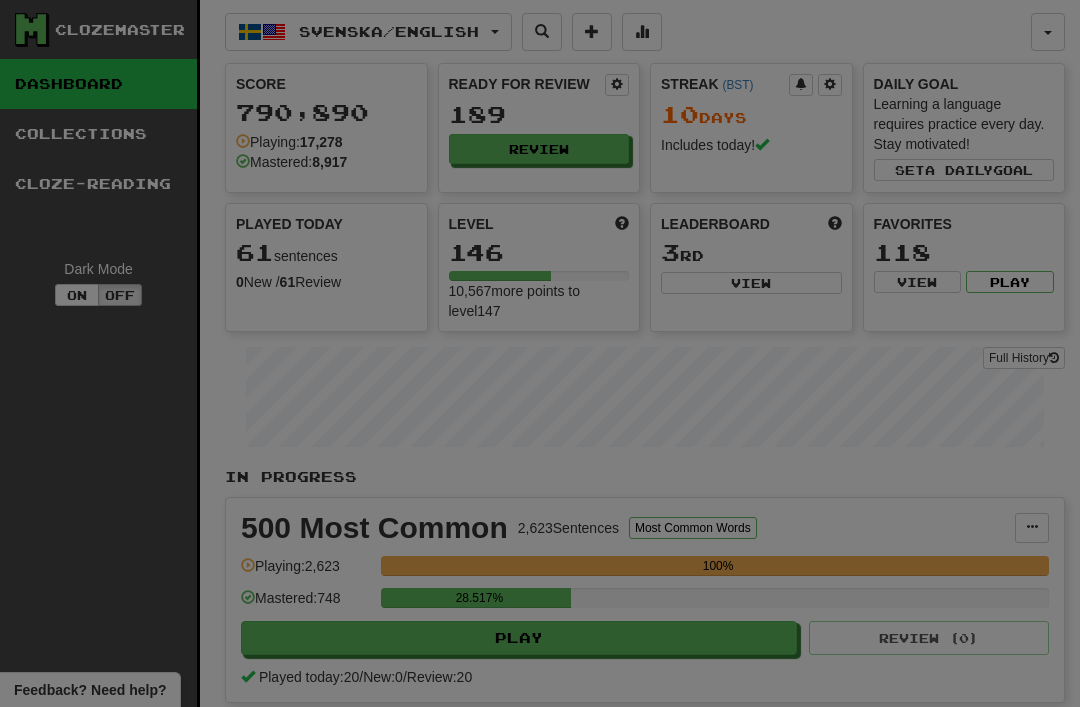 select on "**" 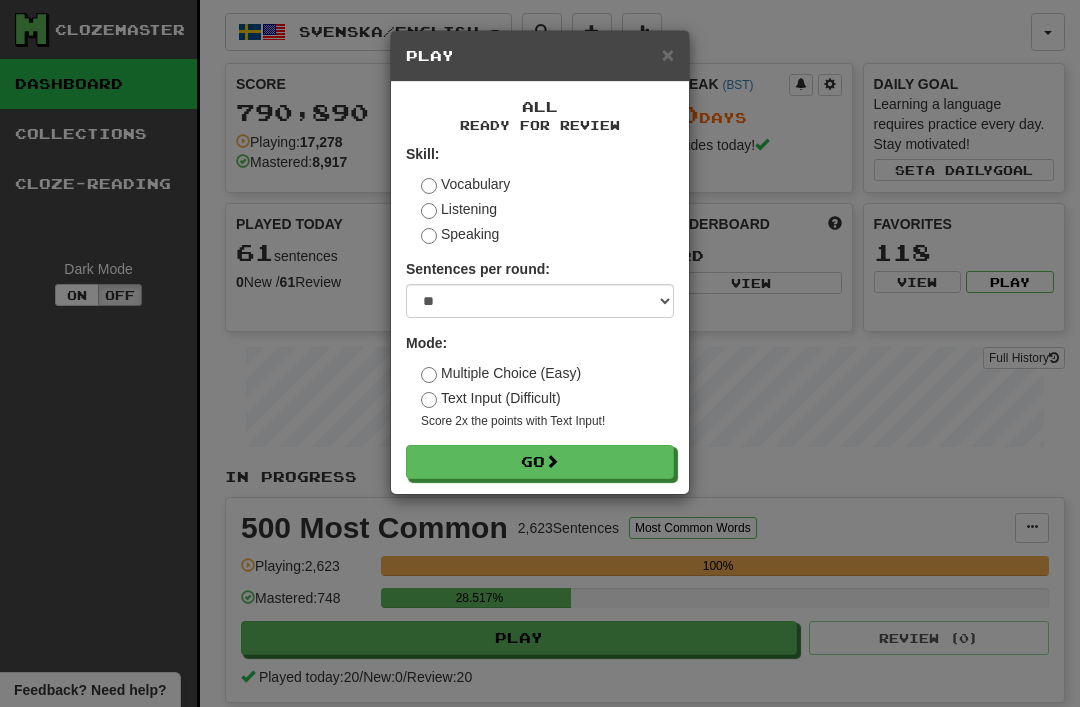 click on "Go" at bounding box center (540, 462) 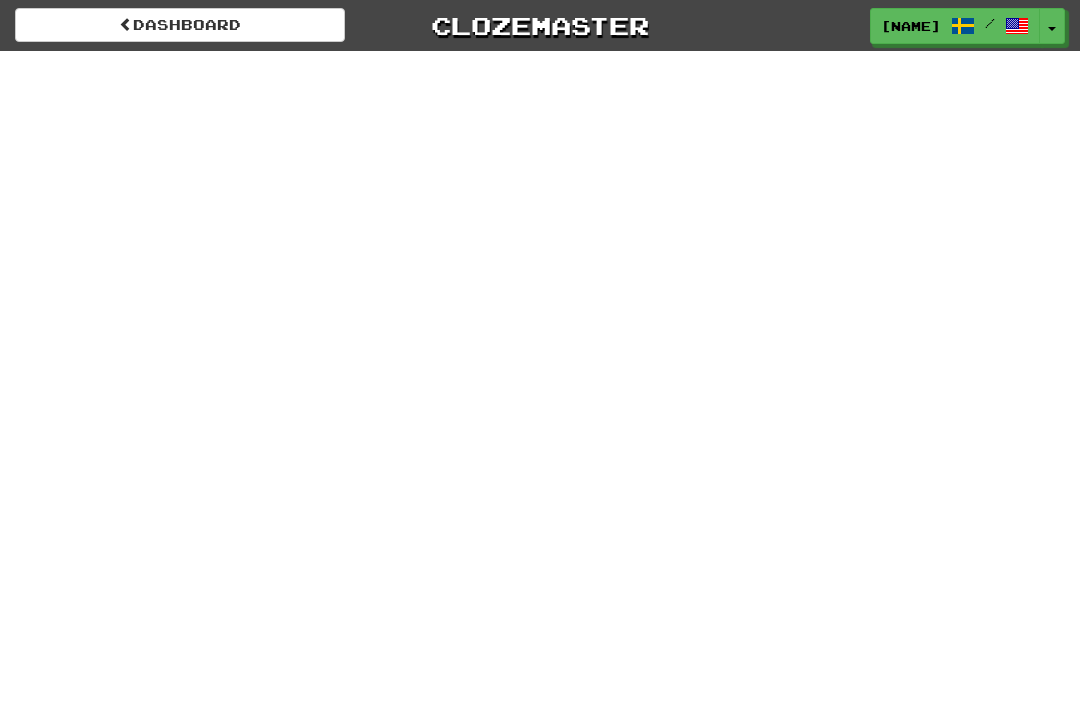 scroll, scrollTop: 0, scrollLeft: 0, axis: both 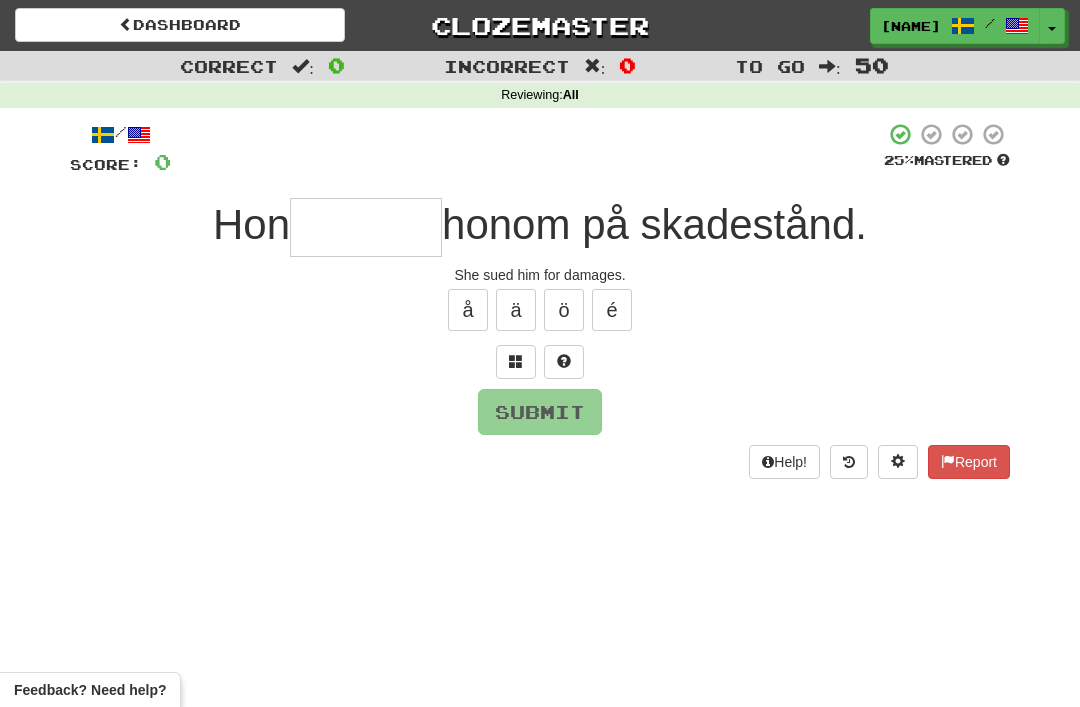 click at bounding box center (366, 227) 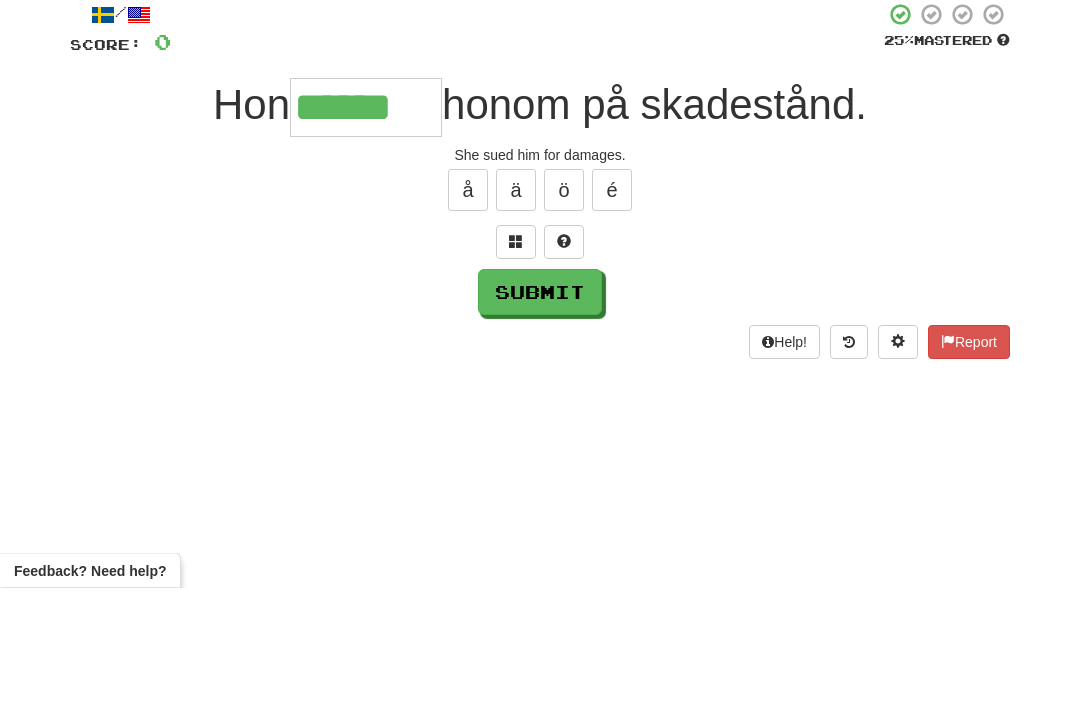 type on "******" 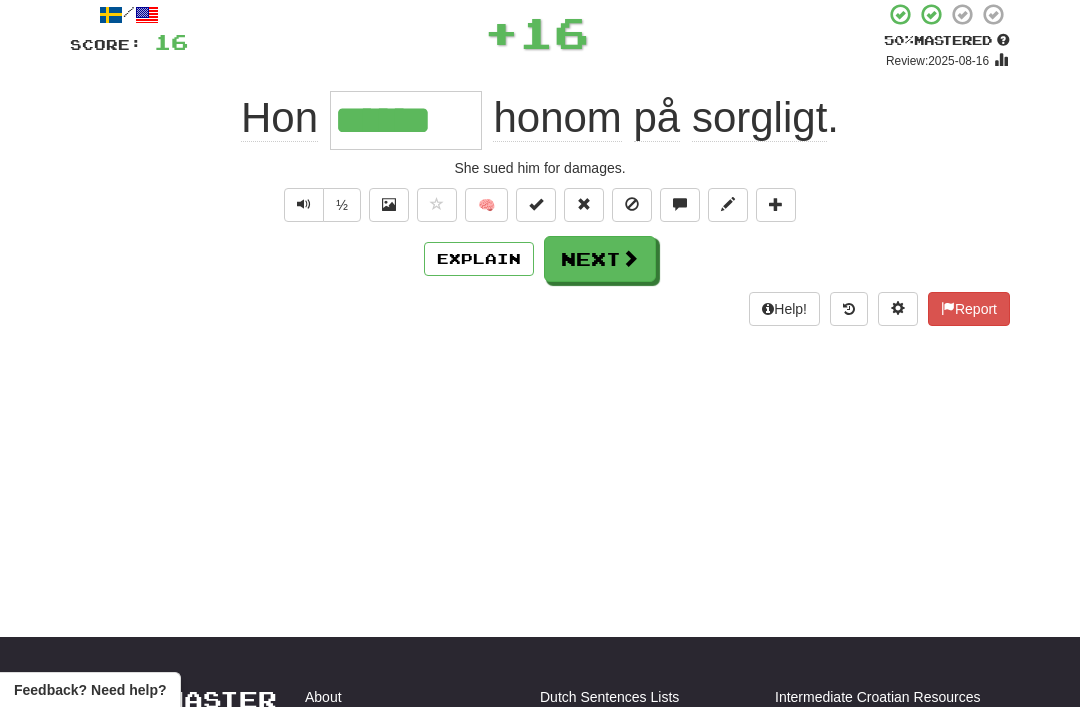 click on "Next" at bounding box center [600, 259] 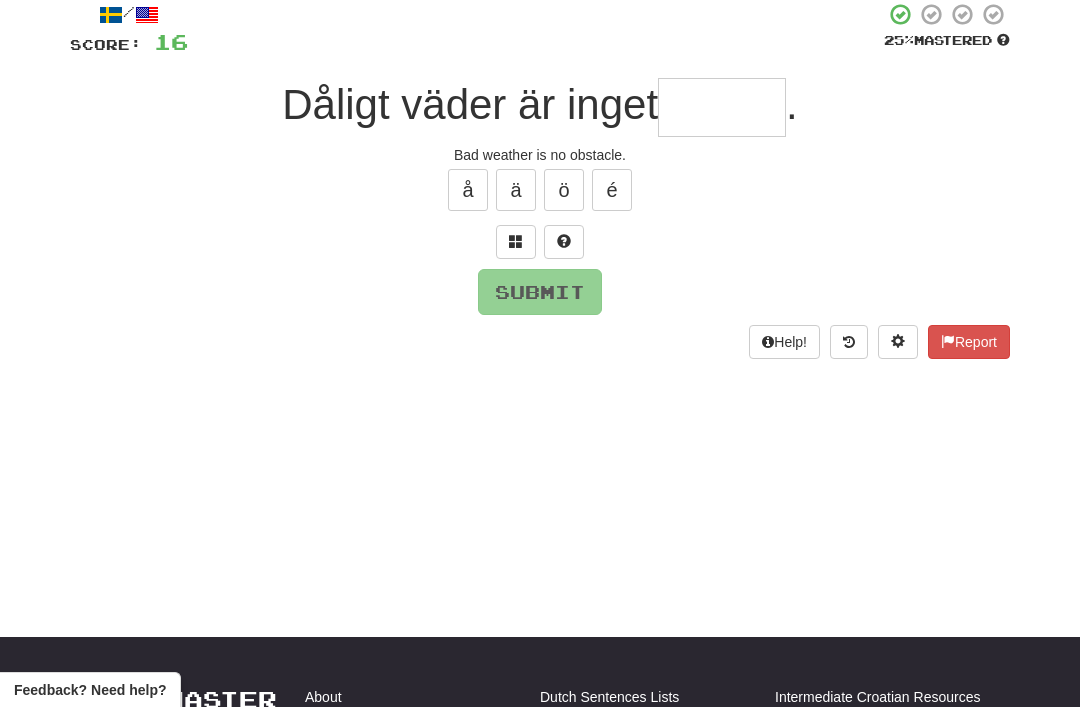 scroll, scrollTop: 119, scrollLeft: 0, axis: vertical 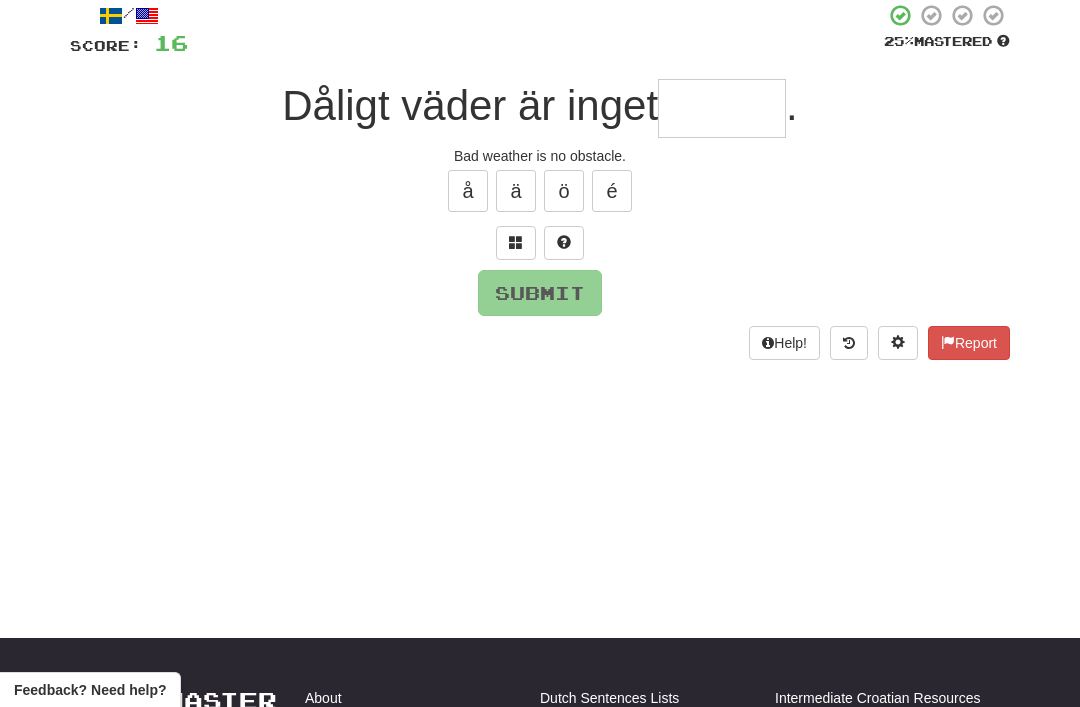 click at bounding box center (516, 242) 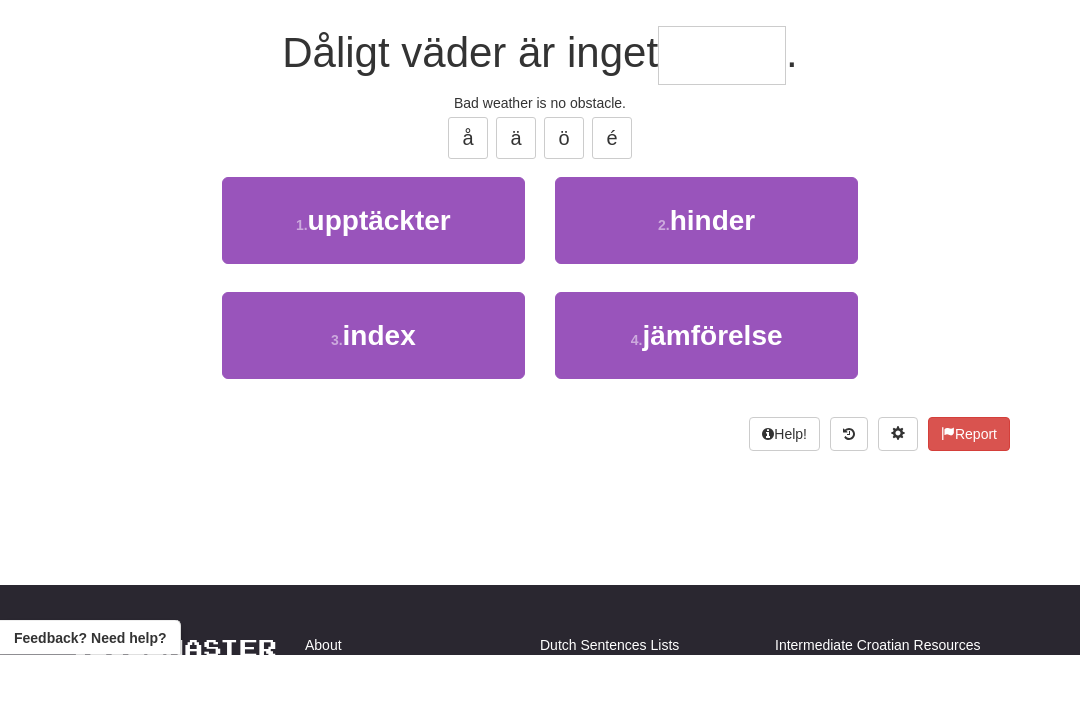 click on "2 .  hinder" at bounding box center [706, 273] 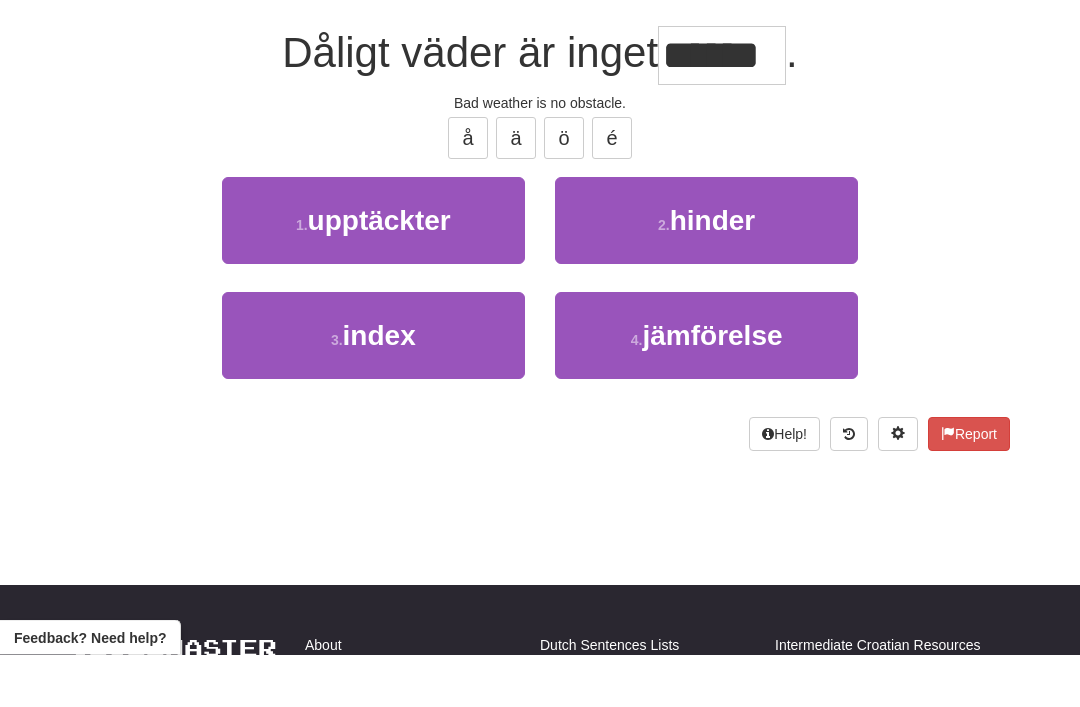 scroll, scrollTop: 172, scrollLeft: 0, axis: vertical 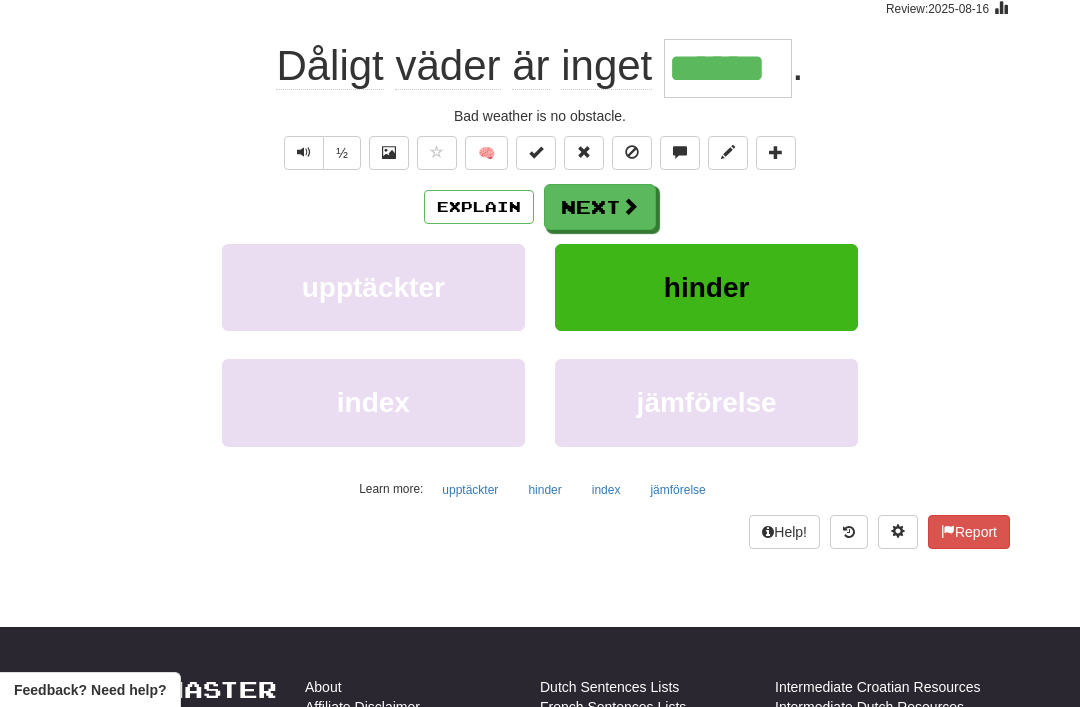 click on "Next" at bounding box center [600, 207] 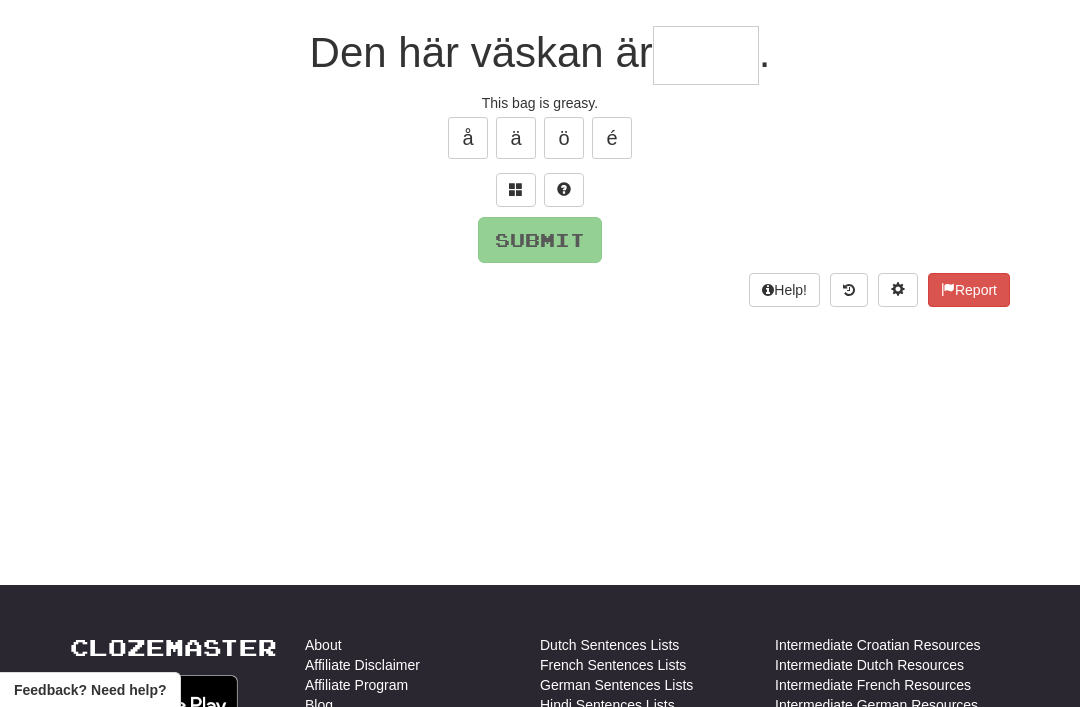 click at bounding box center (516, 190) 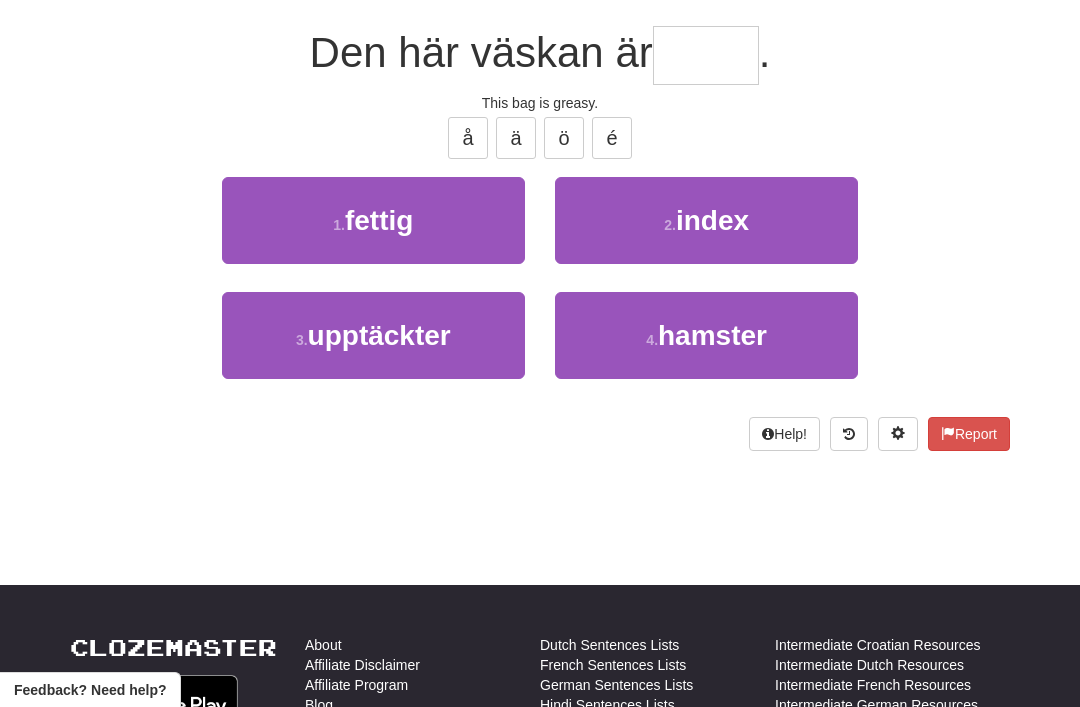 click on "1 .  fettig" at bounding box center [373, 220] 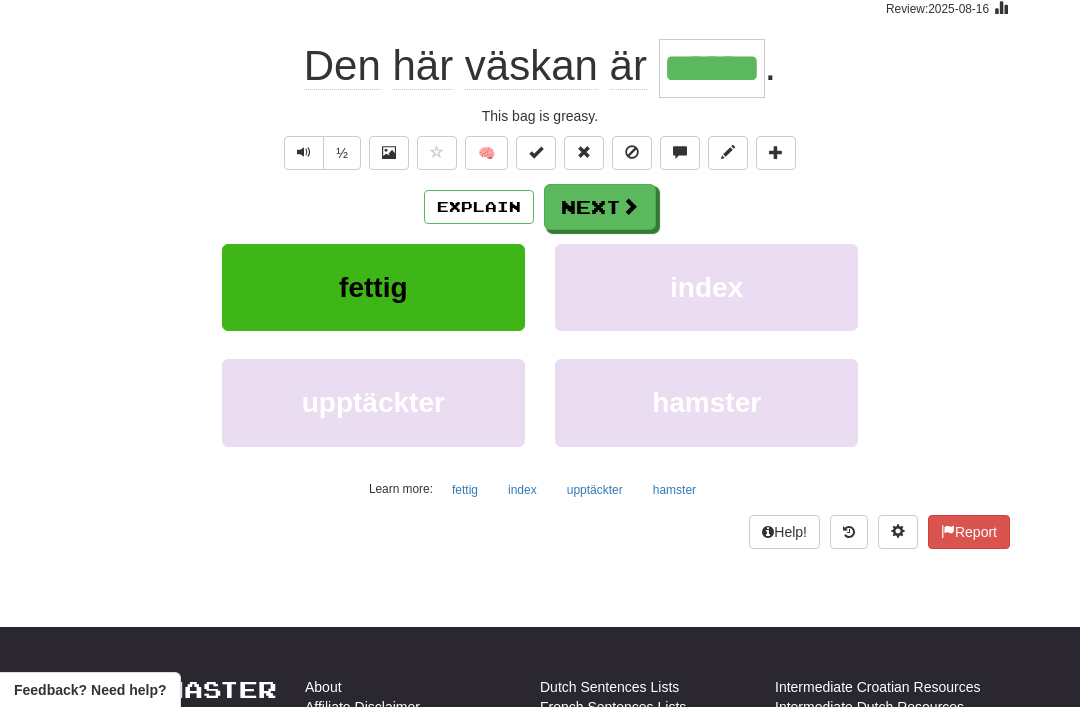 click on "Next" at bounding box center (600, 207) 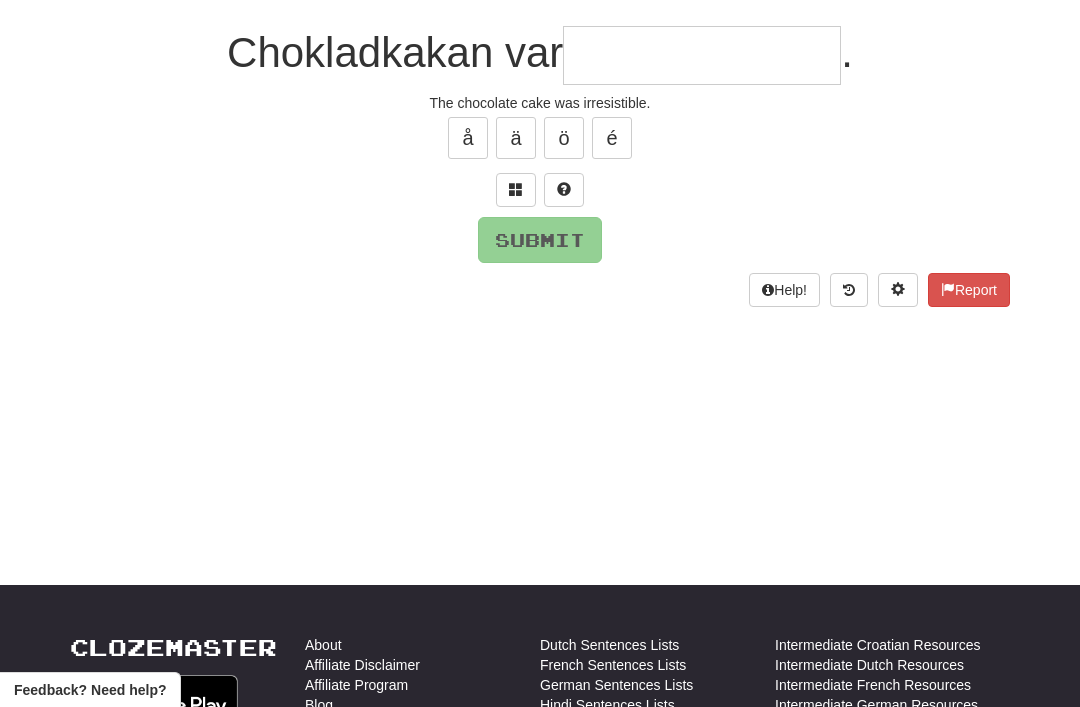 click at bounding box center [516, 189] 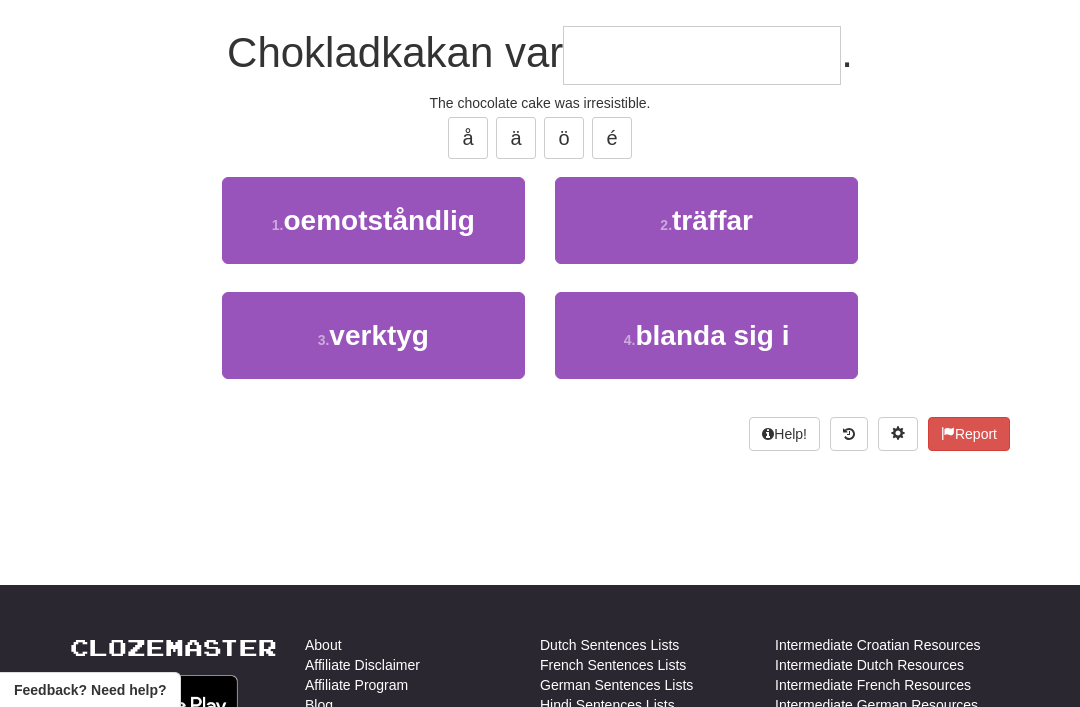click on "oemotståndlig" at bounding box center (378, 220) 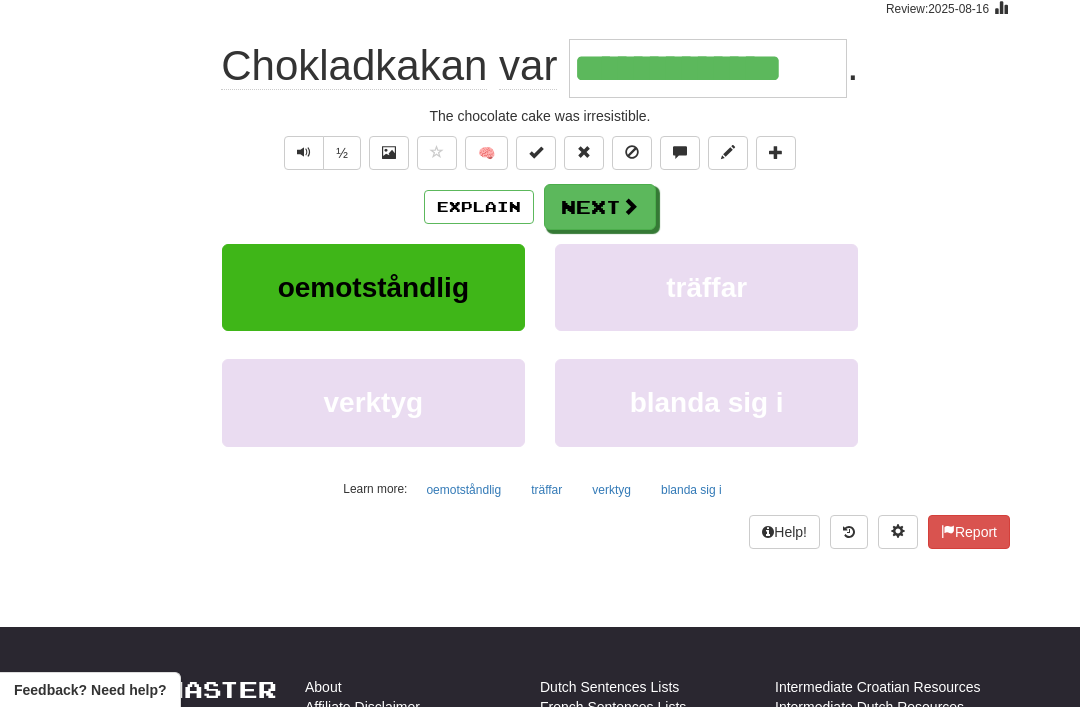 click at bounding box center (630, 206) 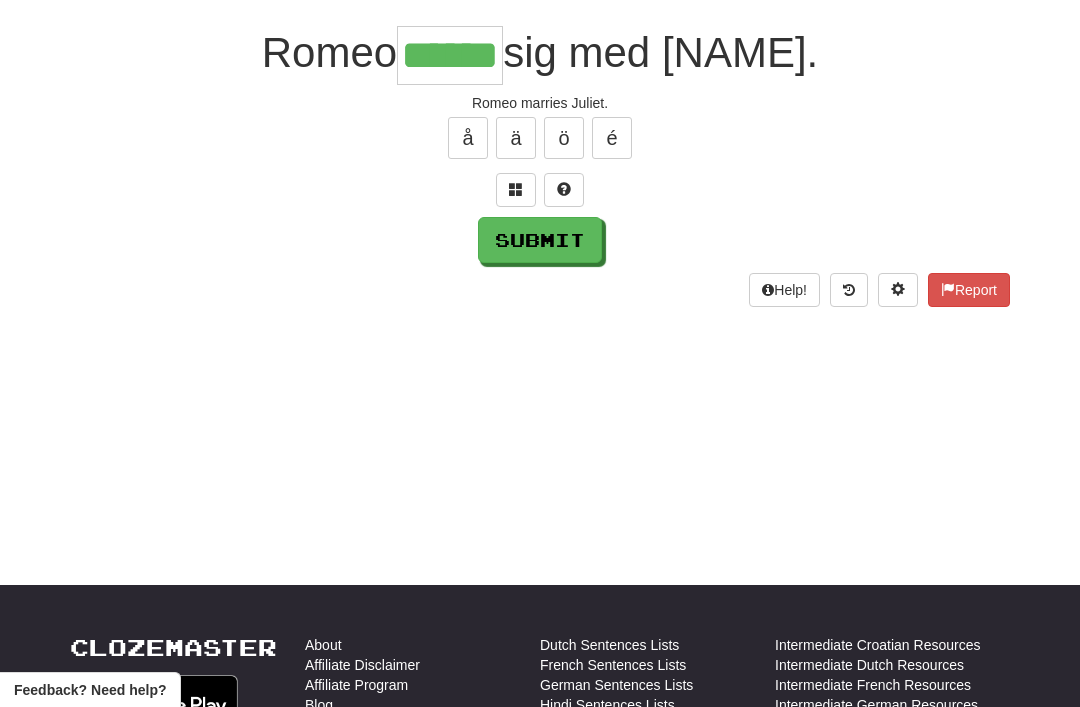 type on "******" 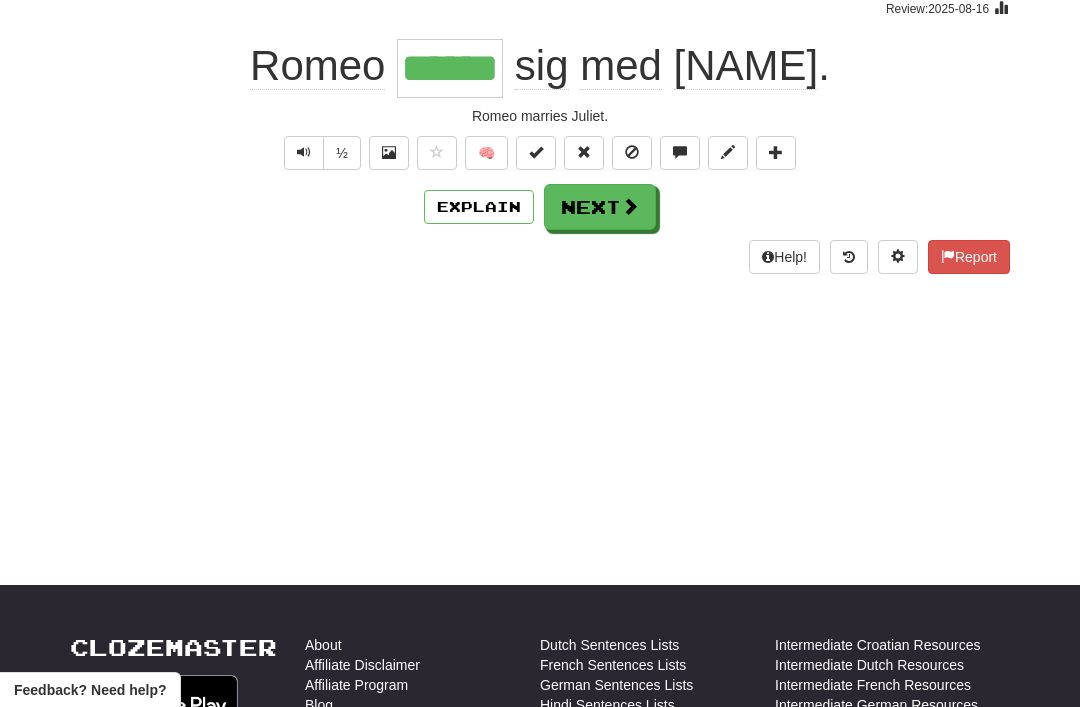 click on "Next" at bounding box center (600, 207) 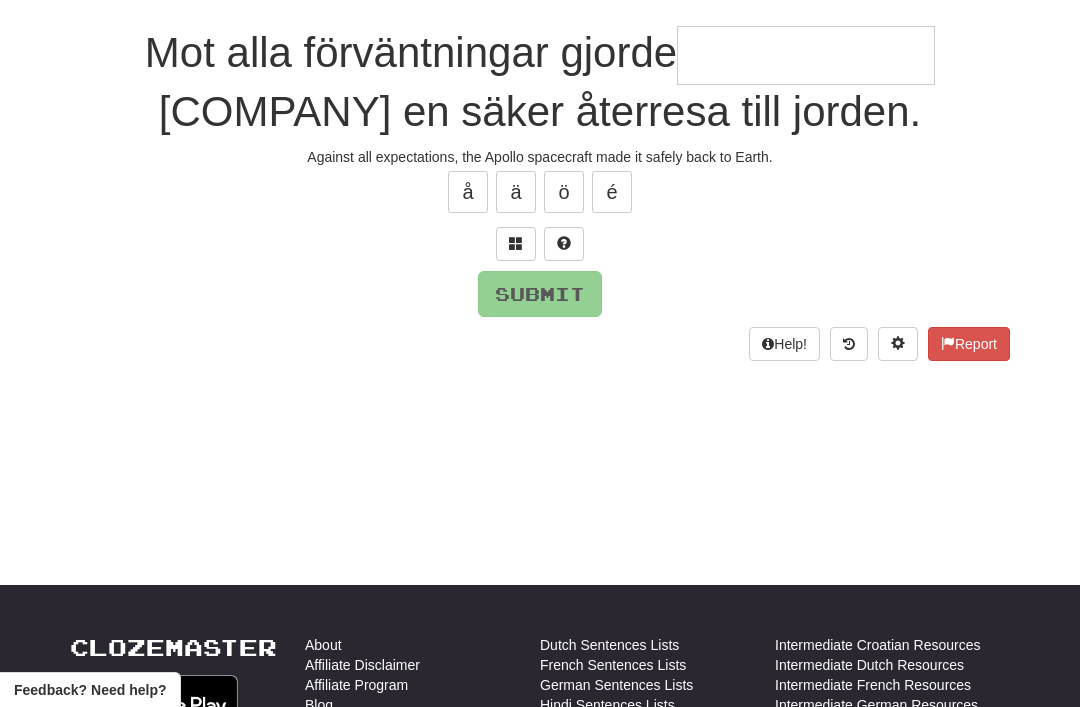 click at bounding box center [516, 243] 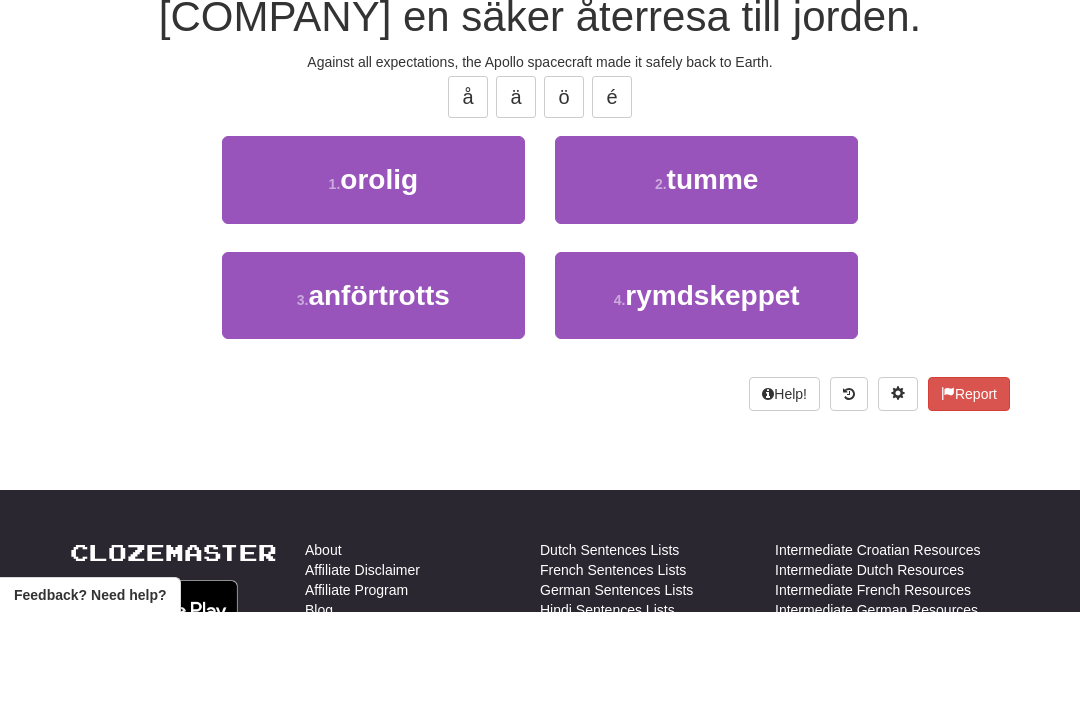 click on "rymdskeppet" at bounding box center [712, 390] 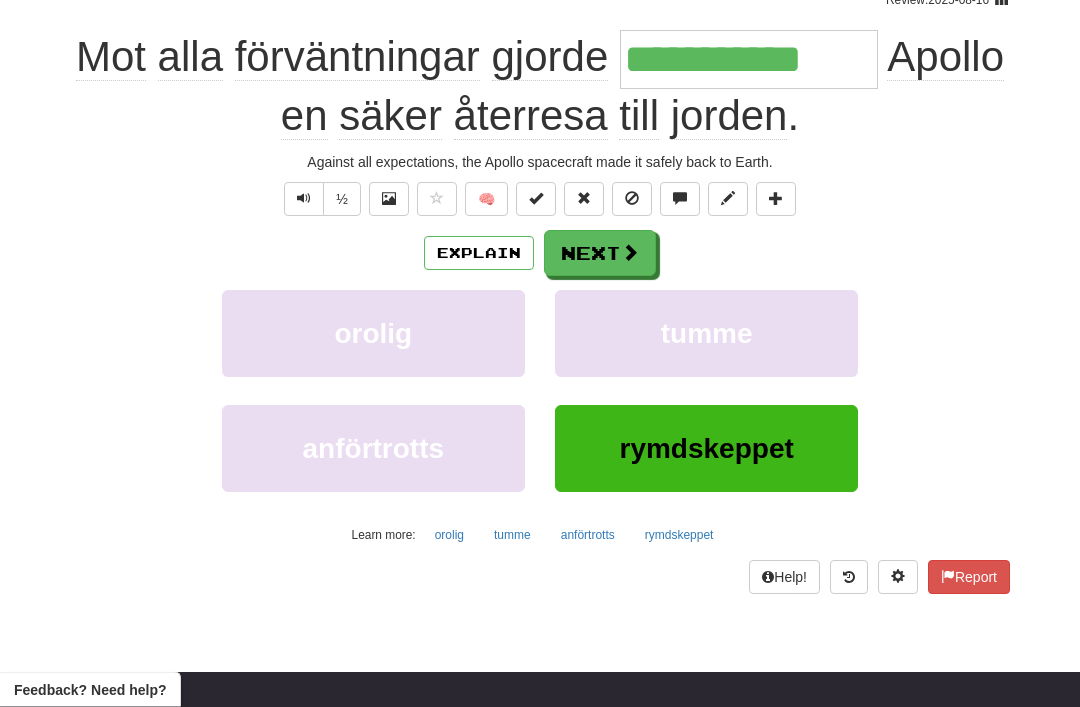 scroll, scrollTop: 123, scrollLeft: 0, axis: vertical 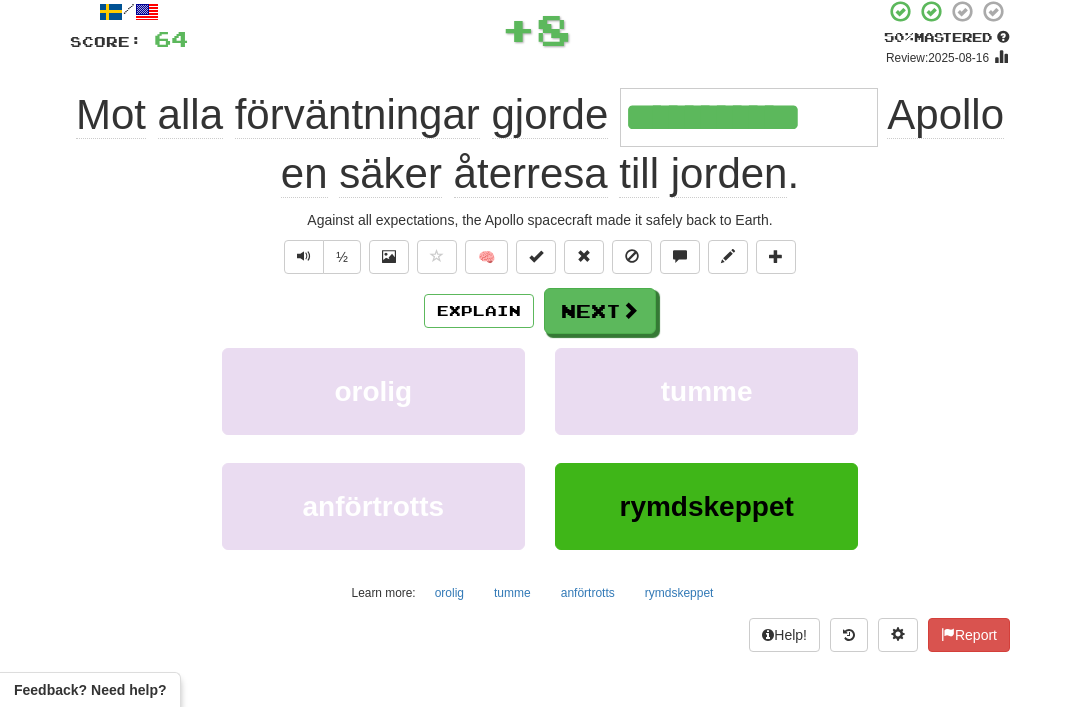 click on "Next" at bounding box center (600, 311) 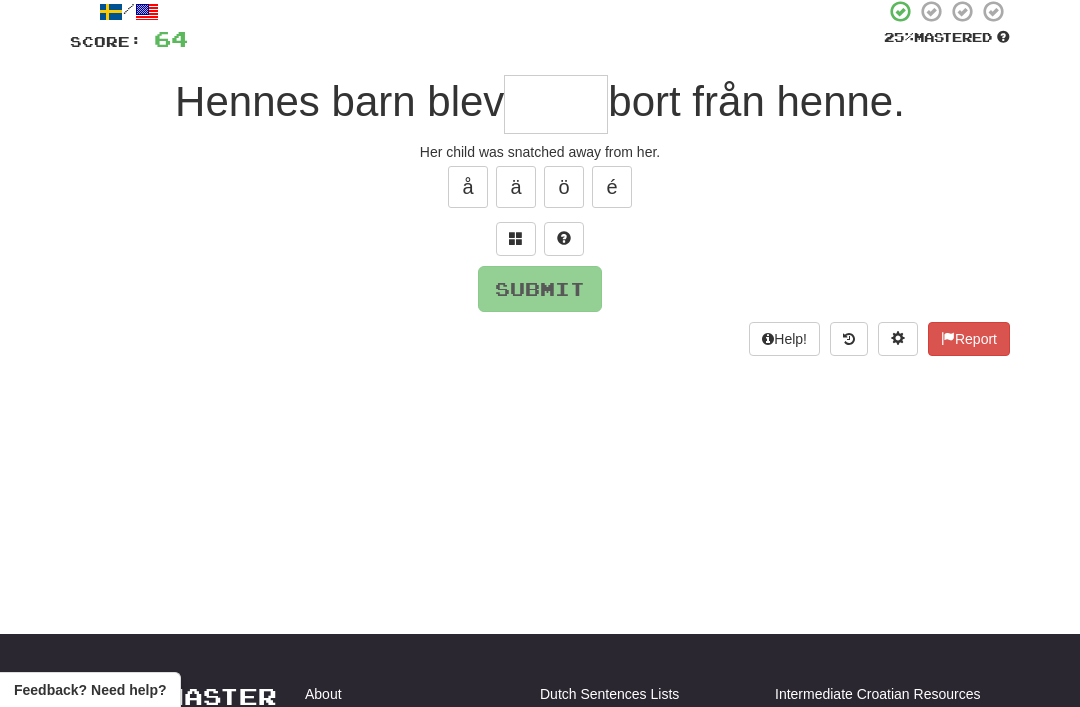 click at bounding box center (516, 238) 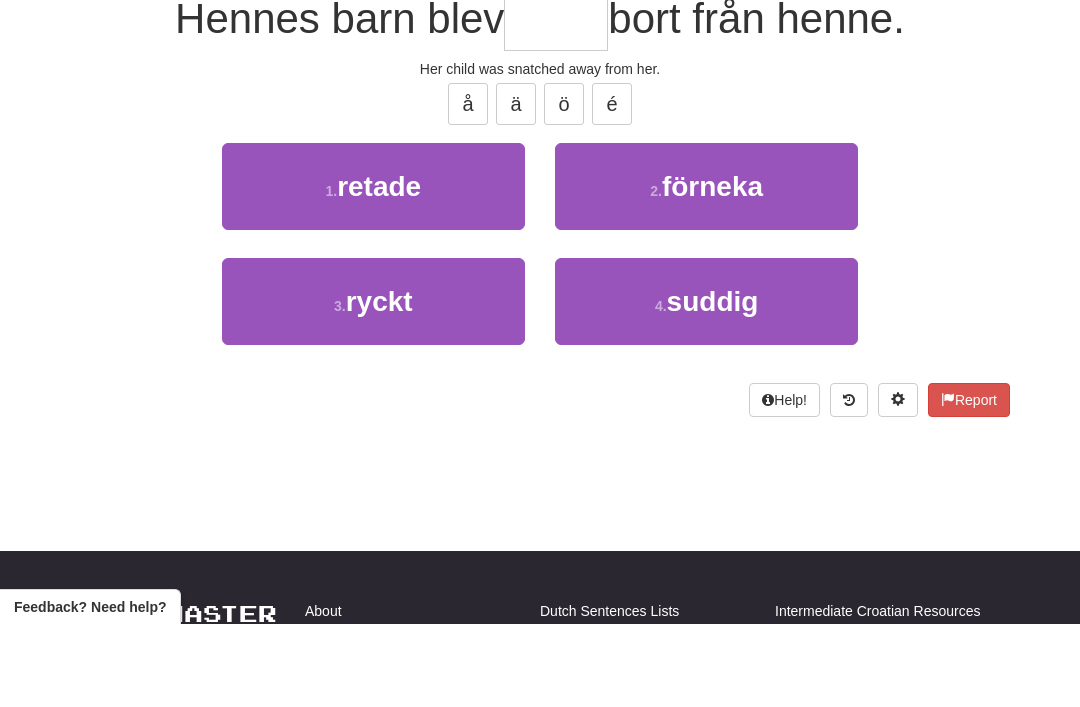 click on "3 .  ryckt" at bounding box center [373, 384] 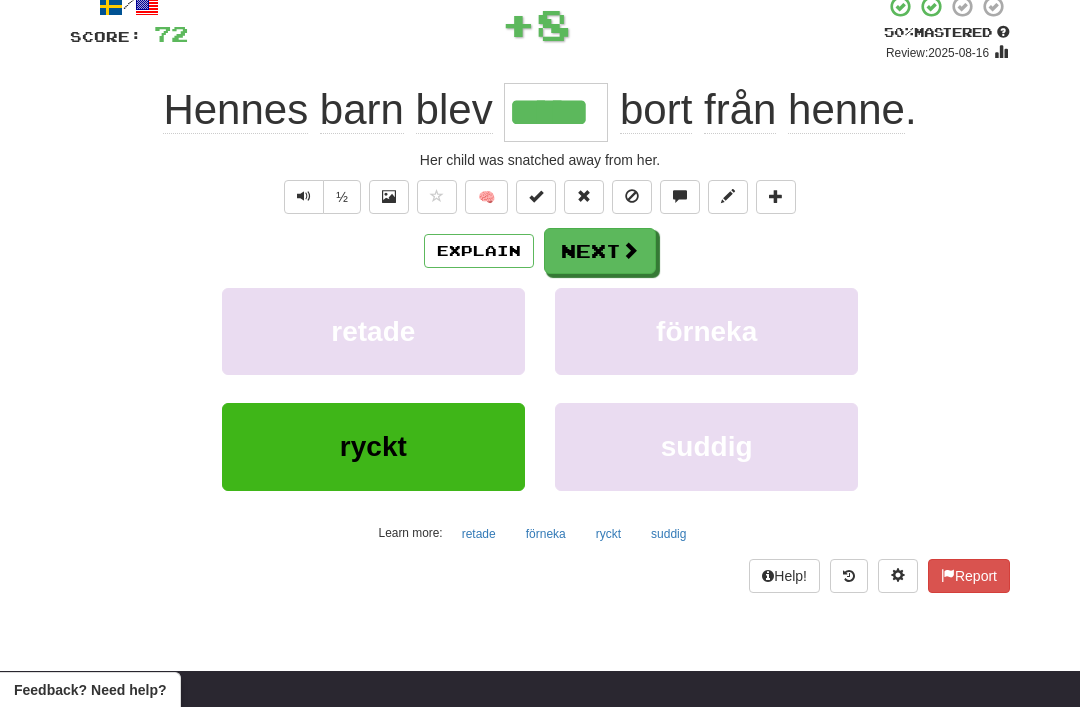 scroll, scrollTop: 129, scrollLeft: 0, axis: vertical 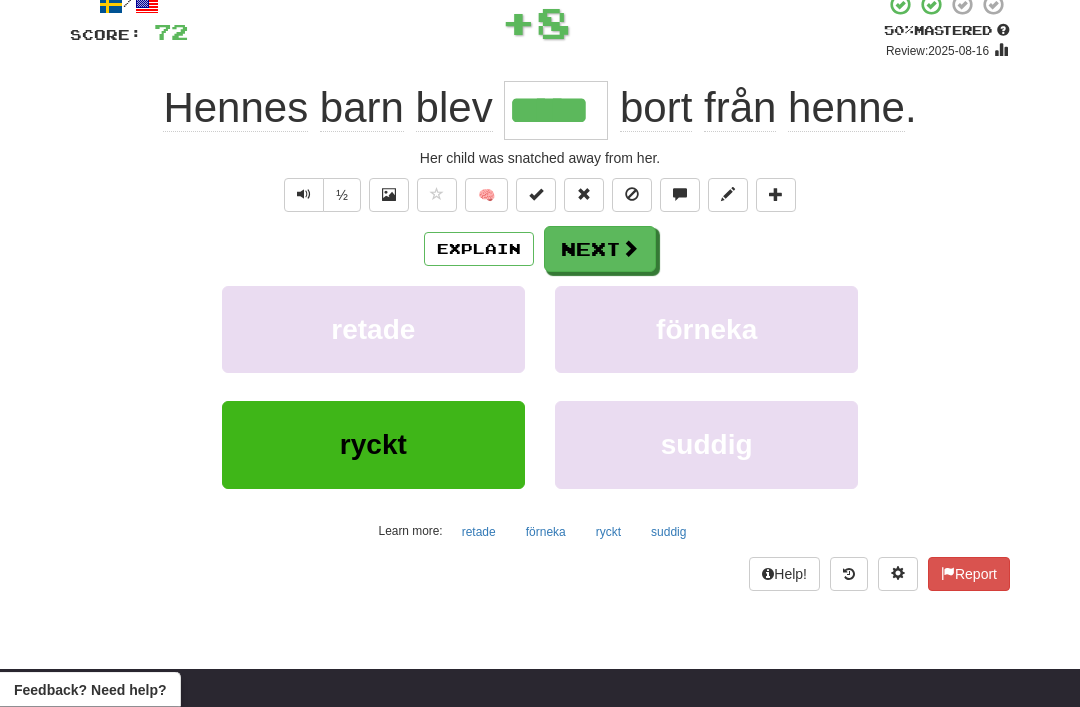 click on "Next" at bounding box center [600, 250] 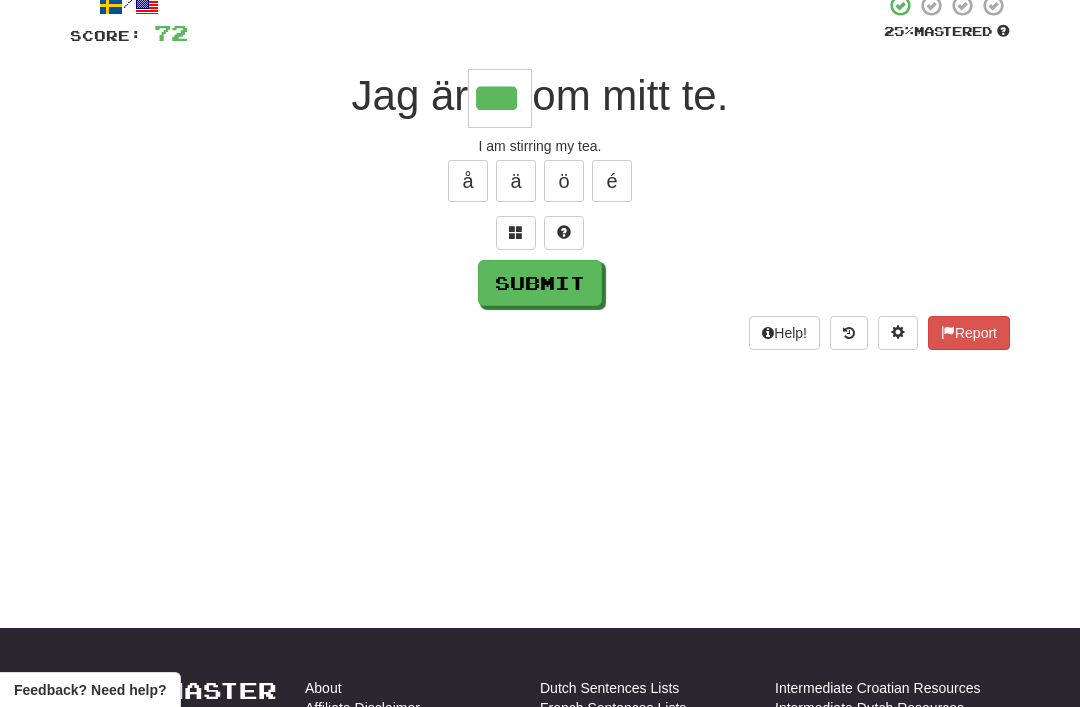 type on "***" 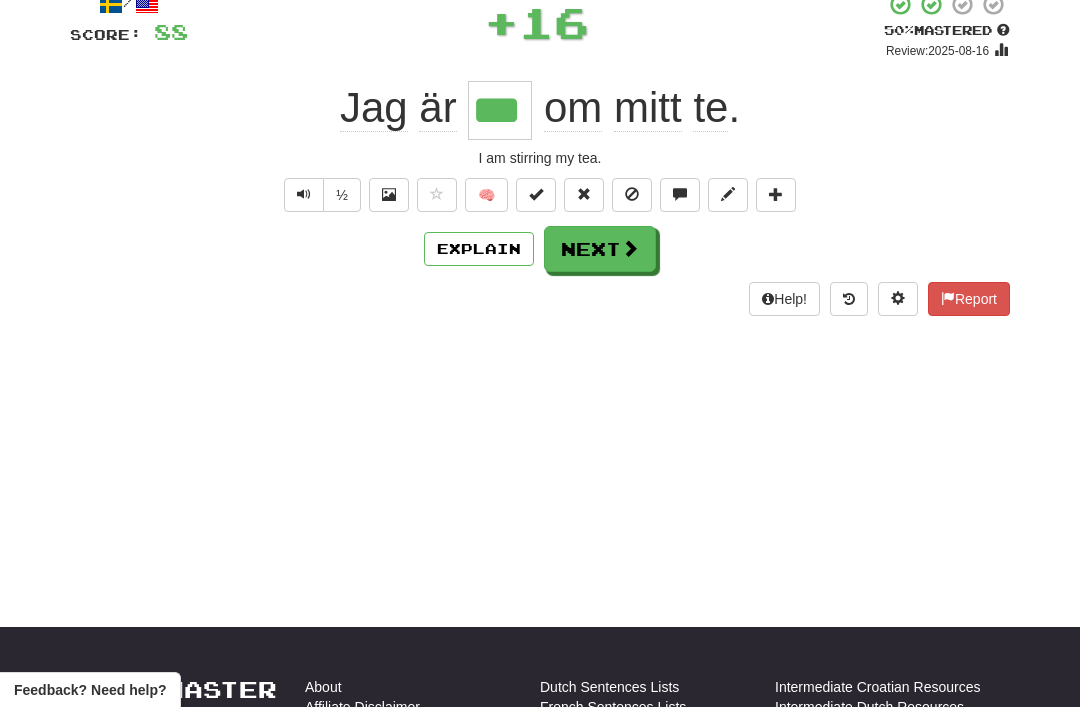 click on "Next" at bounding box center (600, 249) 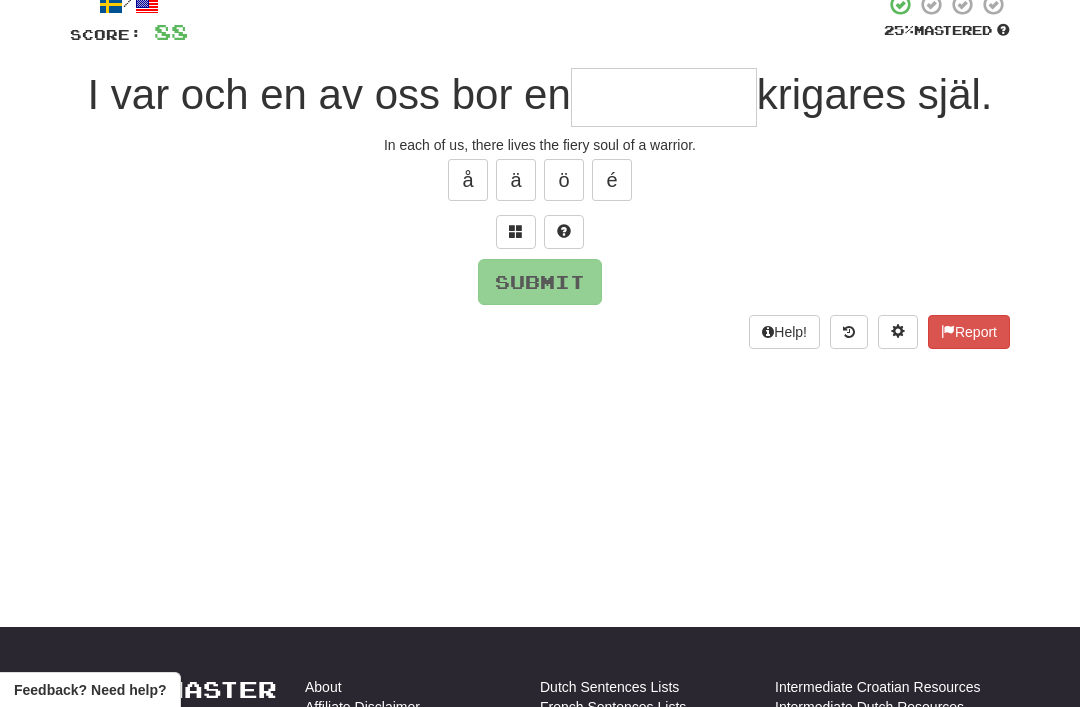 scroll, scrollTop: 129, scrollLeft: 0, axis: vertical 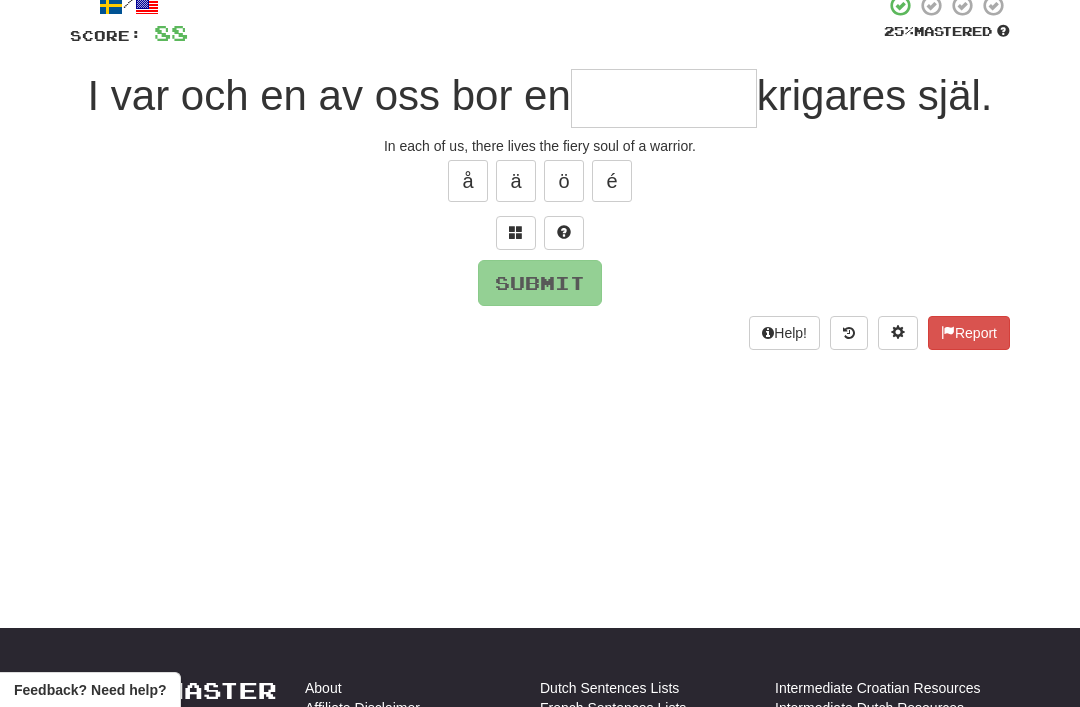click at bounding box center (516, 232) 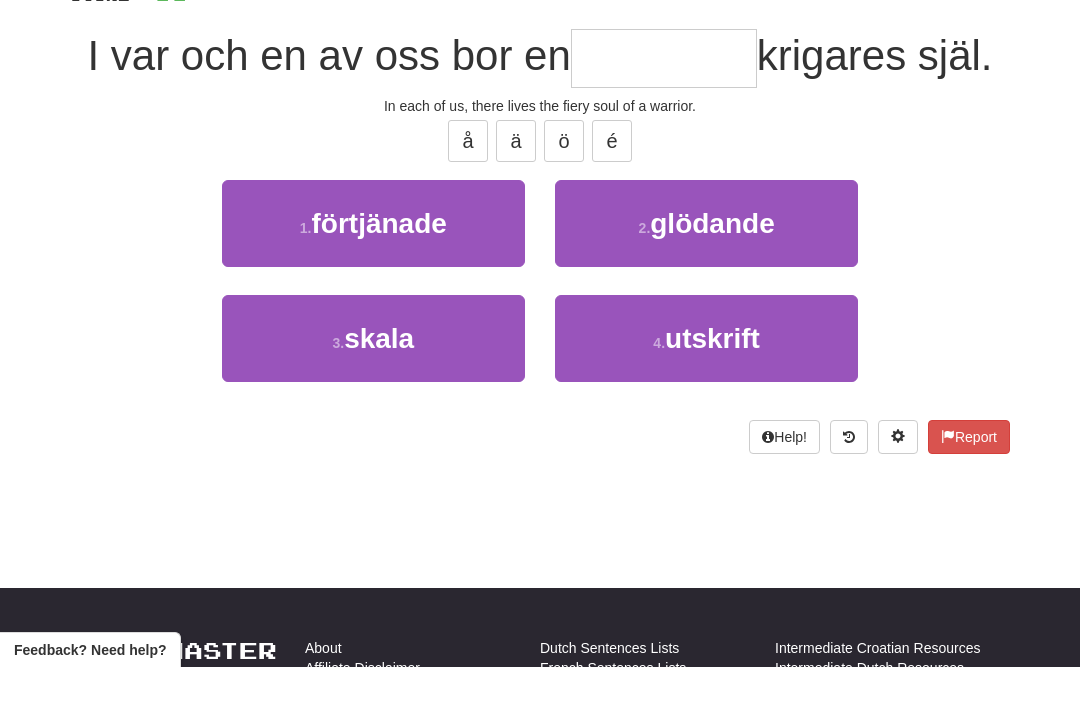 click on "glödande" at bounding box center [712, 263] 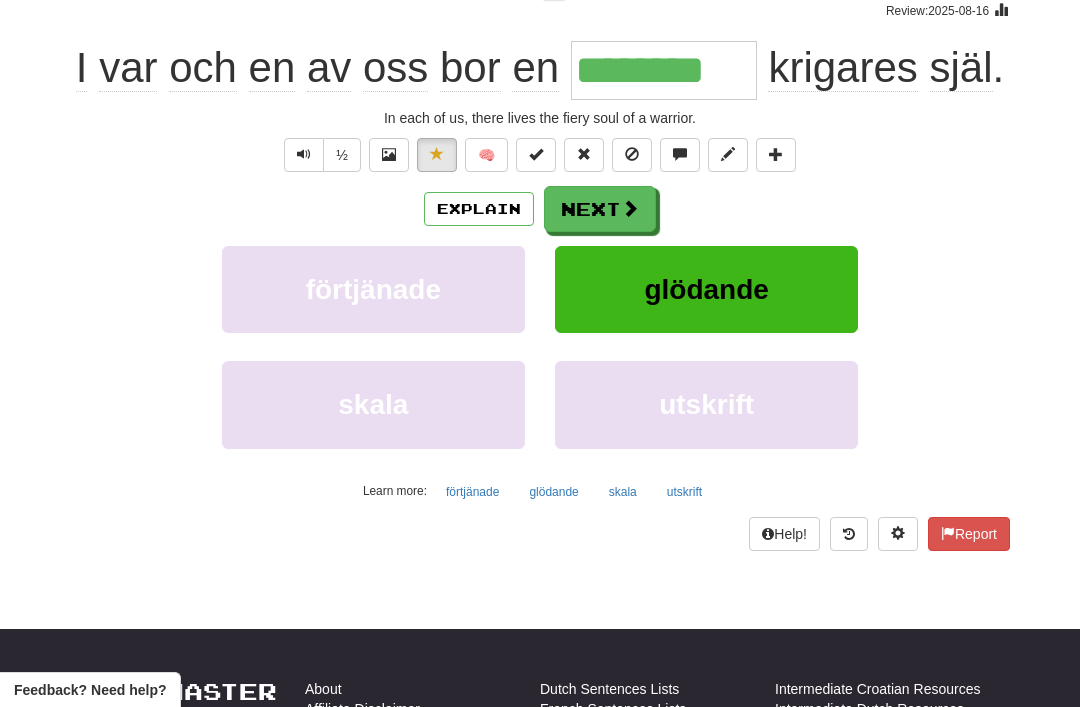 click on "Next" at bounding box center [600, 209] 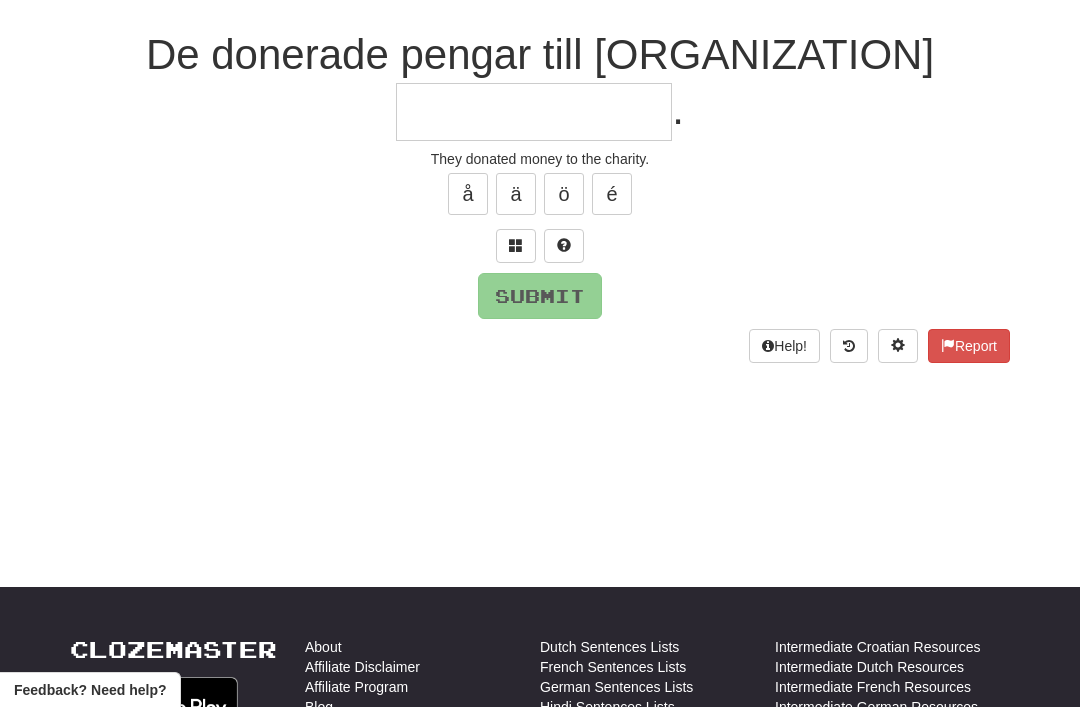 scroll, scrollTop: 169, scrollLeft: 0, axis: vertical 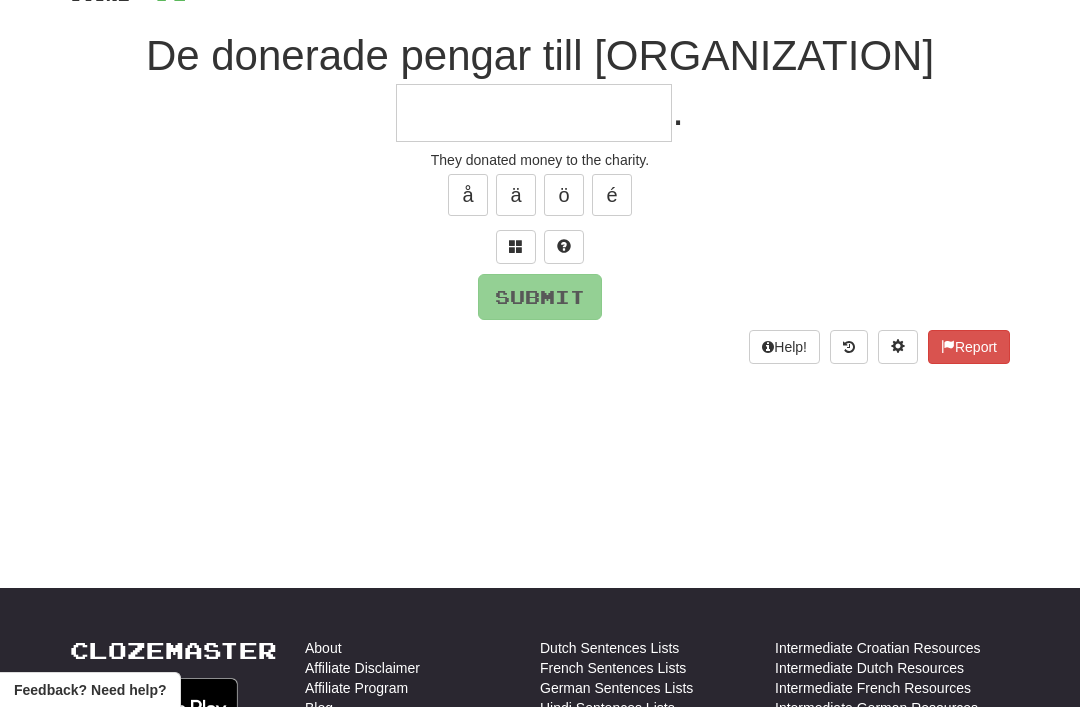 click at bounding box center [516, 247] 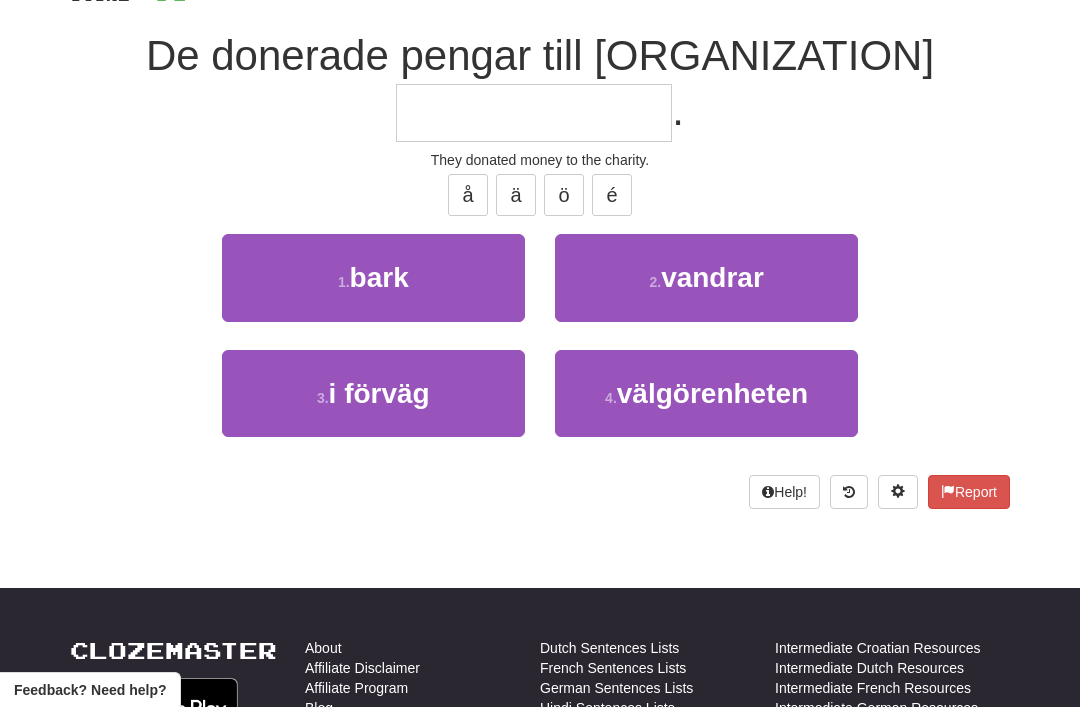 click on "välgörenheten" at bounding box center (712, 393) 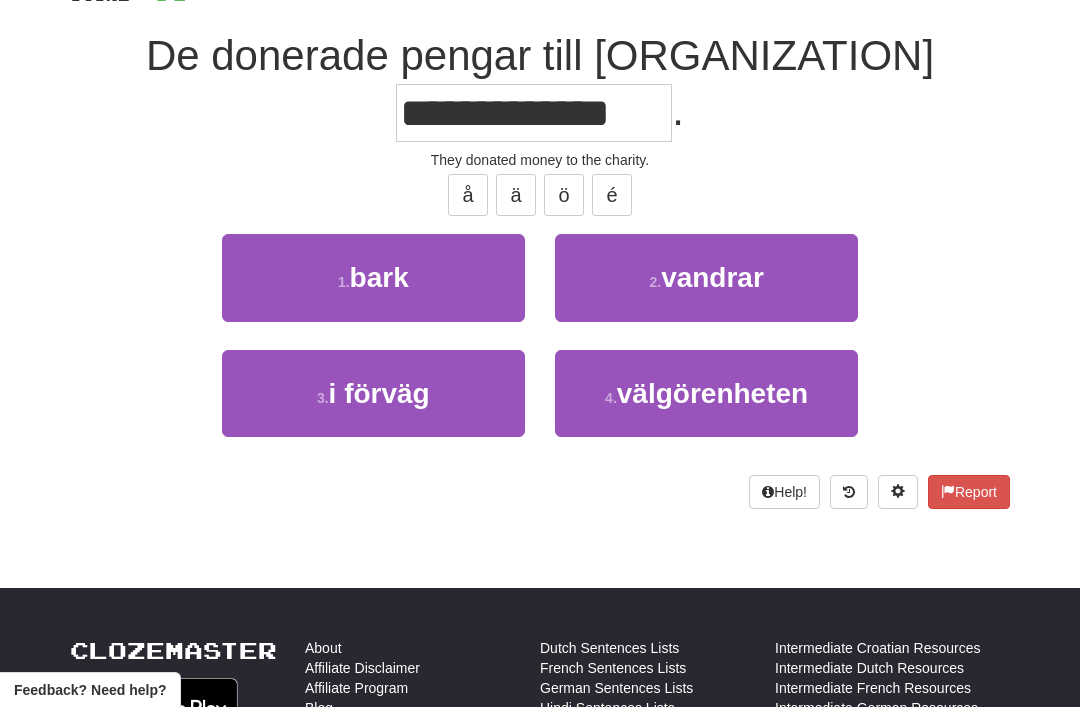 scroll, scrollTop: 170, scrollLeft: 0, axis: vertical 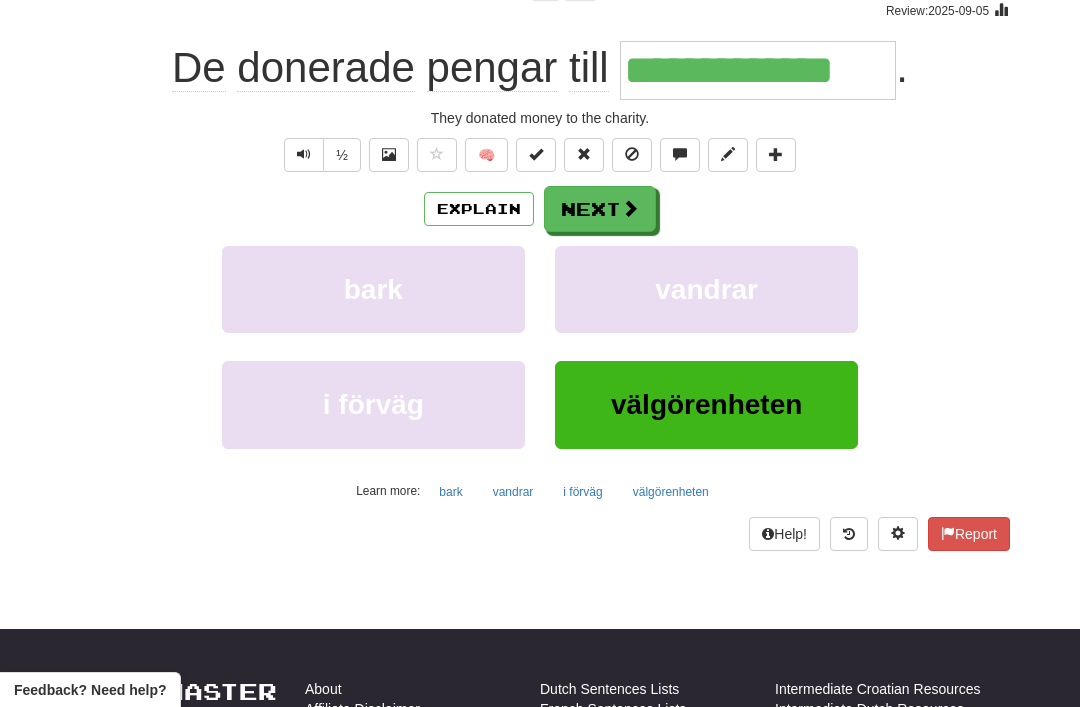 click on "Next" at bounding box center (600, 209) 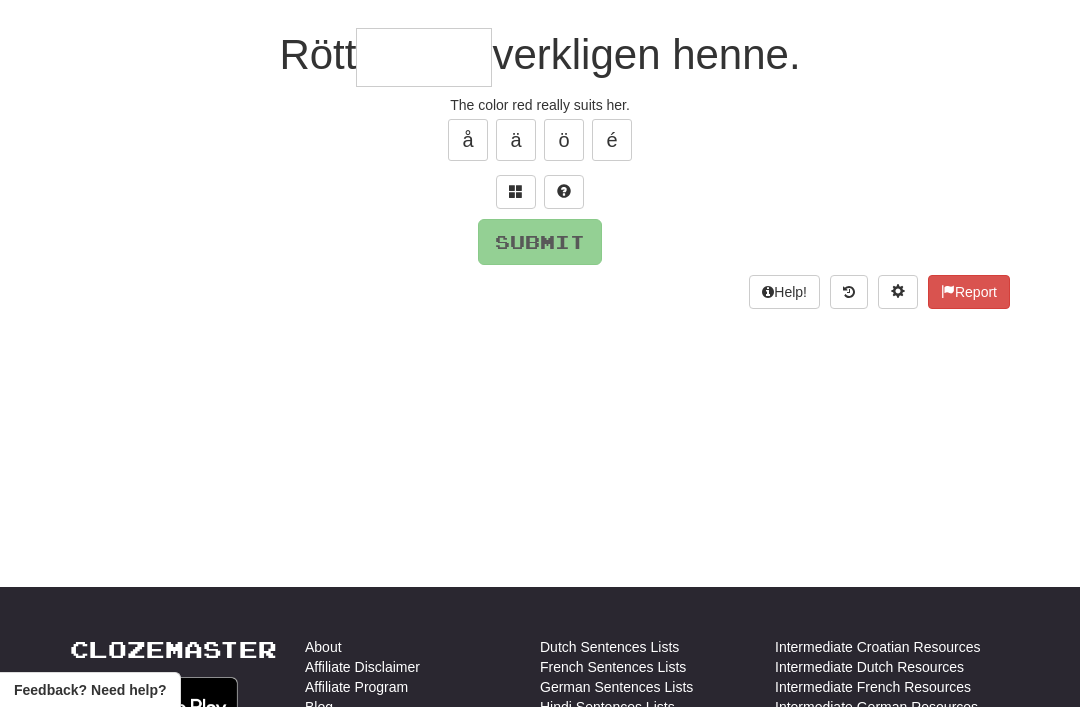 scroll, scrollTop: 169, scrollLeft: 0, axis: vertical 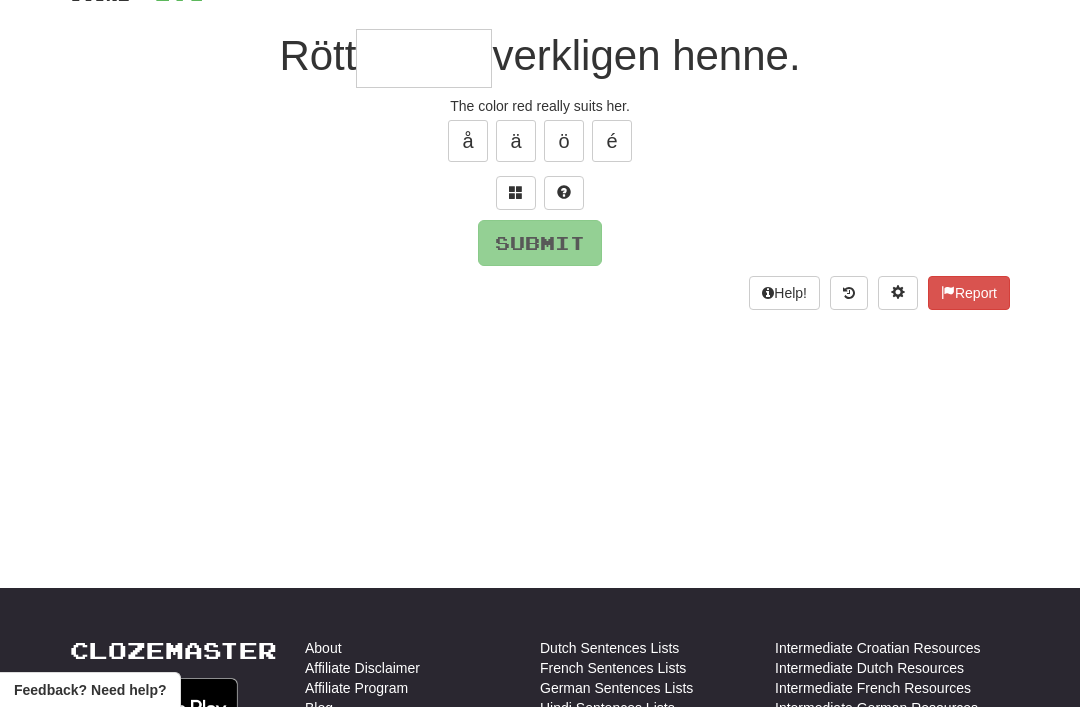 type on "*" 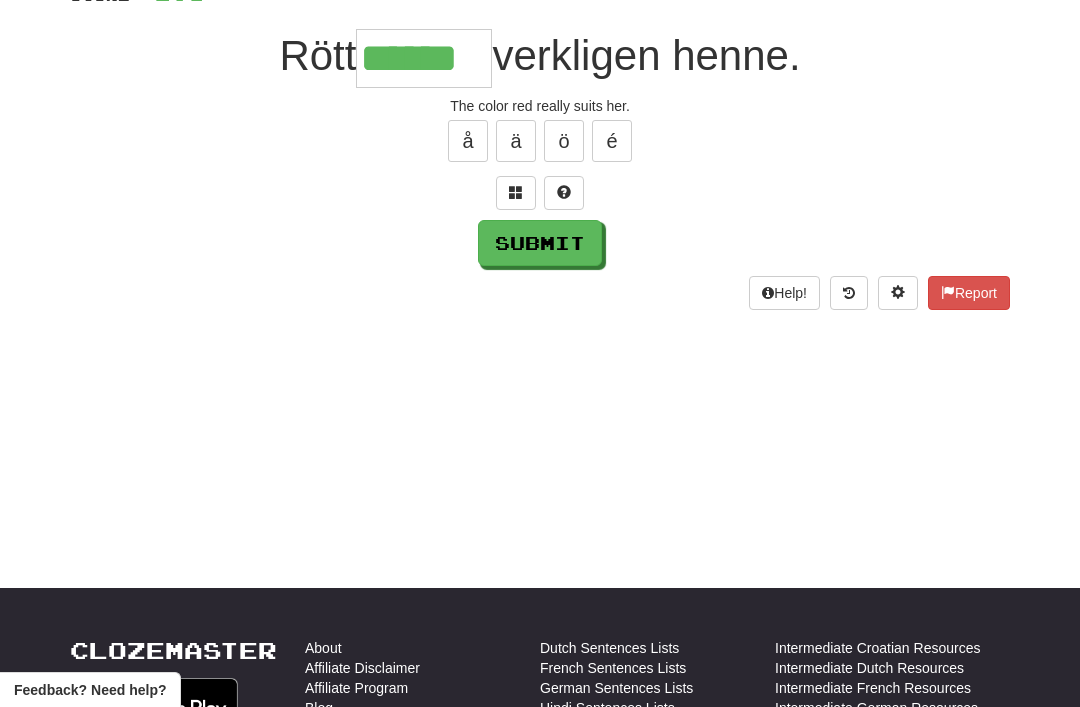 type on "******" 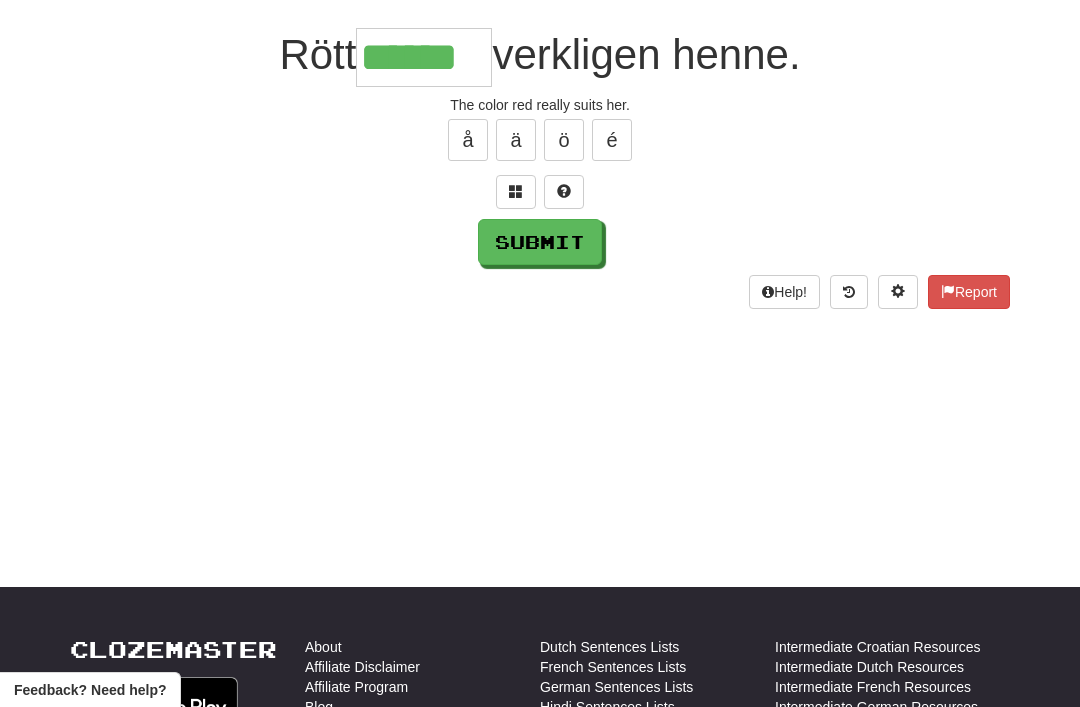 click on "Submit" at bounding box center (540, 242) 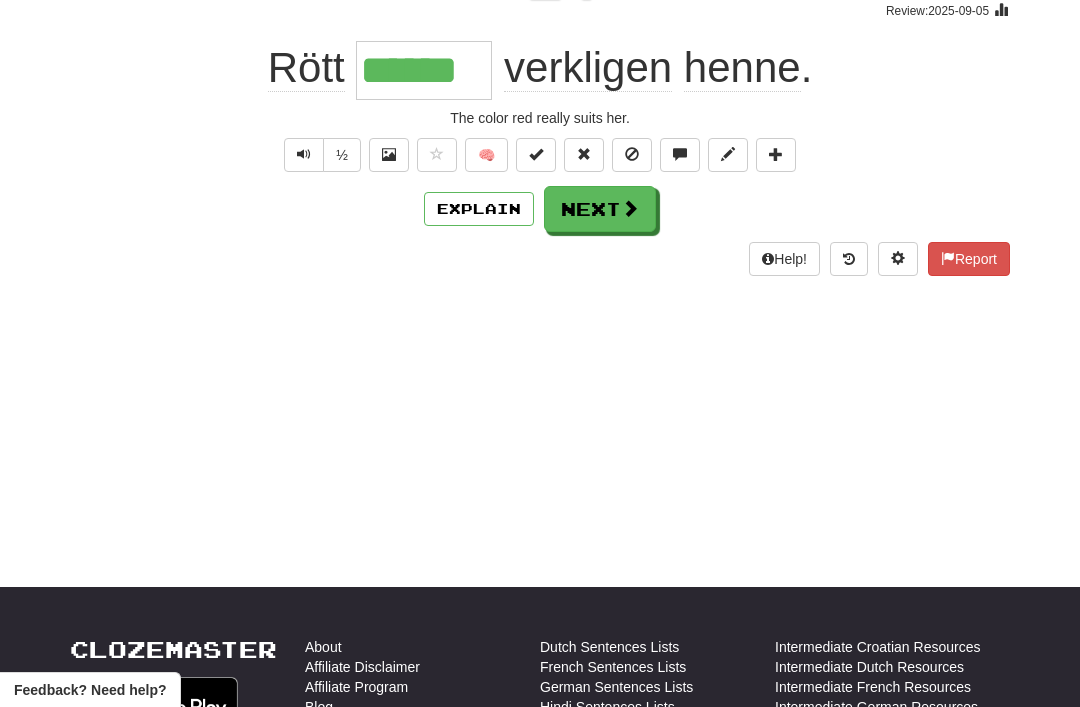click on "Next" at bounding box center [600, 209] 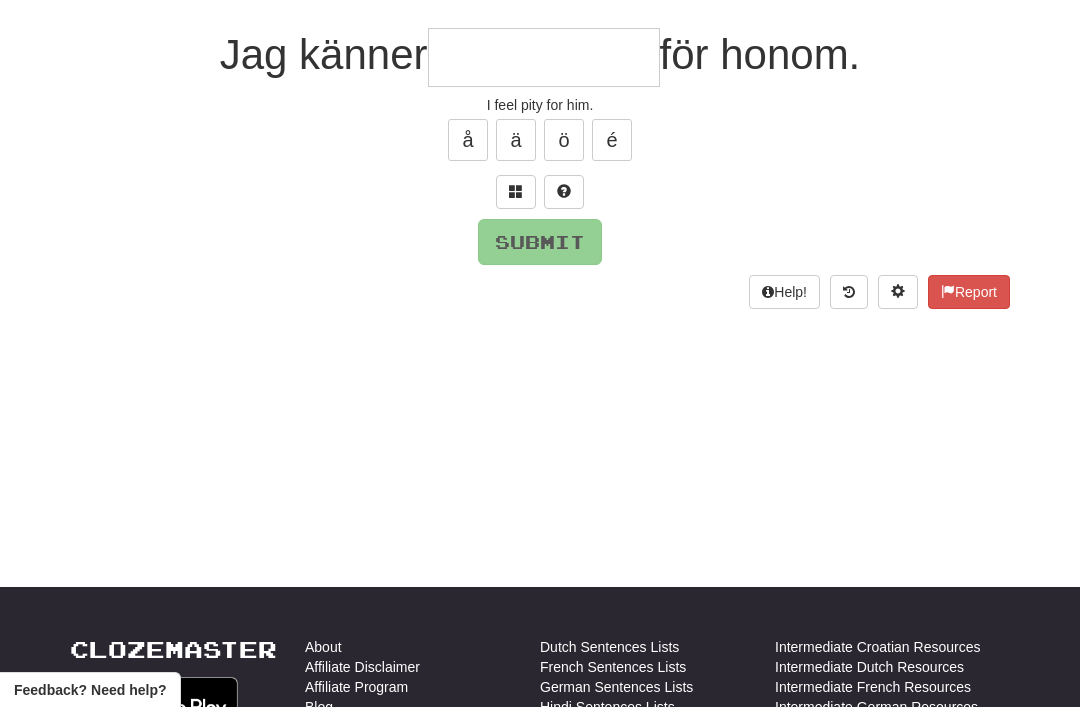 scroll, scrollTop: 169, scrollLeft: 0, axis: vertical 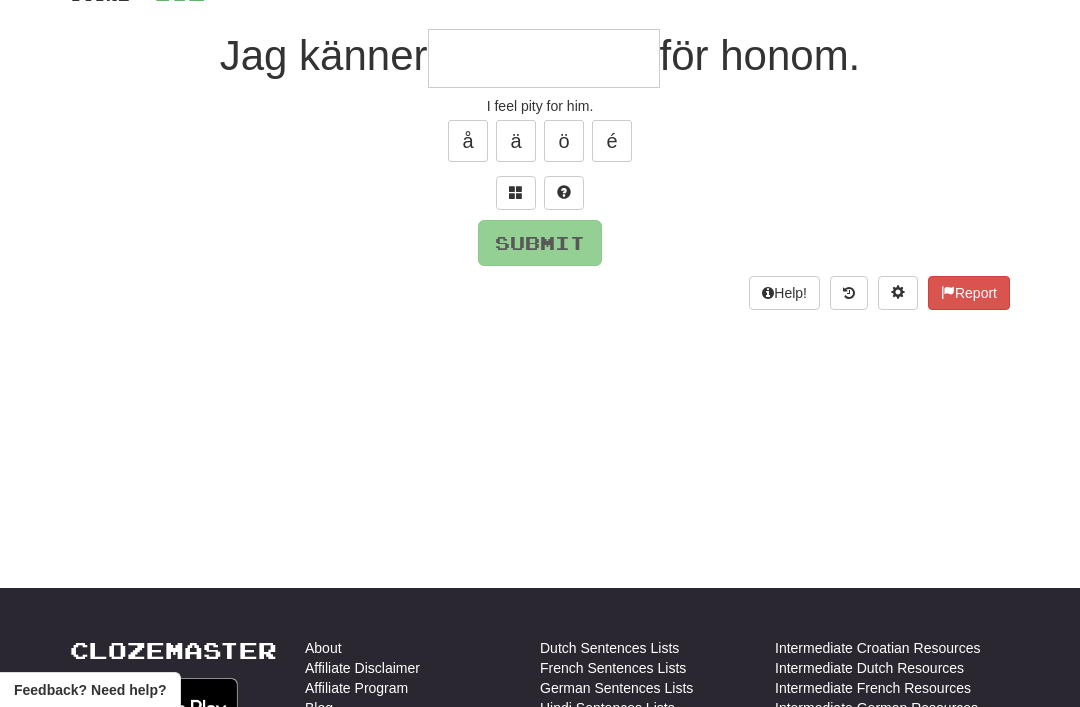 click at bounding box center (516, 192) 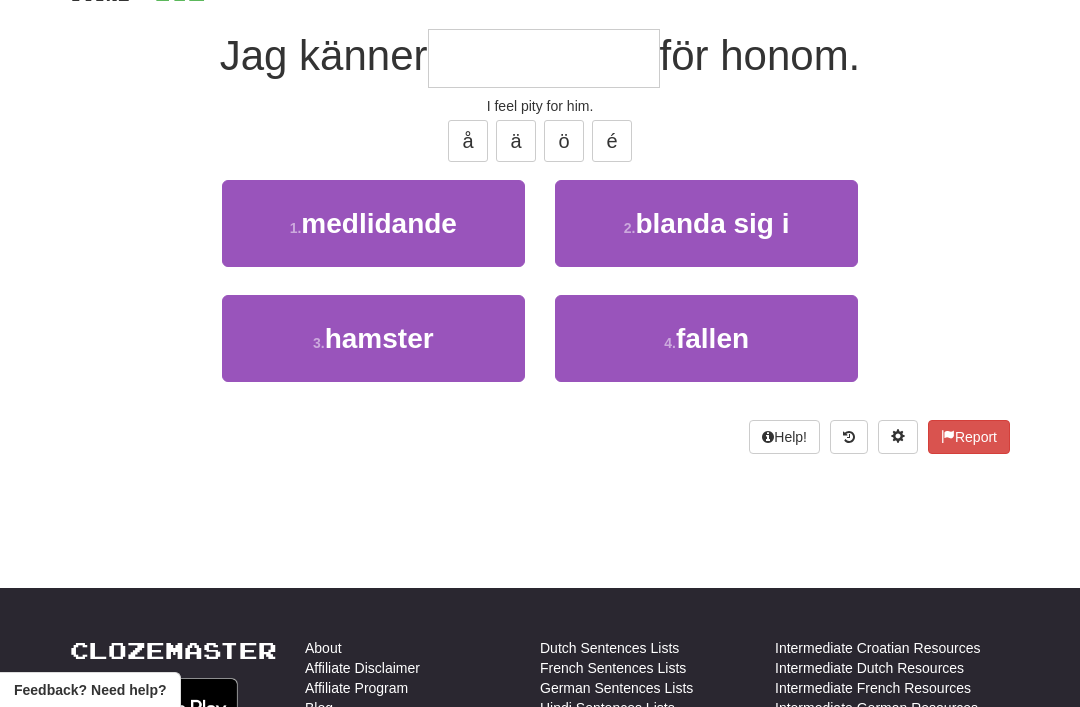 click on "medlidande" at bounding box center [379, 223] 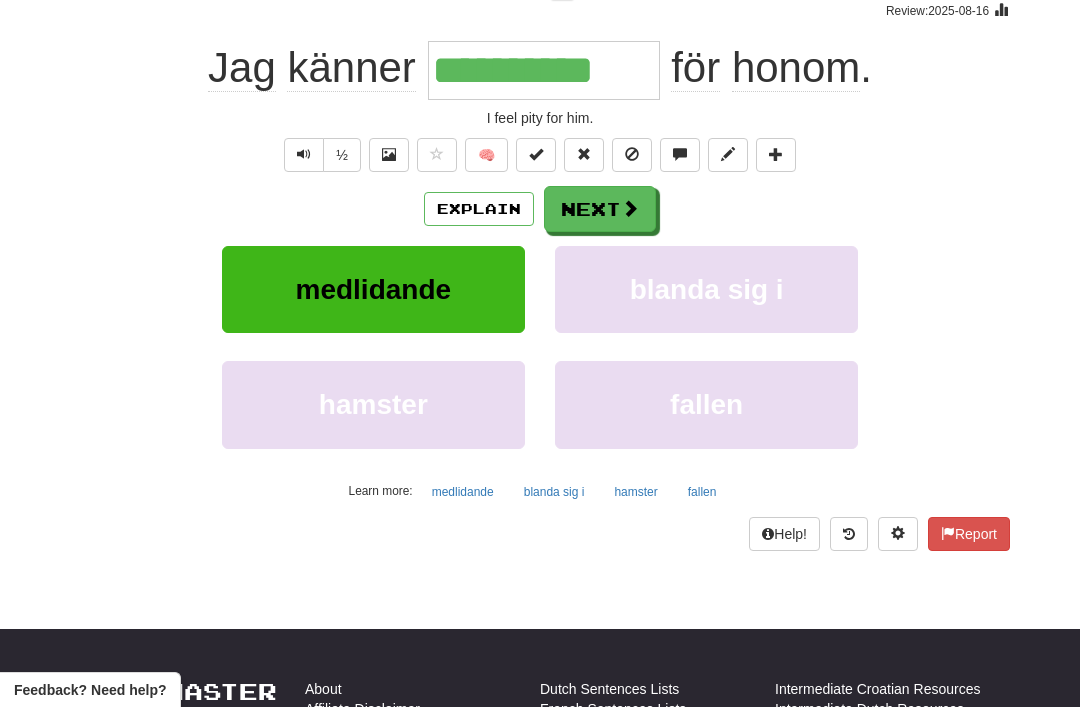 click on "Next" at bounding box center (600, 209) 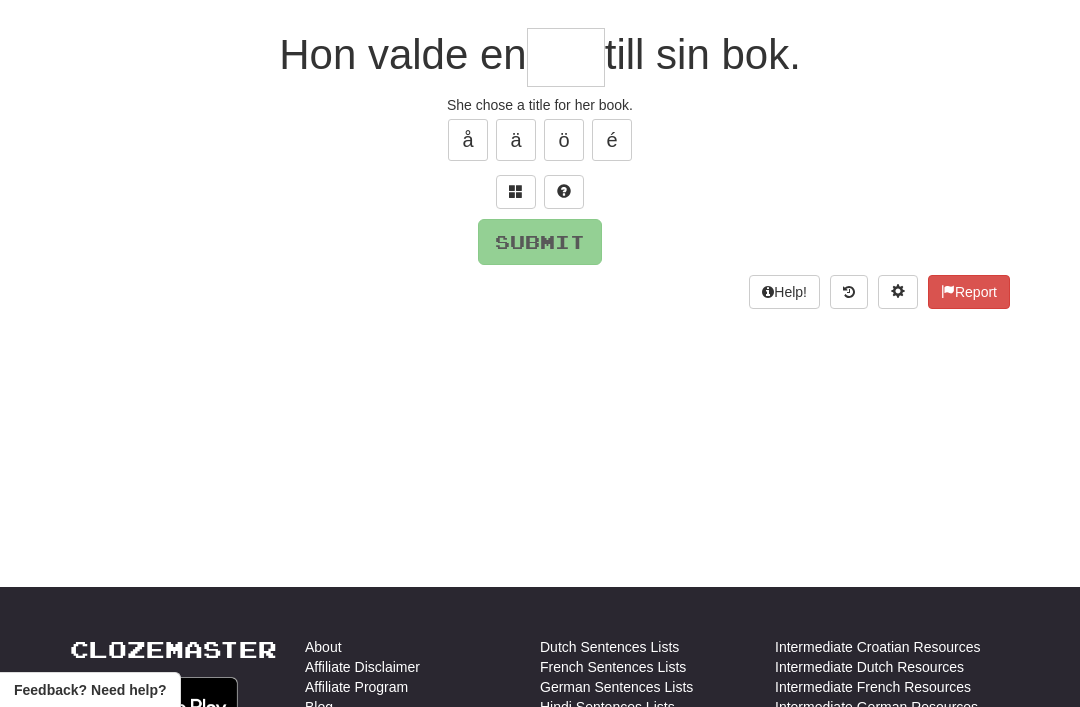 scroll, scrollTop: 169, scrollLeft: 0, axis: vertical 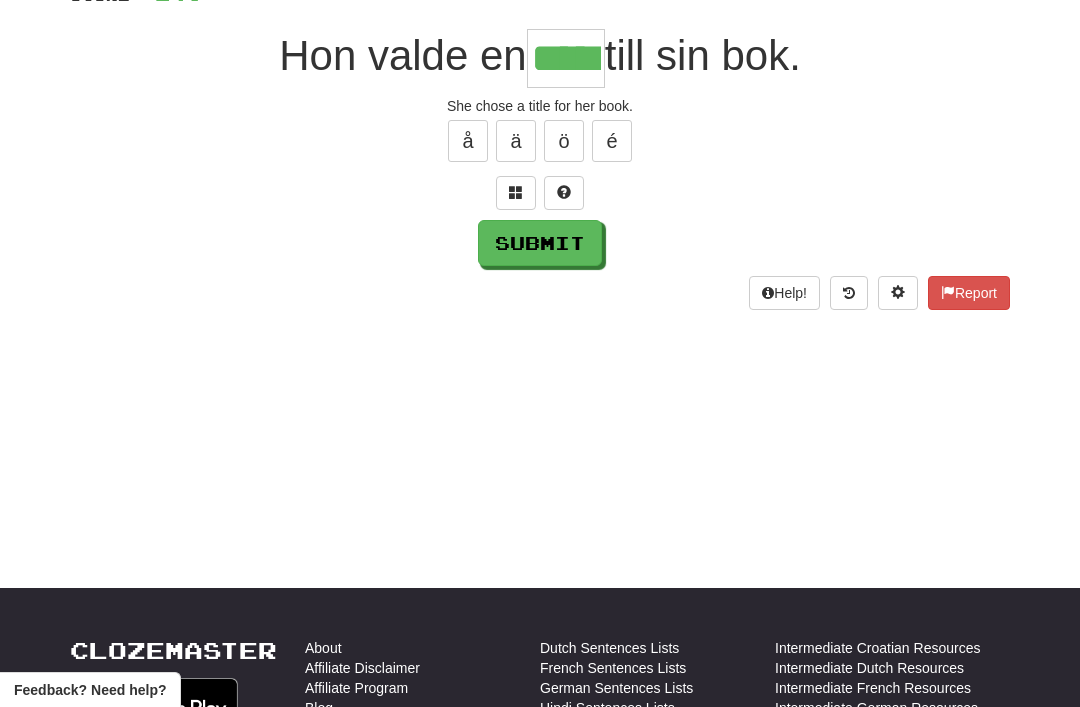 type on "*****" 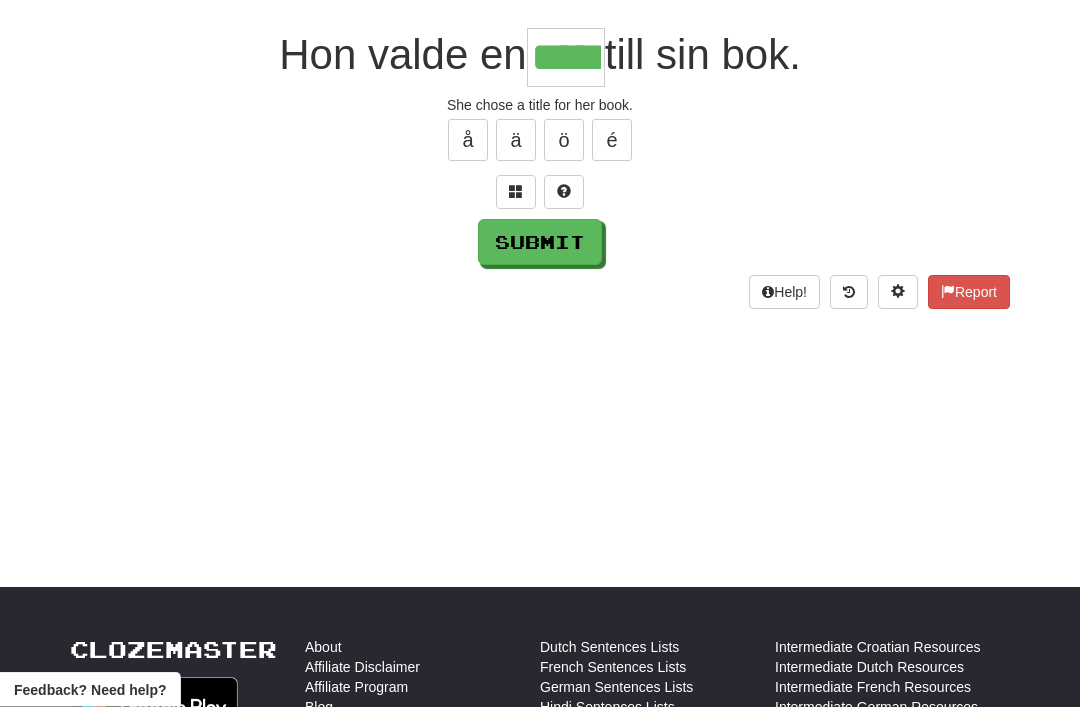 click on "Submit" at bounding box center (540, 243) 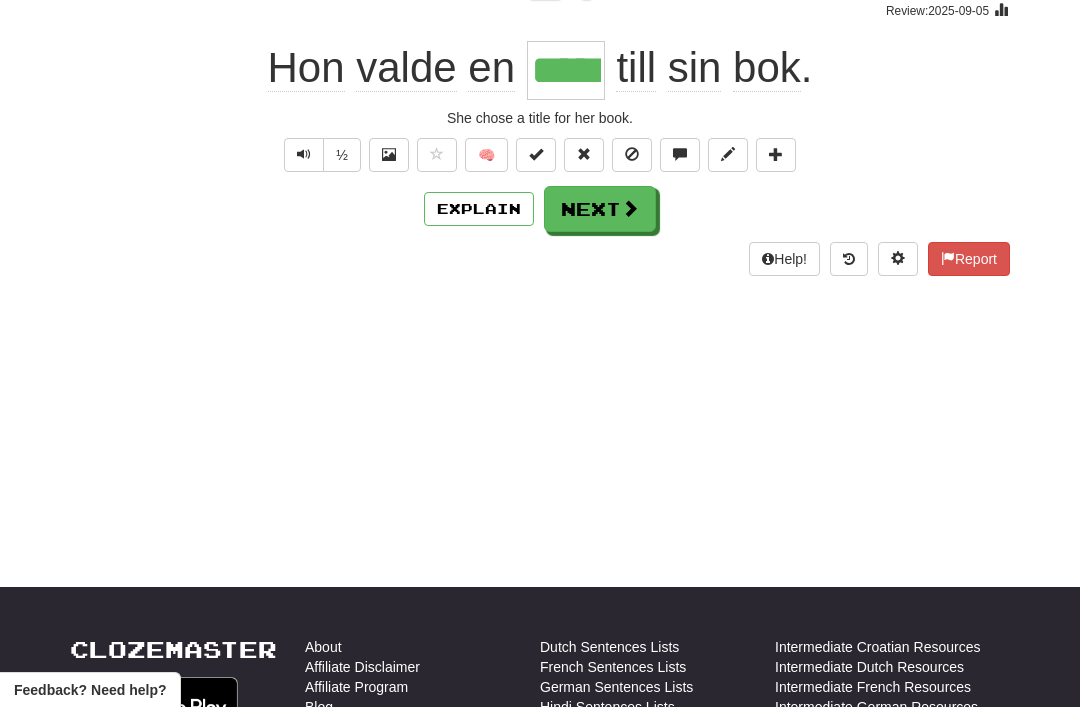 click on "Next" at bounding box center [600, 209] 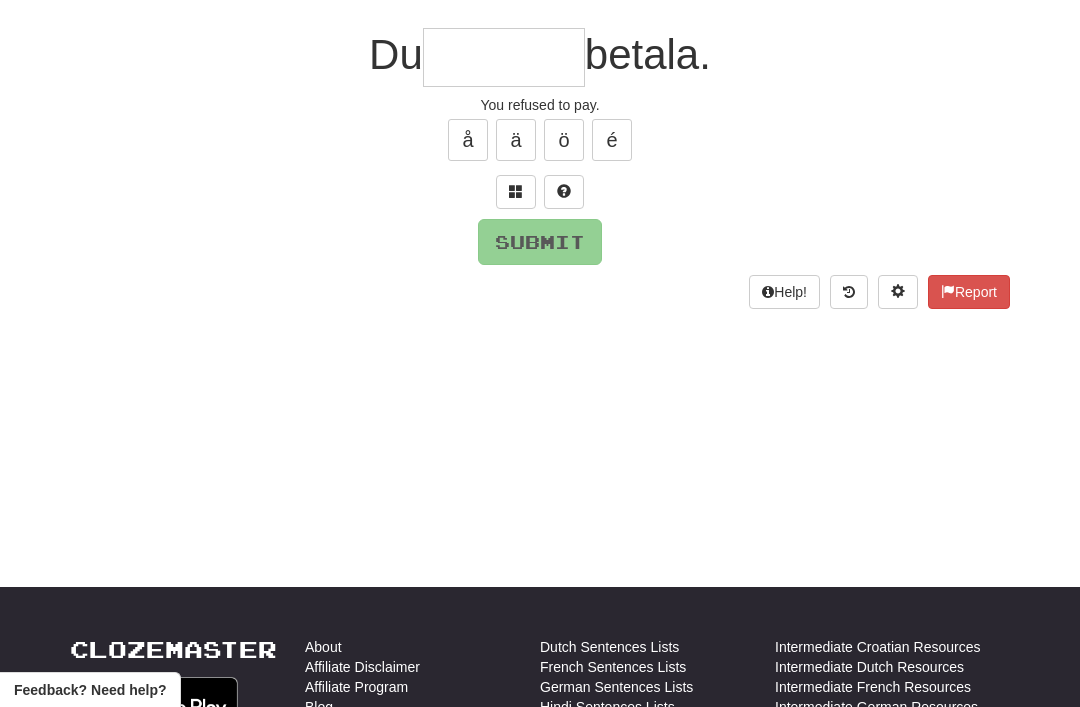 scroll, scrollTop: 169, scrollLeft: 0, axis: vertical 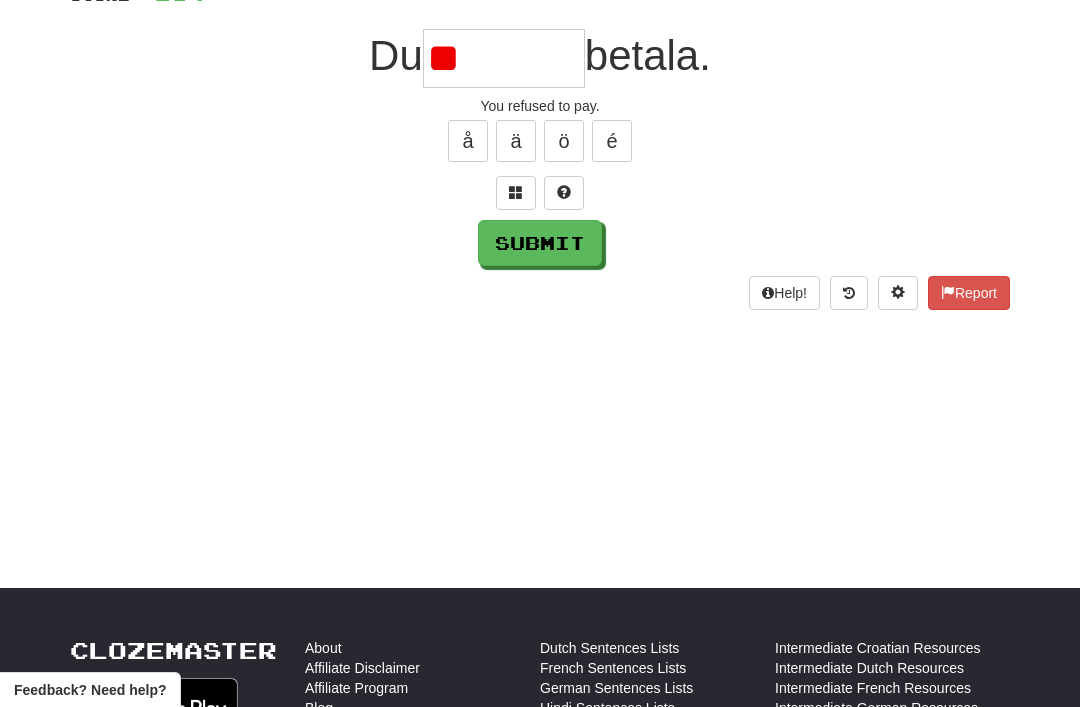 type on "*" 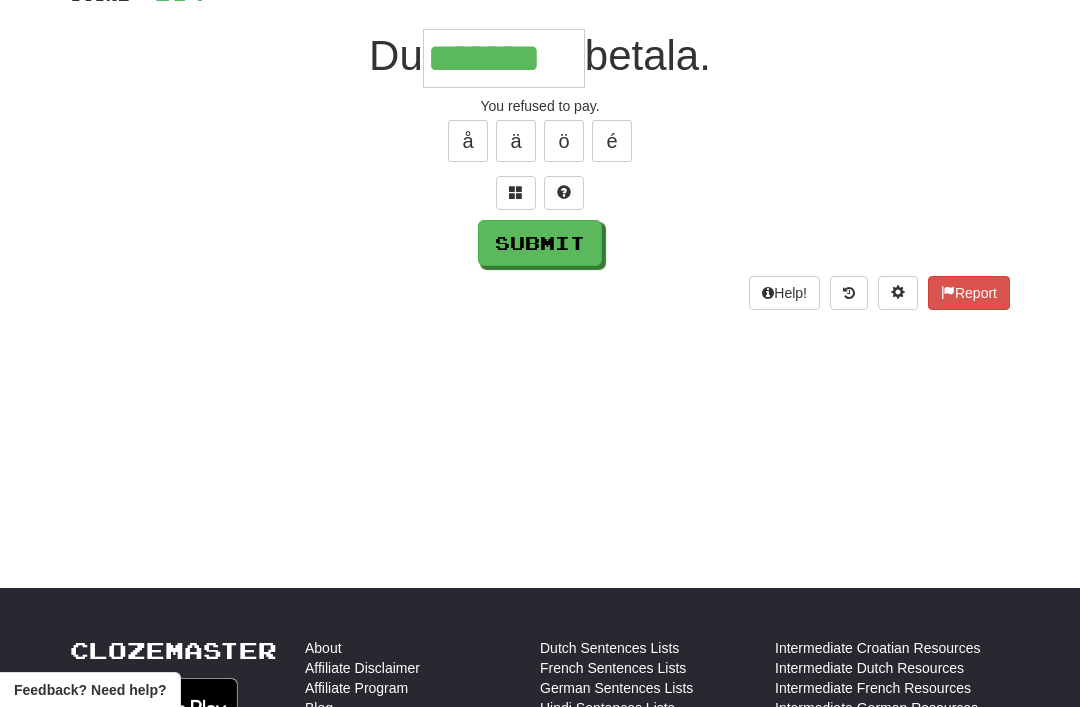 type on "*******" 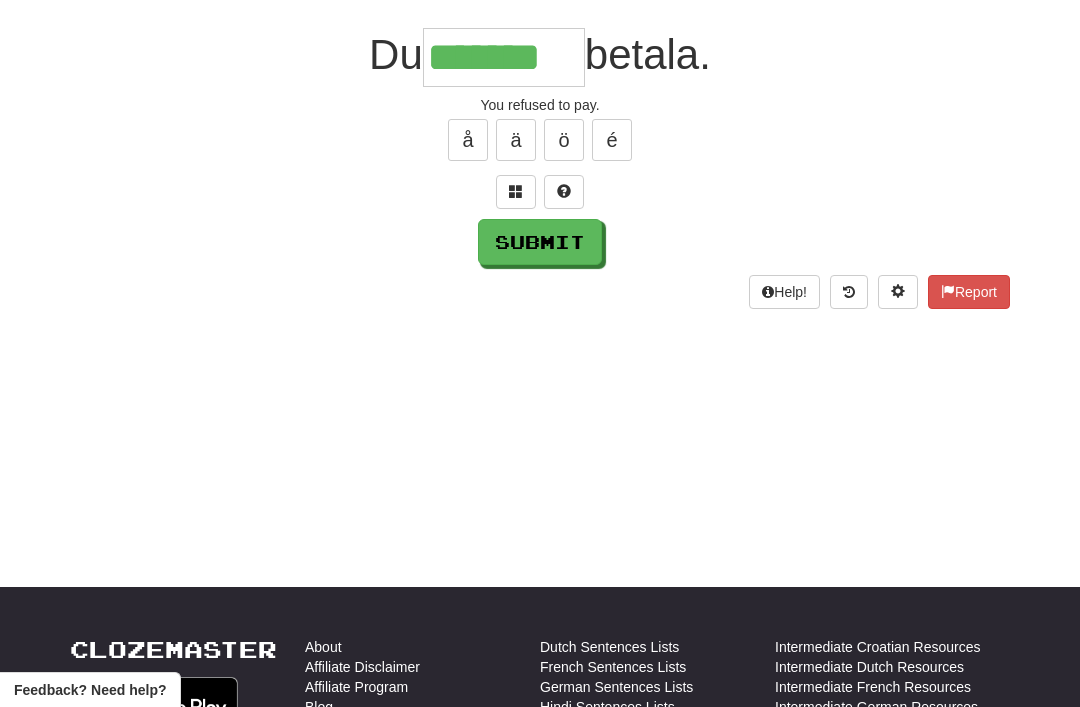 click on "Submit" at bounding box center (540, 242) 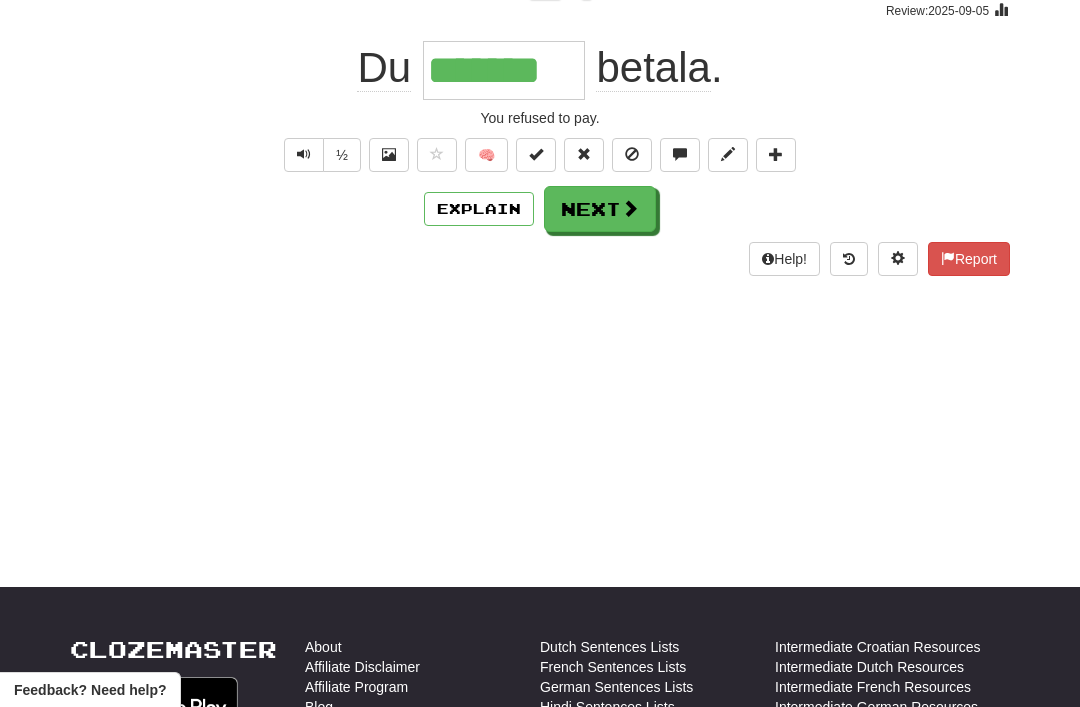 click on "Next" at bounding box center (600, 209) 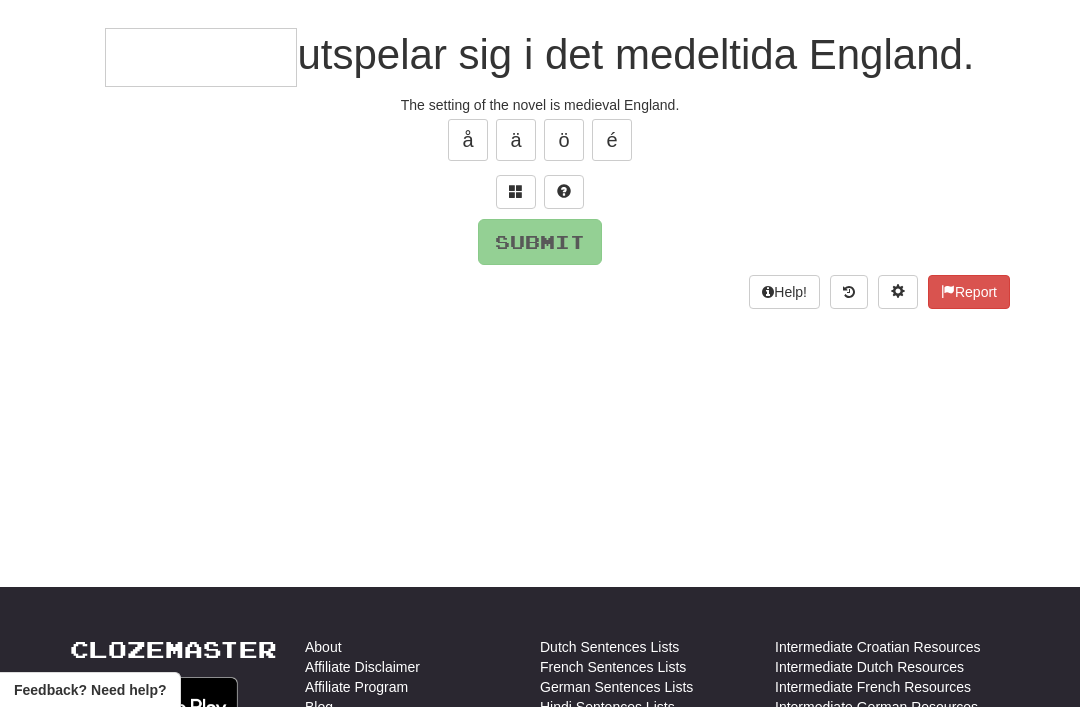 scroll, scrollTop: 169, scrollLeft: 0, axis: vertical 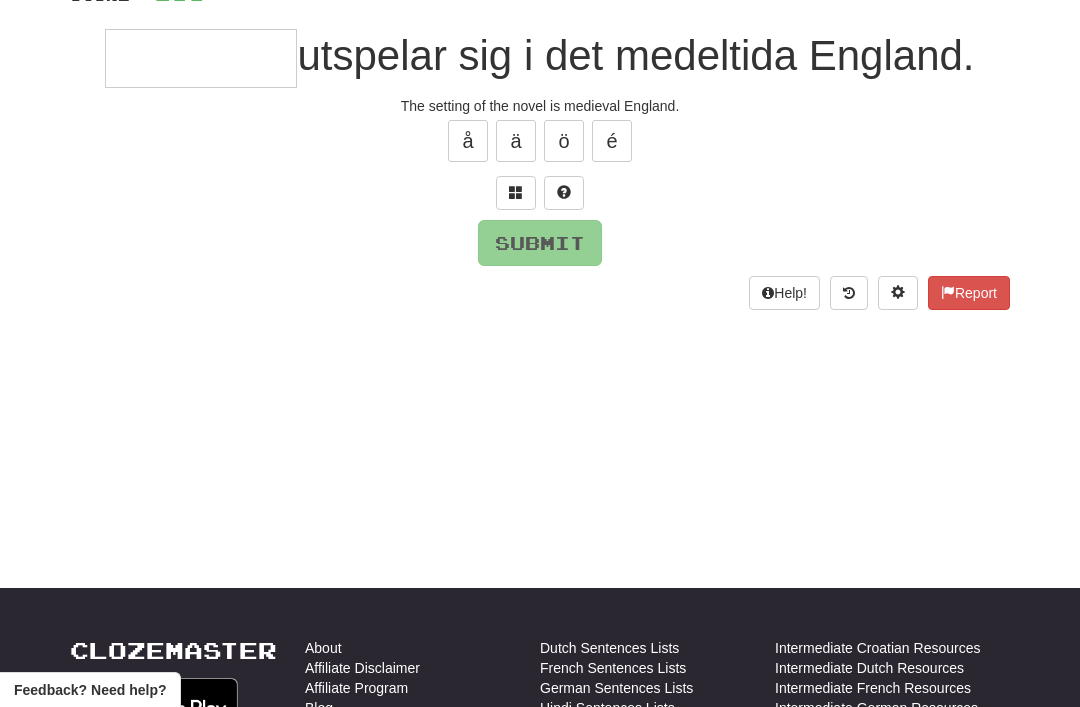 click at bounding box center [516, 193] 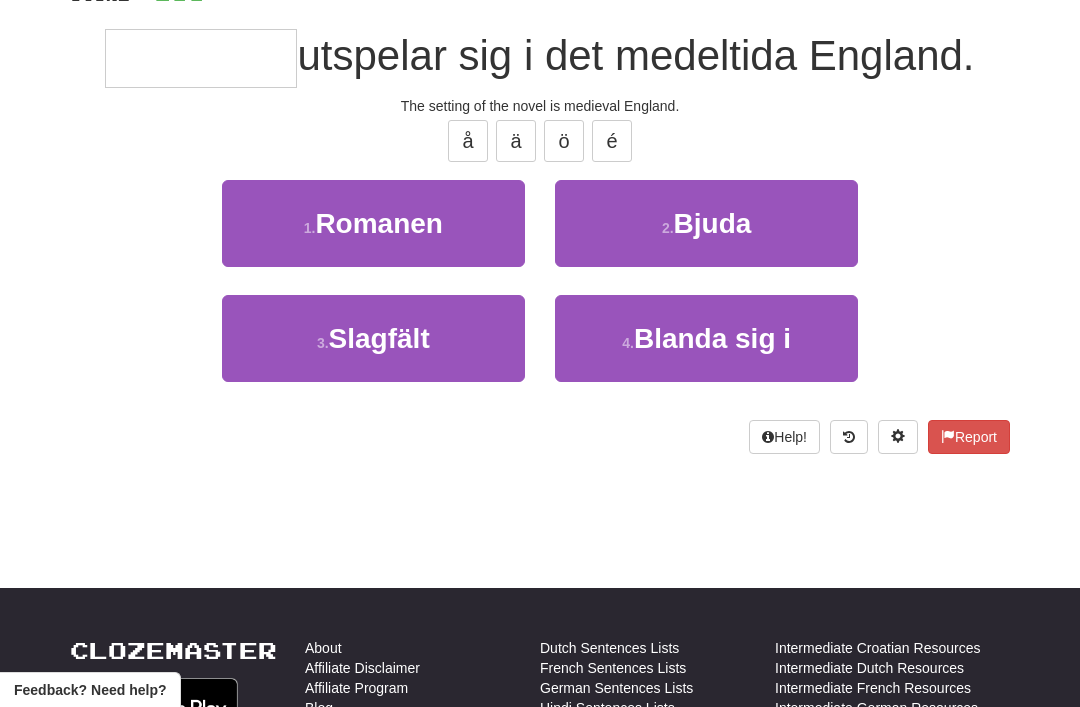 click on "Romanen" at bounding box center [379, 223] 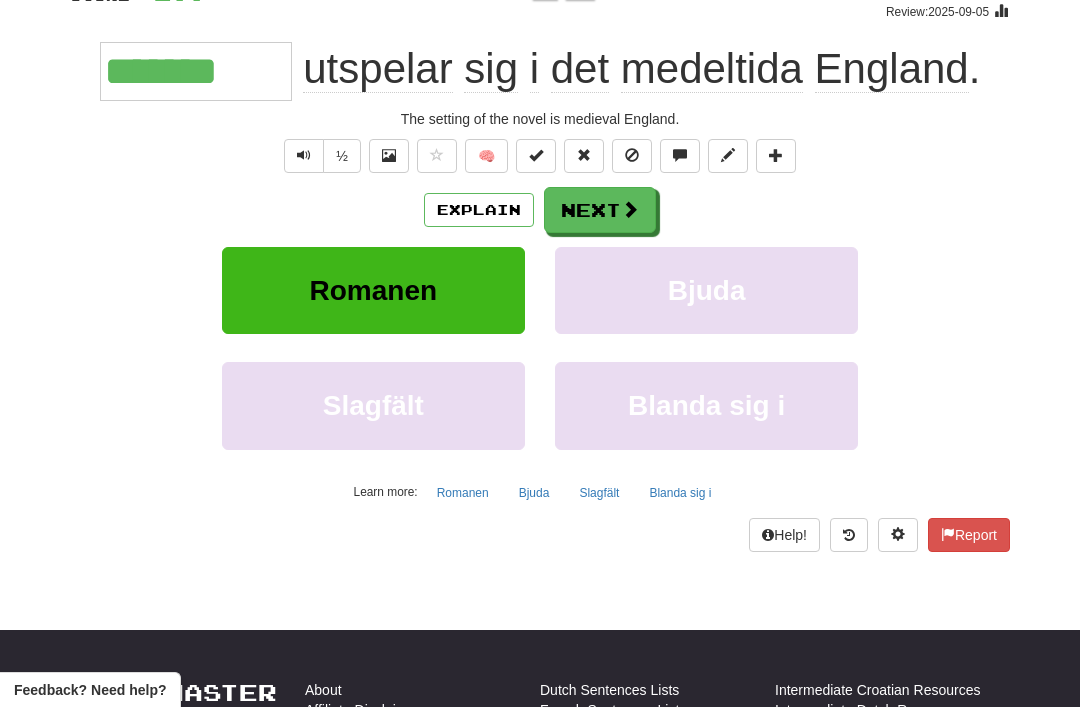 scroll, scrollTop: 170, scrollLeft: 0, axis: vertical 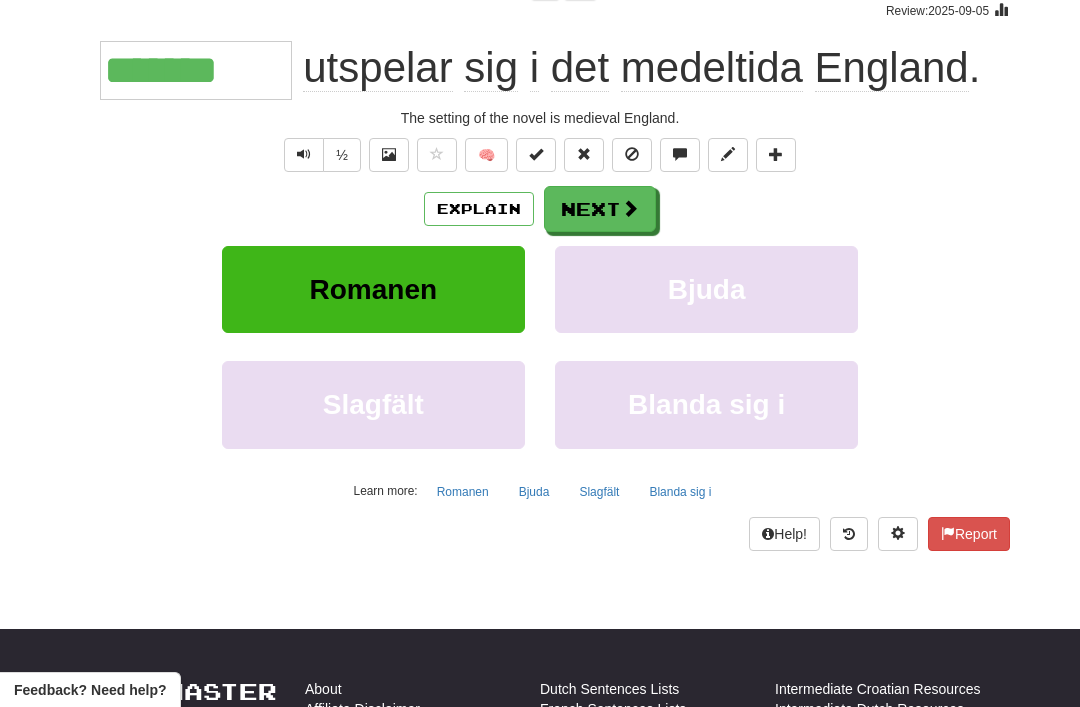 click on "Next" at bounding box center [600, 209] 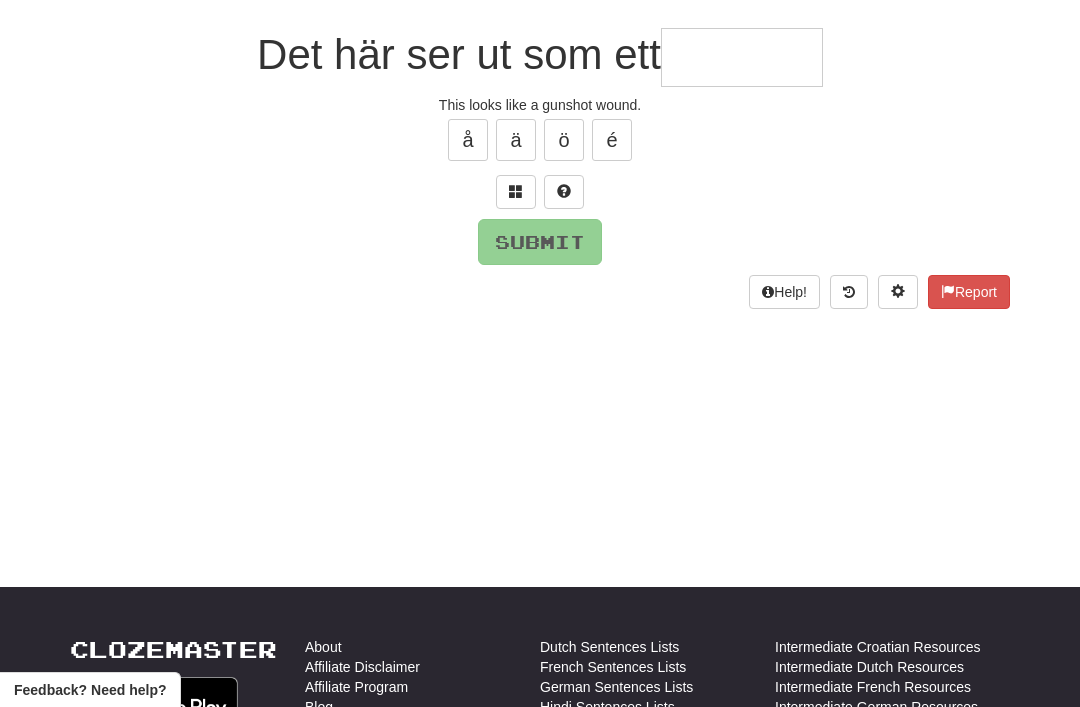 scroll, scrollTop: 169, scrollLeft: 0, axis: vertical 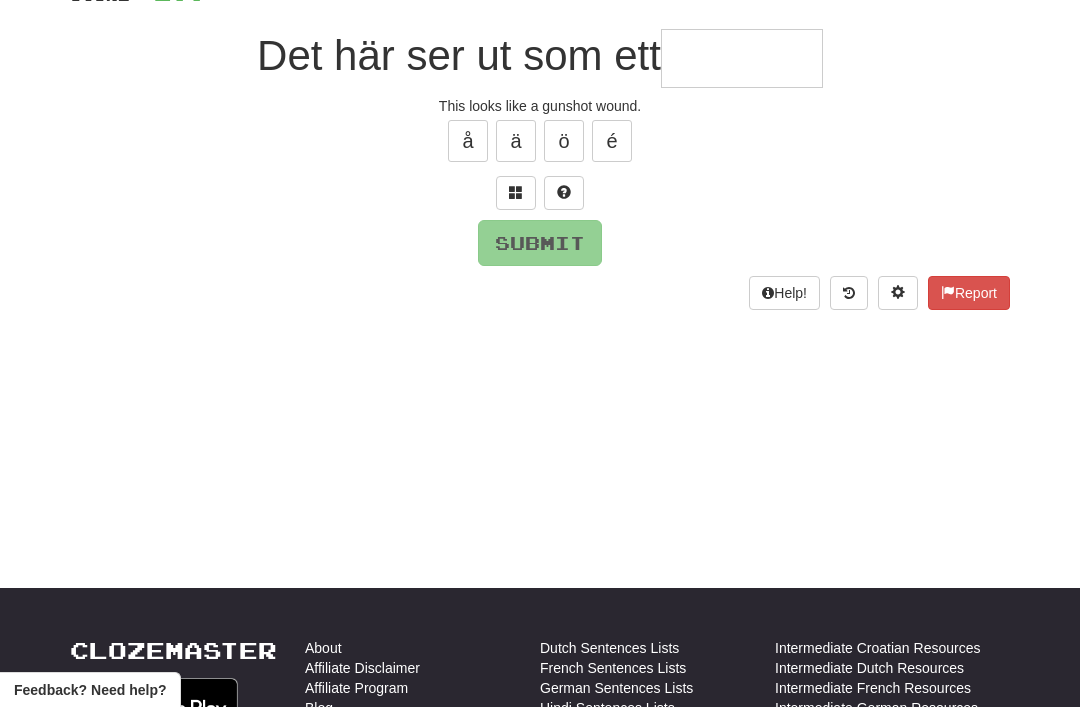 type on "*" 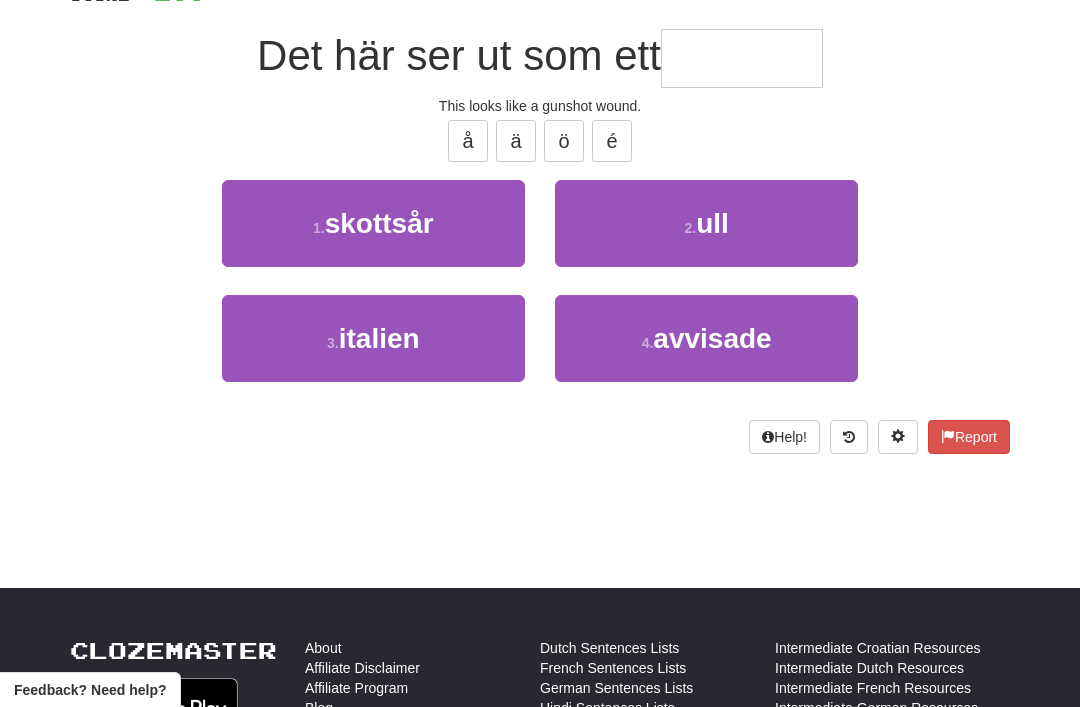 click on "1 .  skottsår" at bounding box center [373, 223] 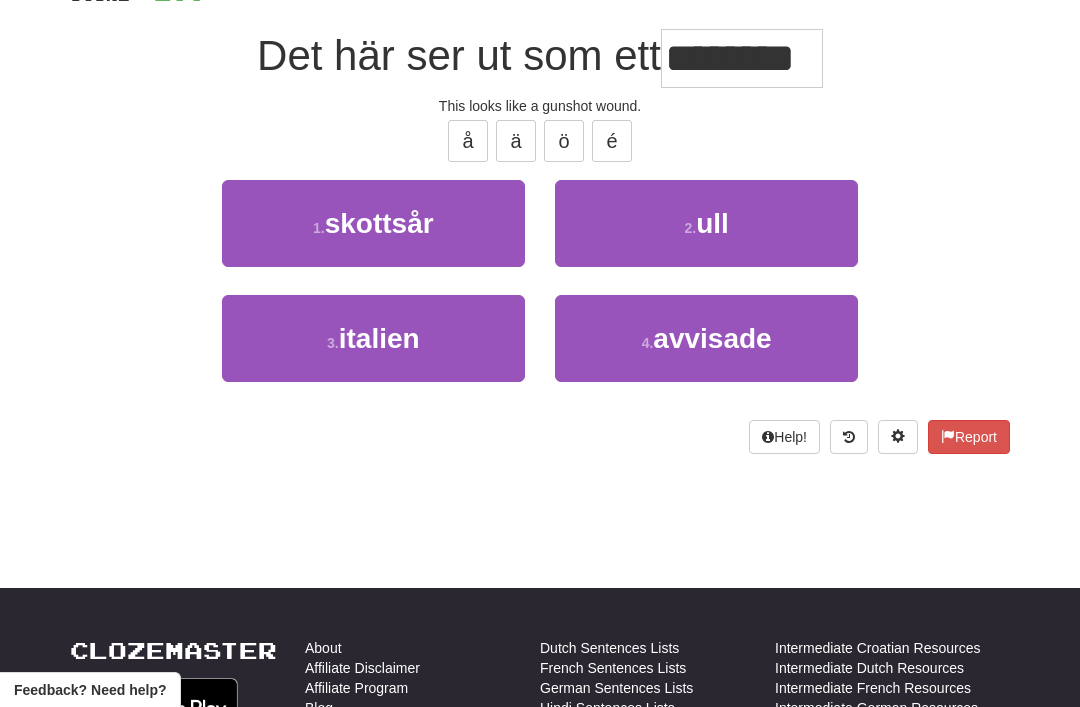 scroll, scrollTop: 170, scrollLeft: 0, axis: vertical 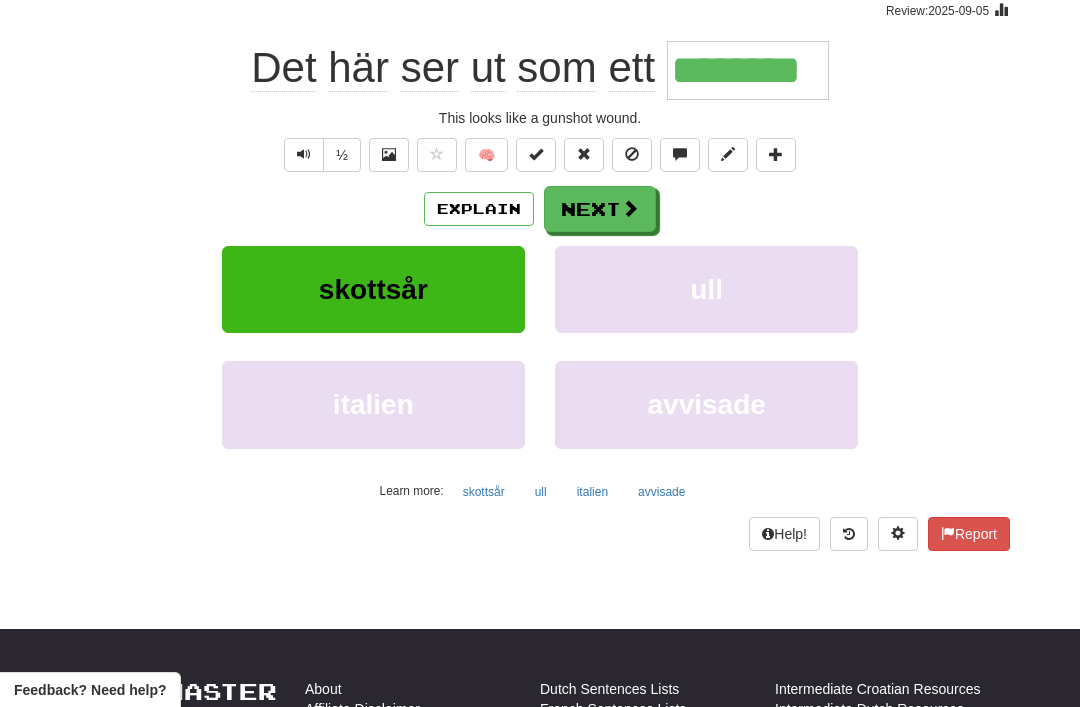 click on "Next" at bounding box center (600, 209) 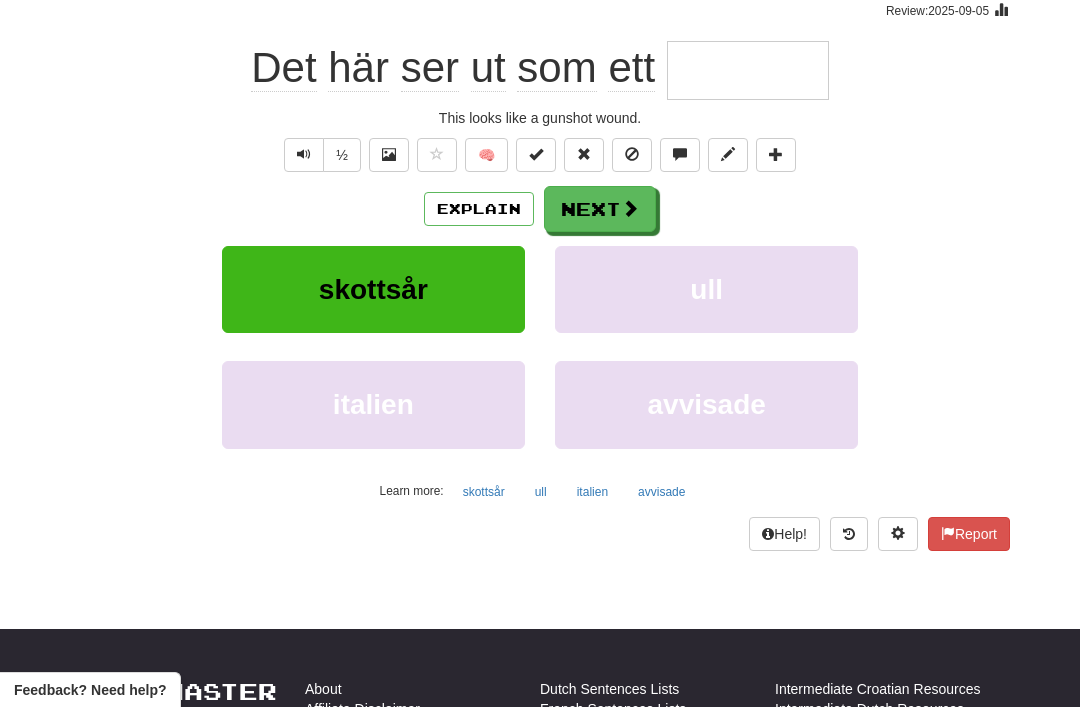 scroll, scrollTop: 169, scrollLeft: 0, axis: vertical 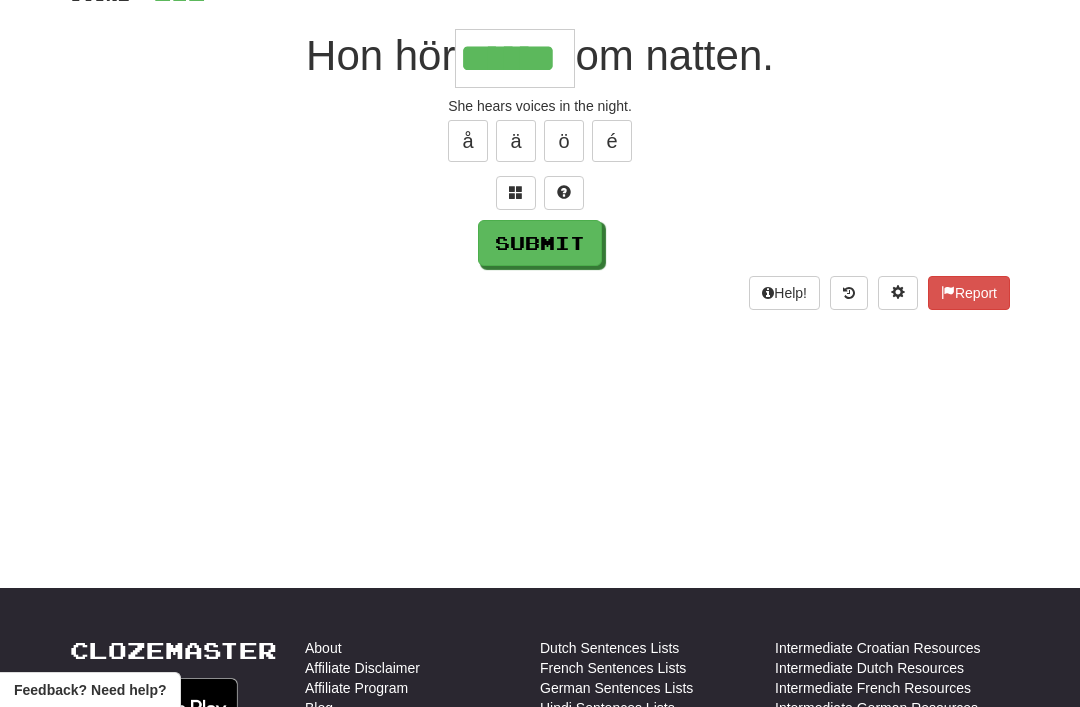 type on "******" 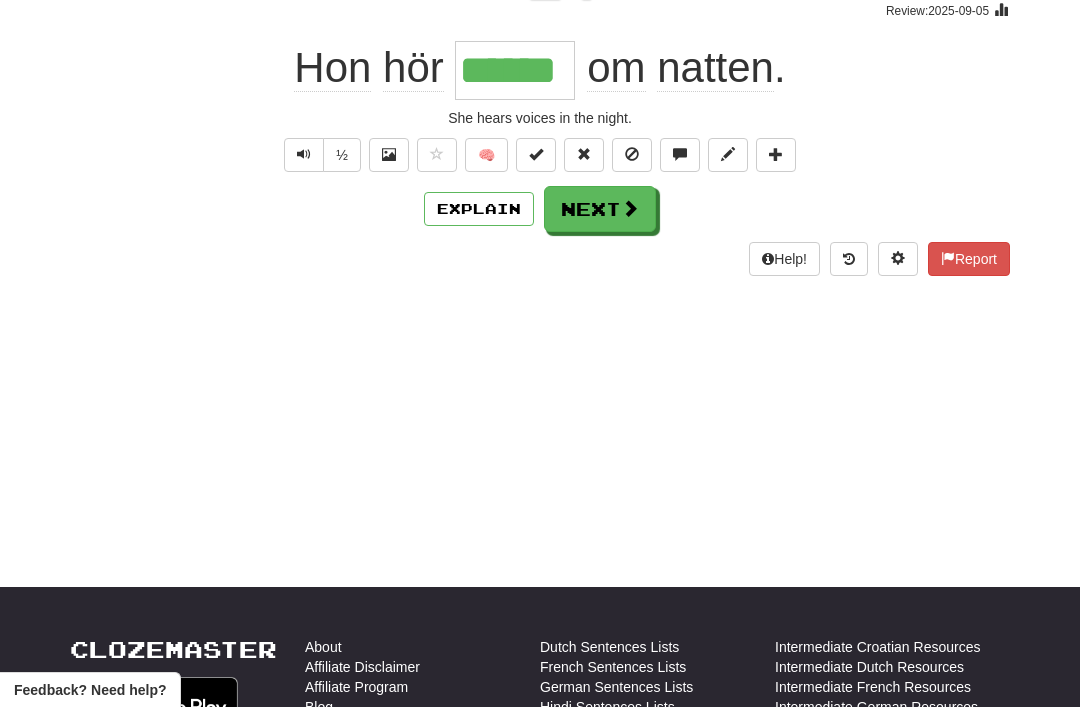 click on "Next" at bounding box center (600, 209) 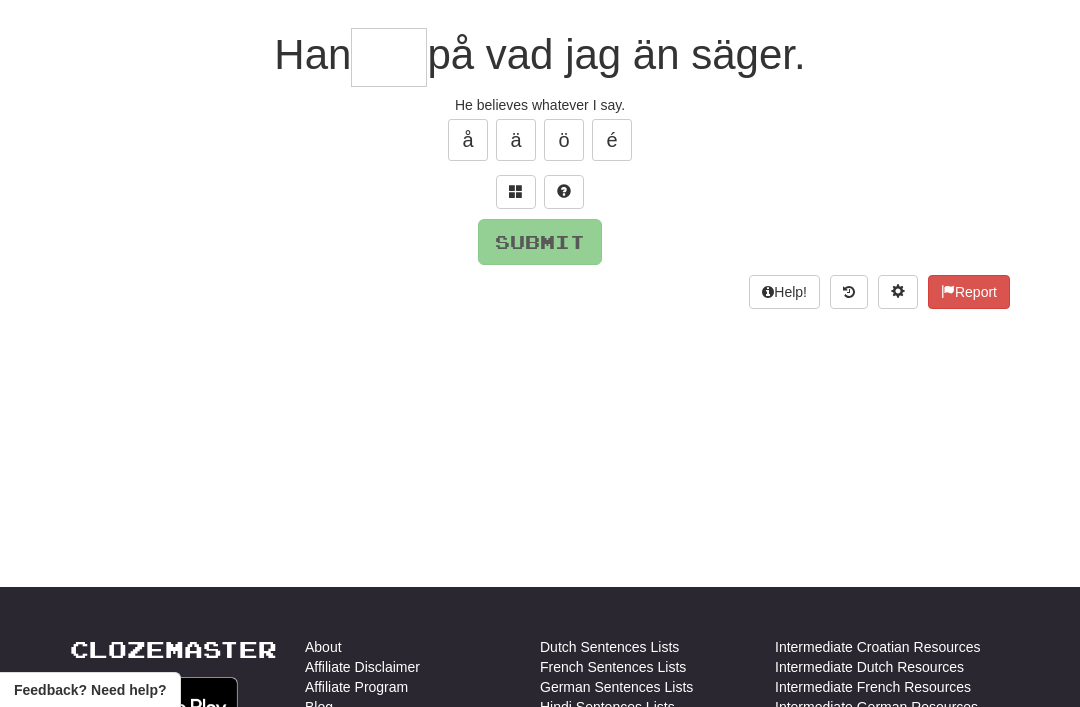 scroll, scrollTop: 169, scrollLeft: 0, axis: vertical 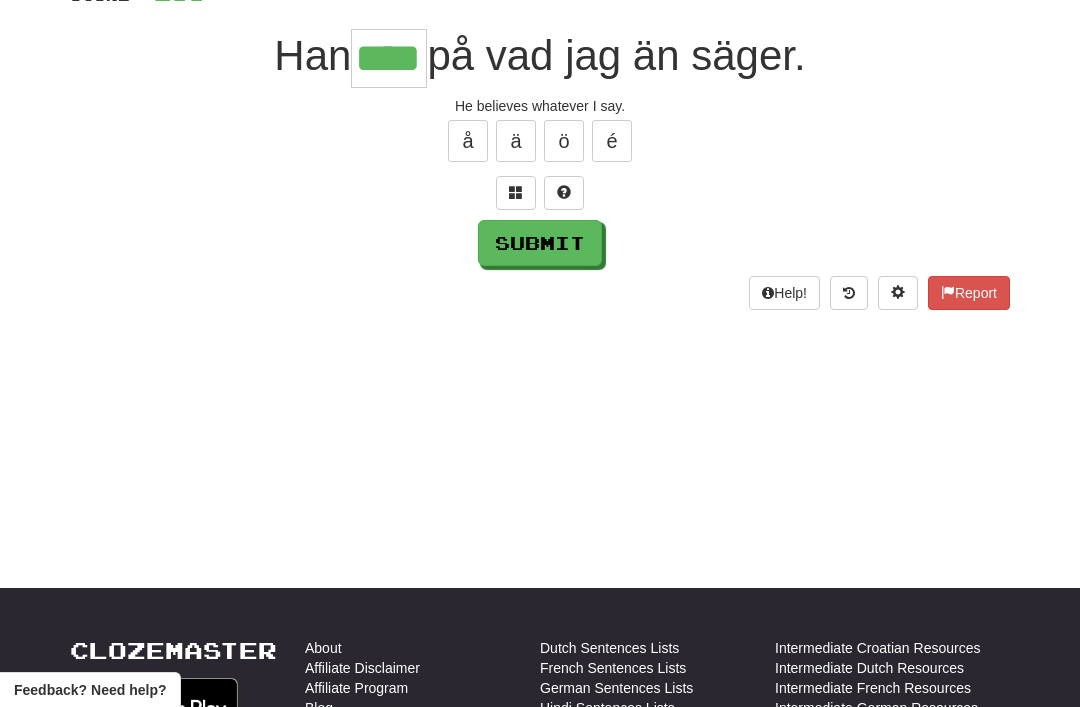 type on "****" 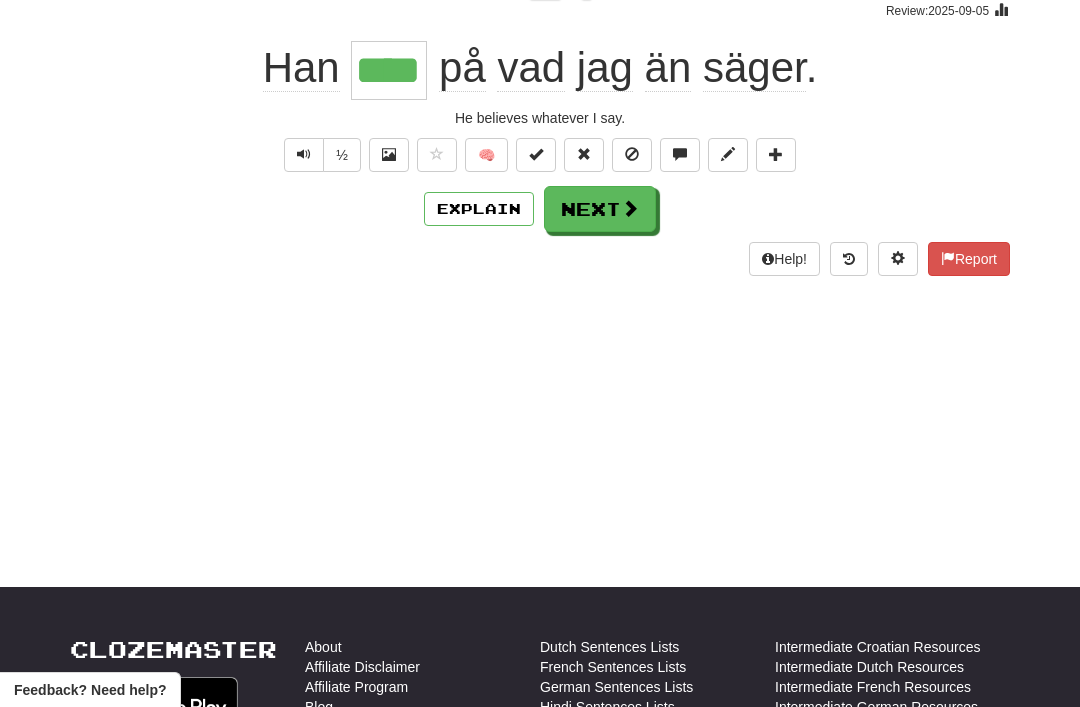 click on "Next" at bounding box center (600, 209) 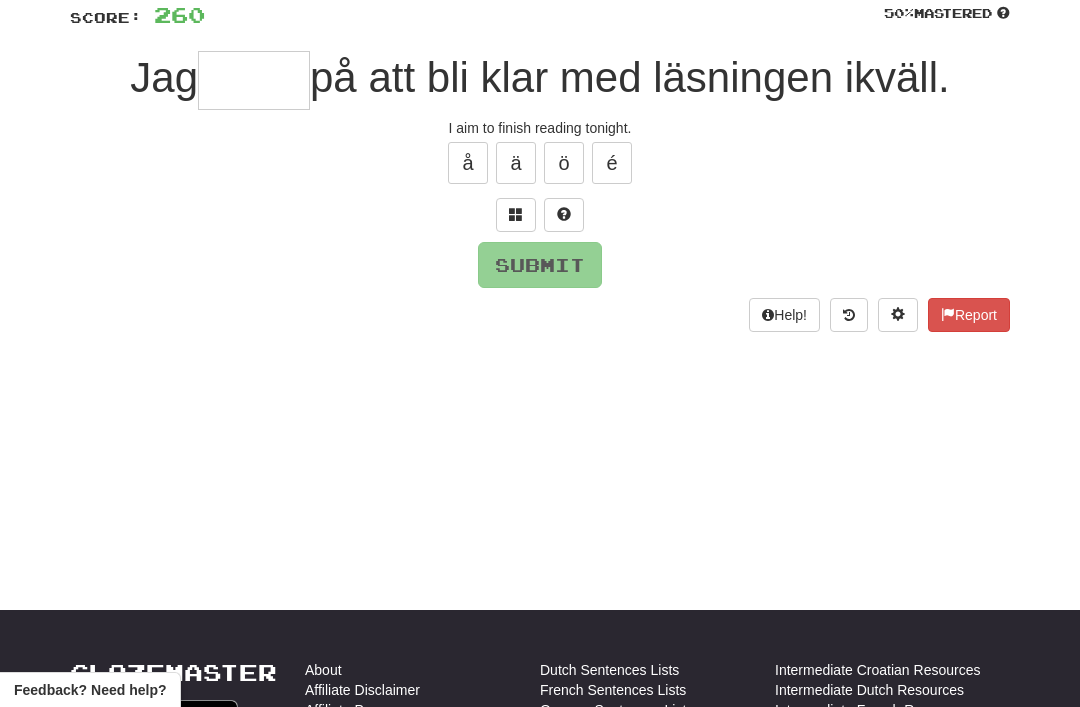 scroll, scrollTop: 97, scrollLeft: 0, axis: vertical 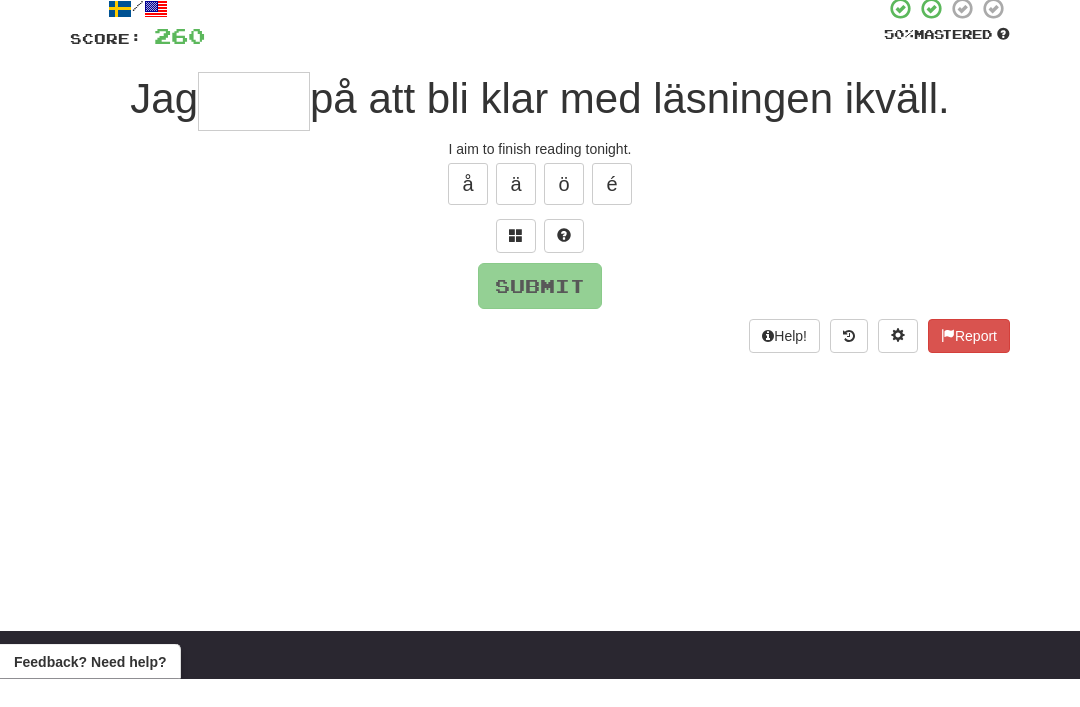 click at bounding box center (516, 265) 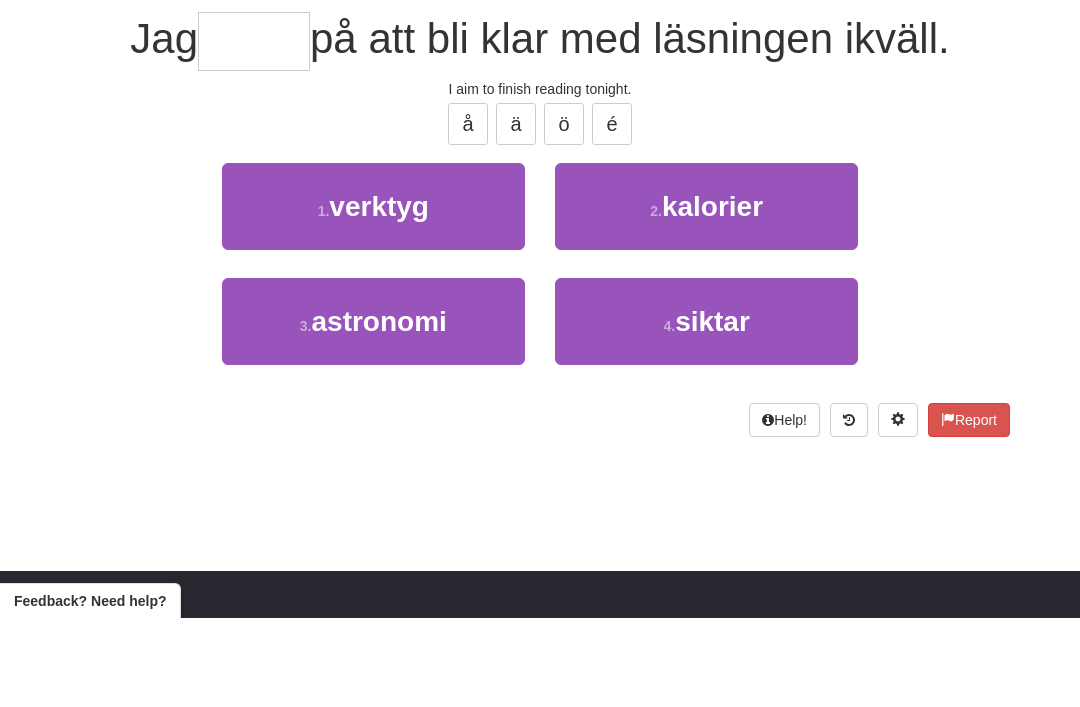 click on "4 .  siktar" at bounding box center [706, 410] 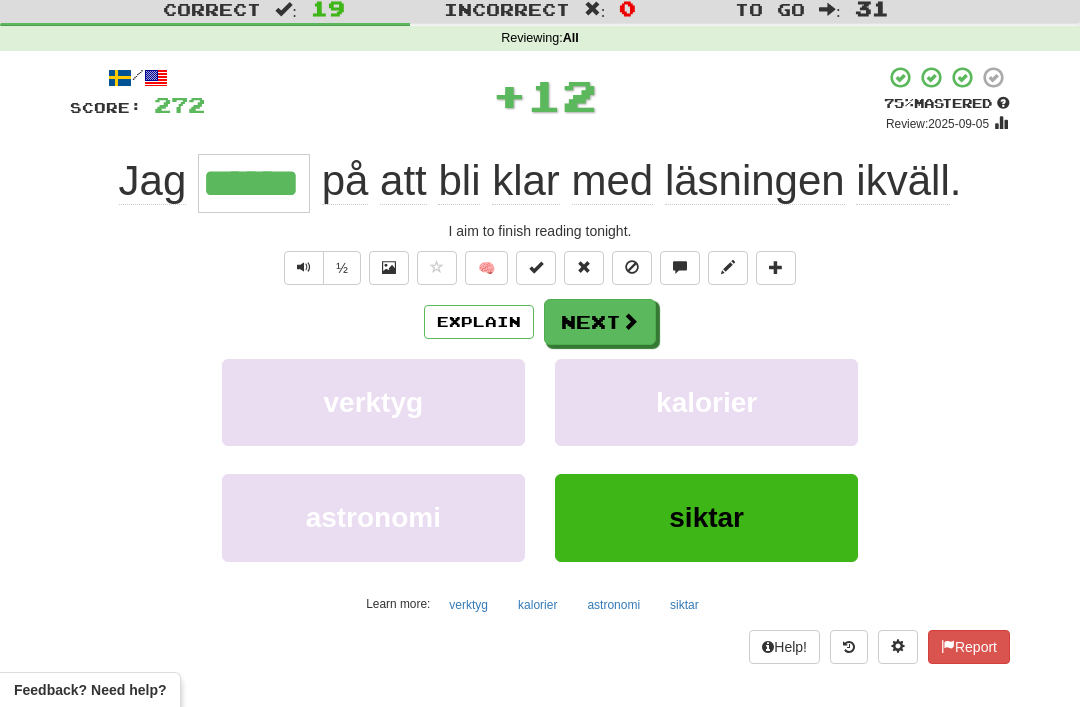 scroll, scrollTop: 59, scrollLeft: 0, axis: vertical 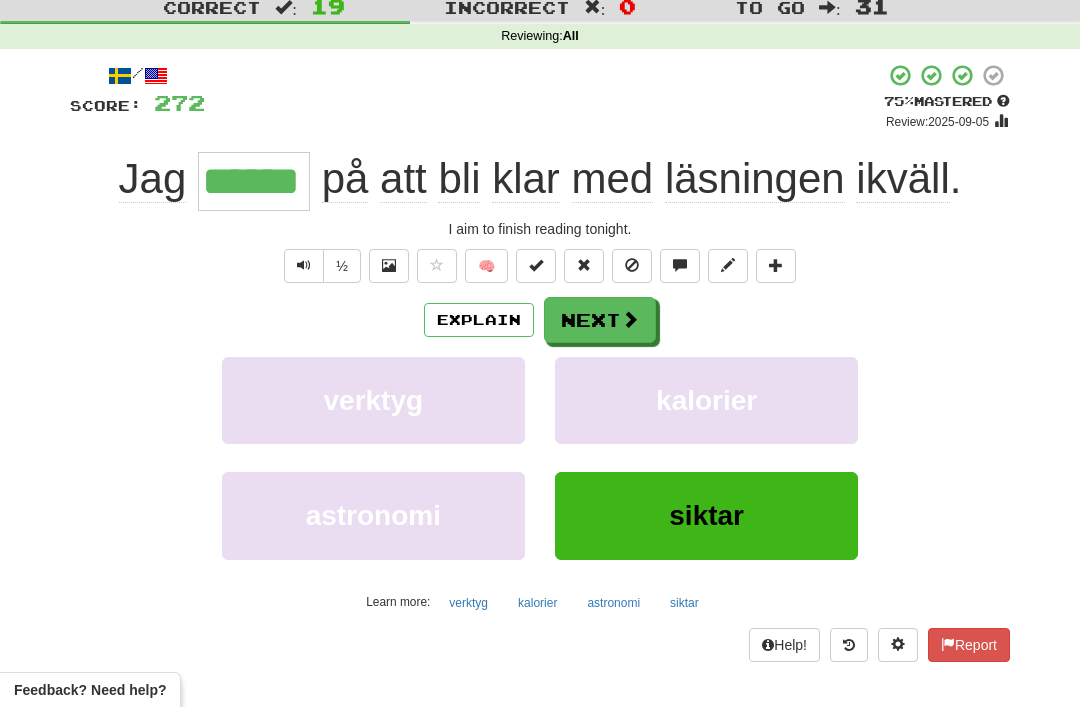 click on "Next" at bounding box center (600, 320) 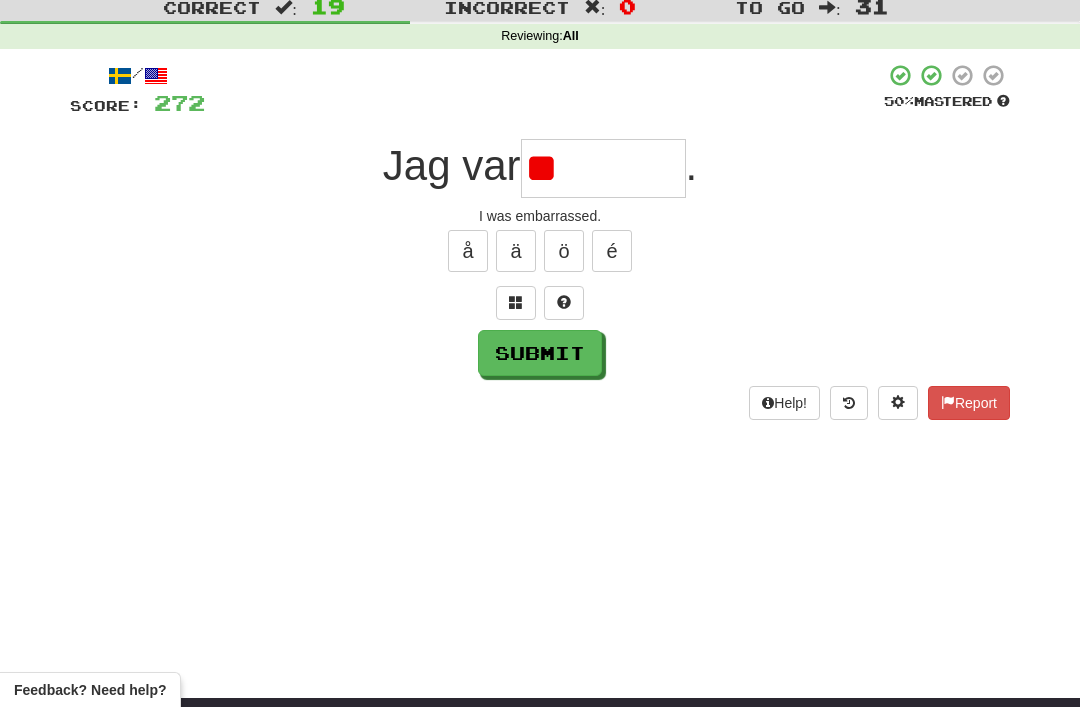 type on "*" 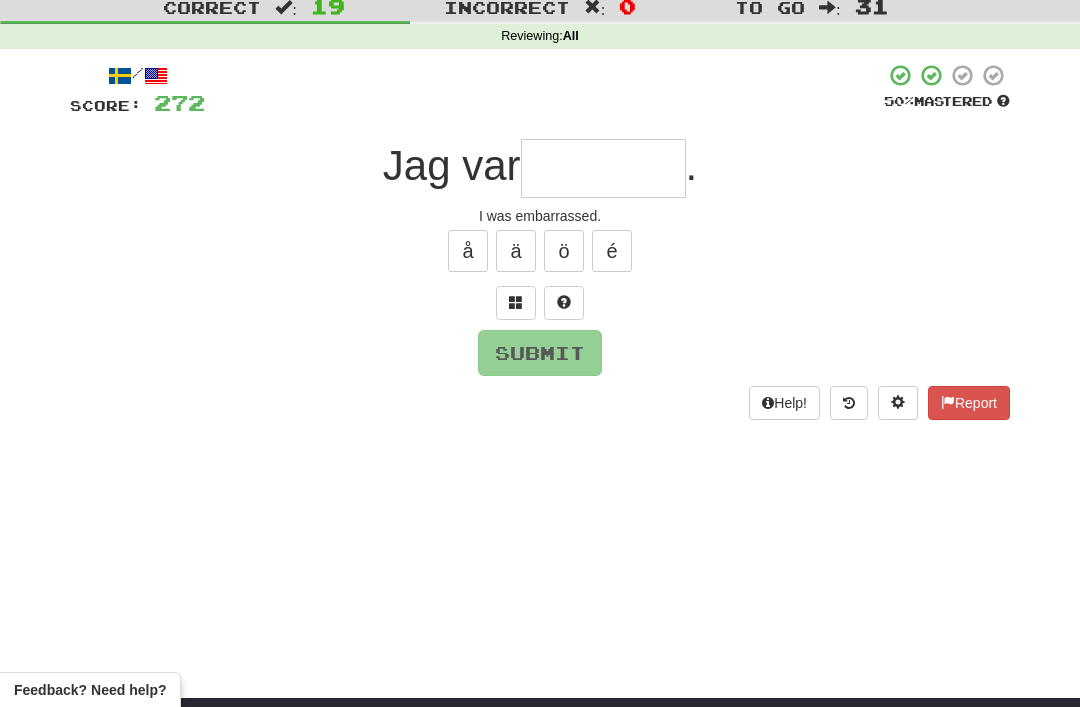 click on "ä" at bounding box center [516, 251] 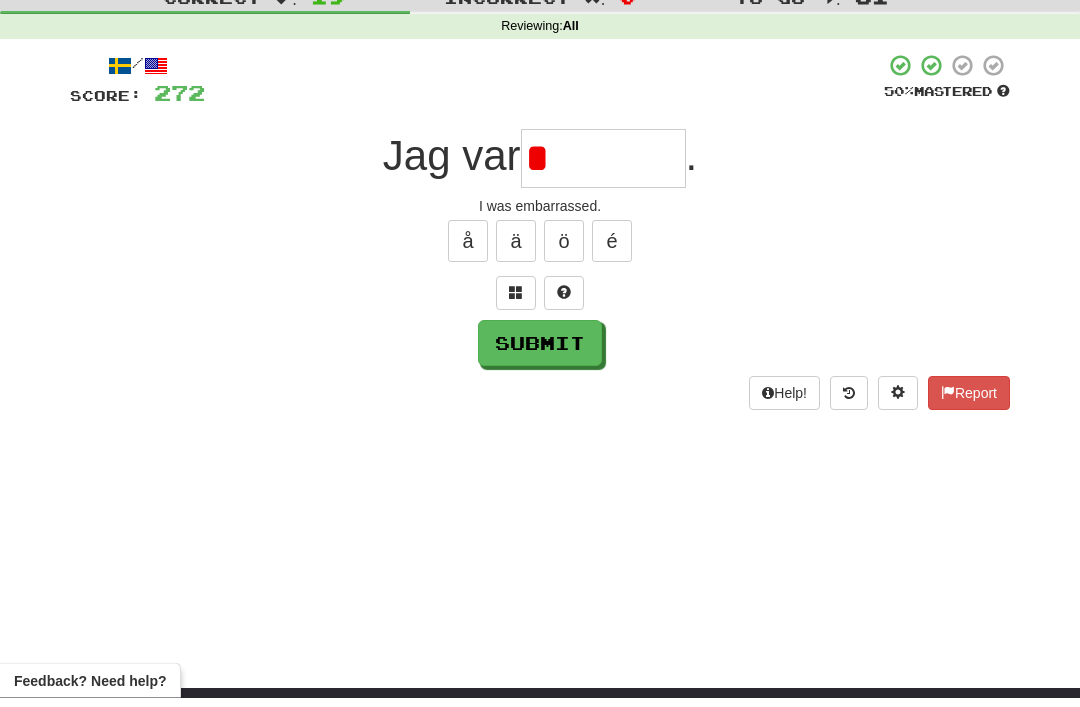 click at bounding box center (516, 303) 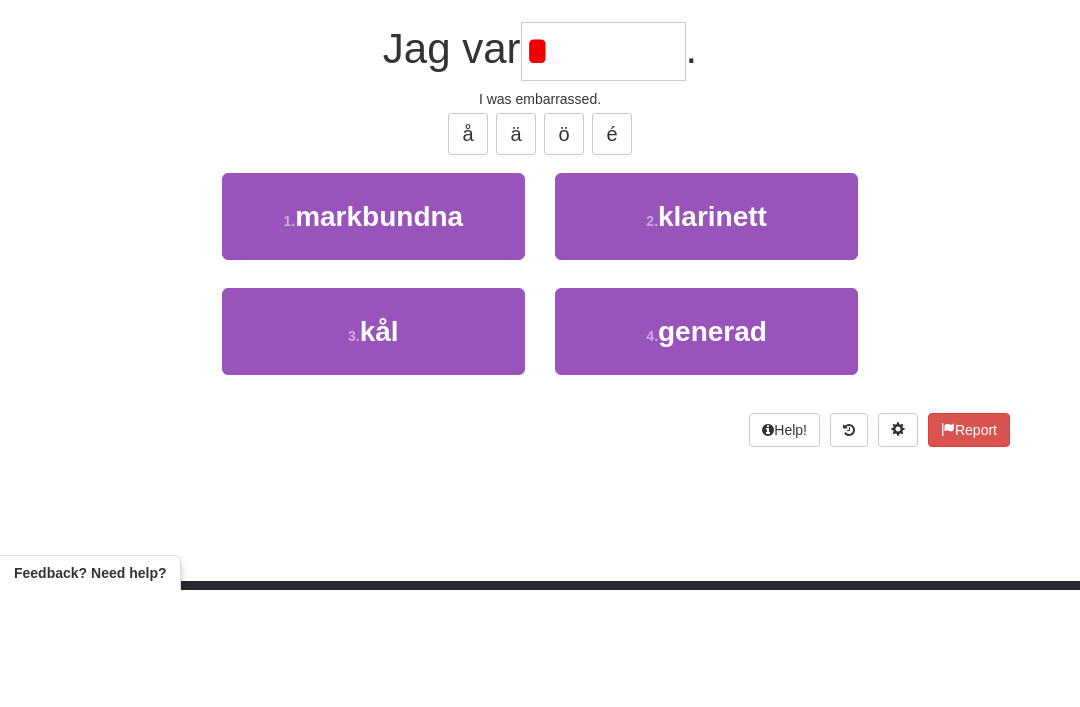 click on "generad" at bounding box center (712, 448) 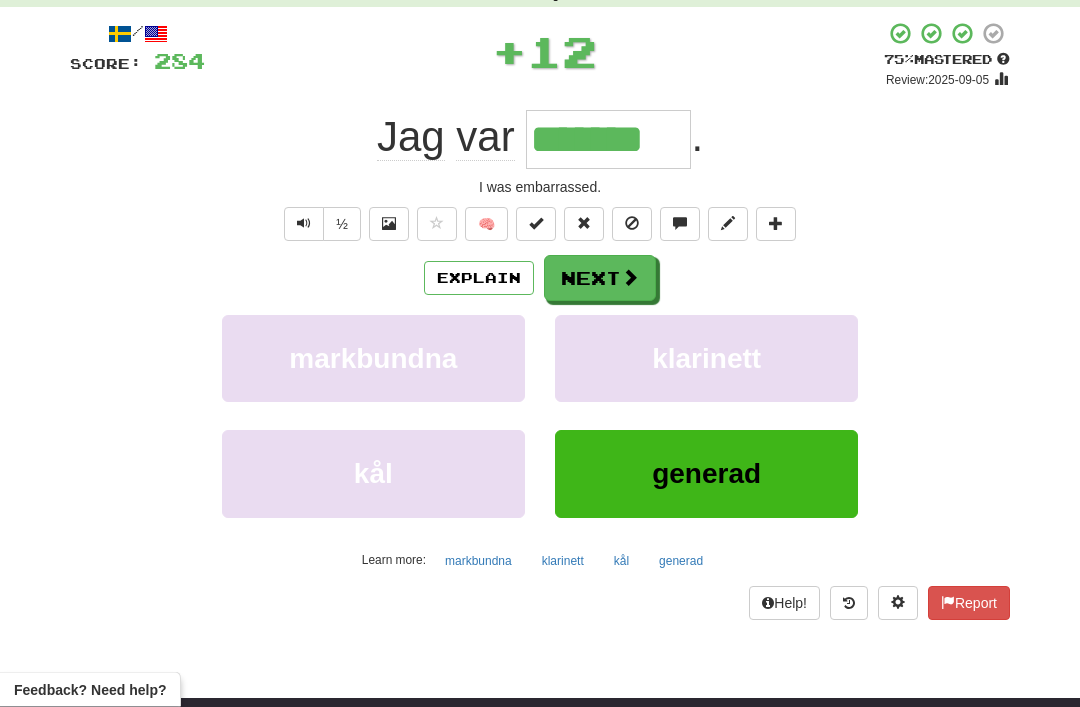 click on "Explain" at bounding box center (479, 279) 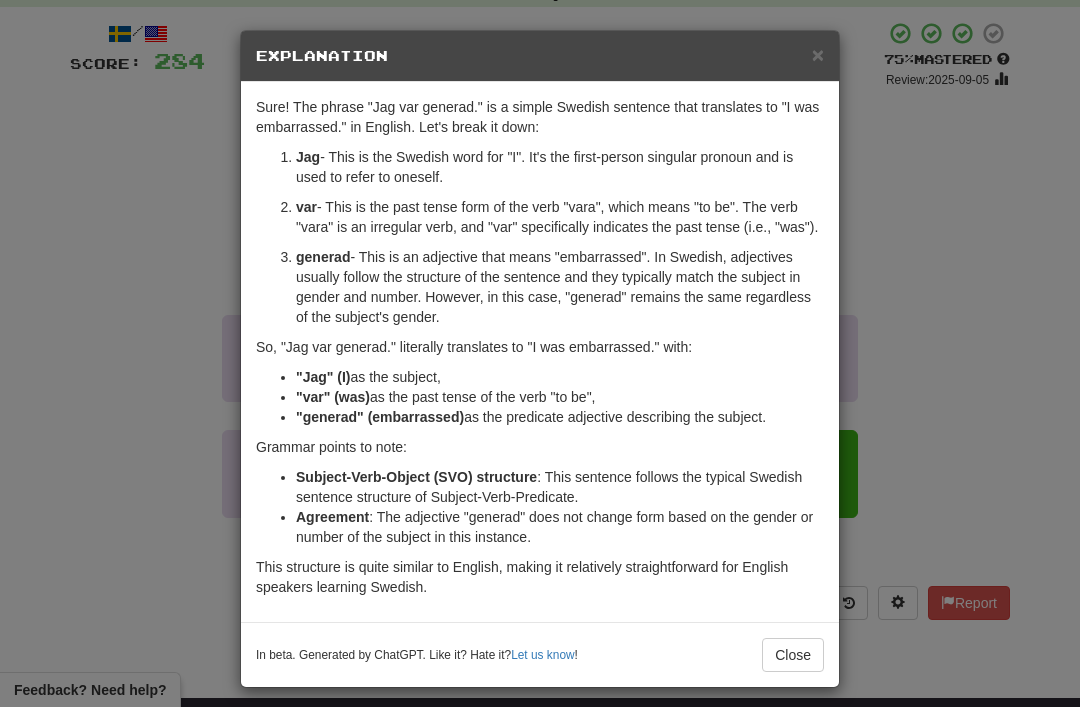 scroll, scrollTop: 0, scrollLeft: 0, axis: both 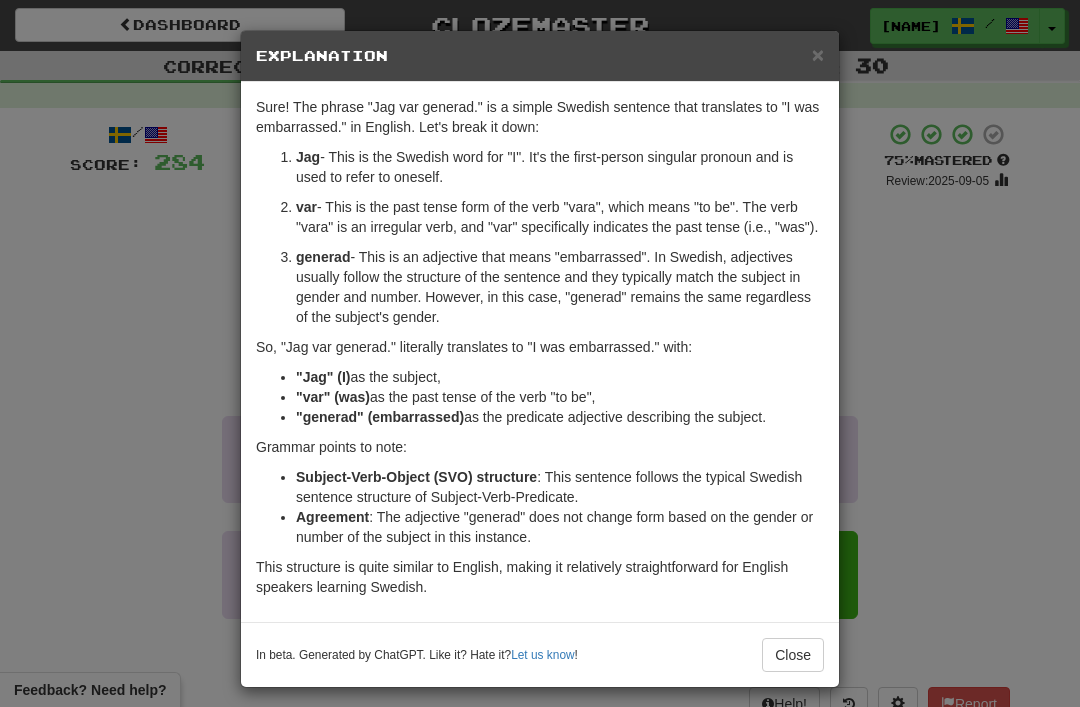 click on "Close" at bounding box center [793, 655] 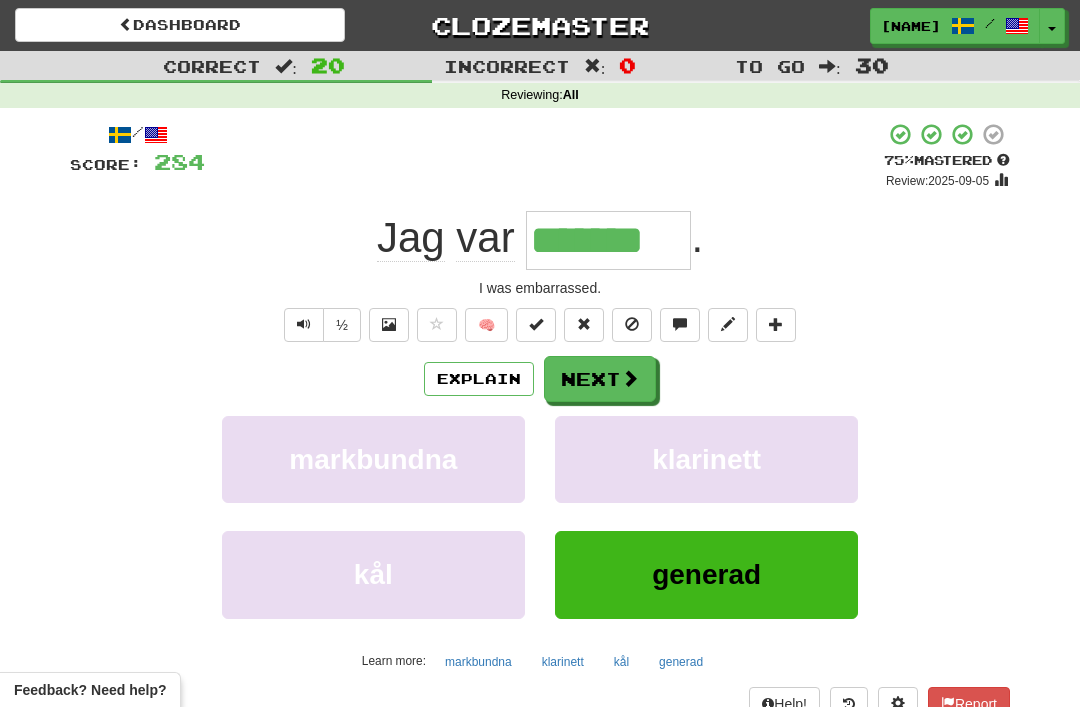 click on "Next" at bounding box center (600, 379) 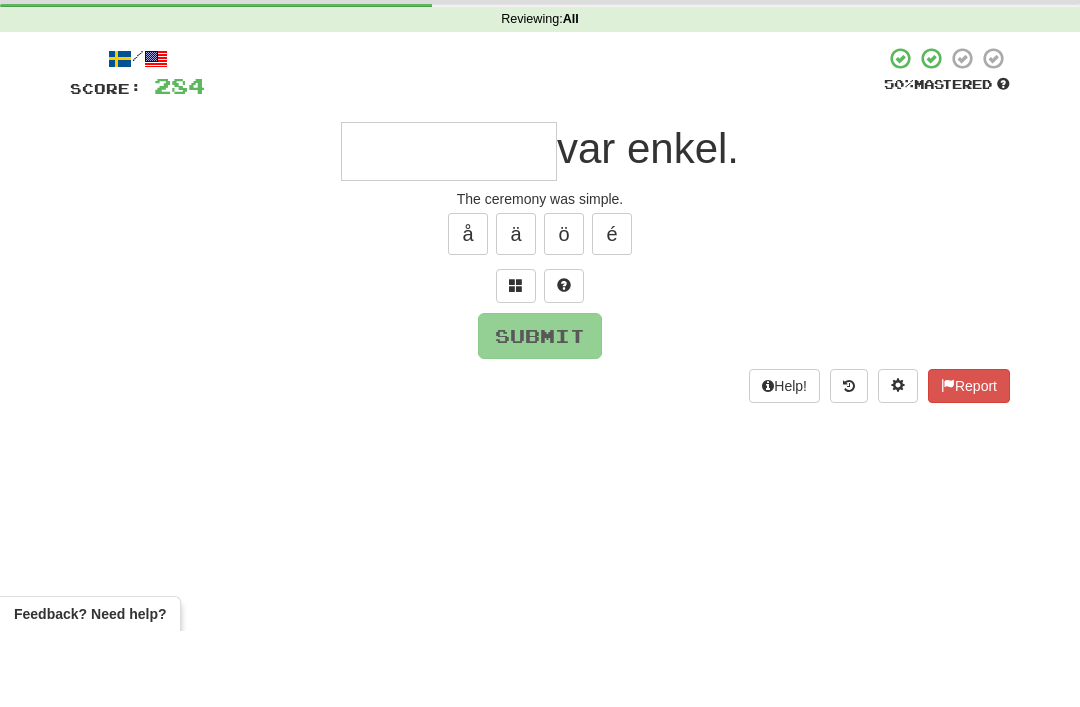 click at bounding box center (516, 361) 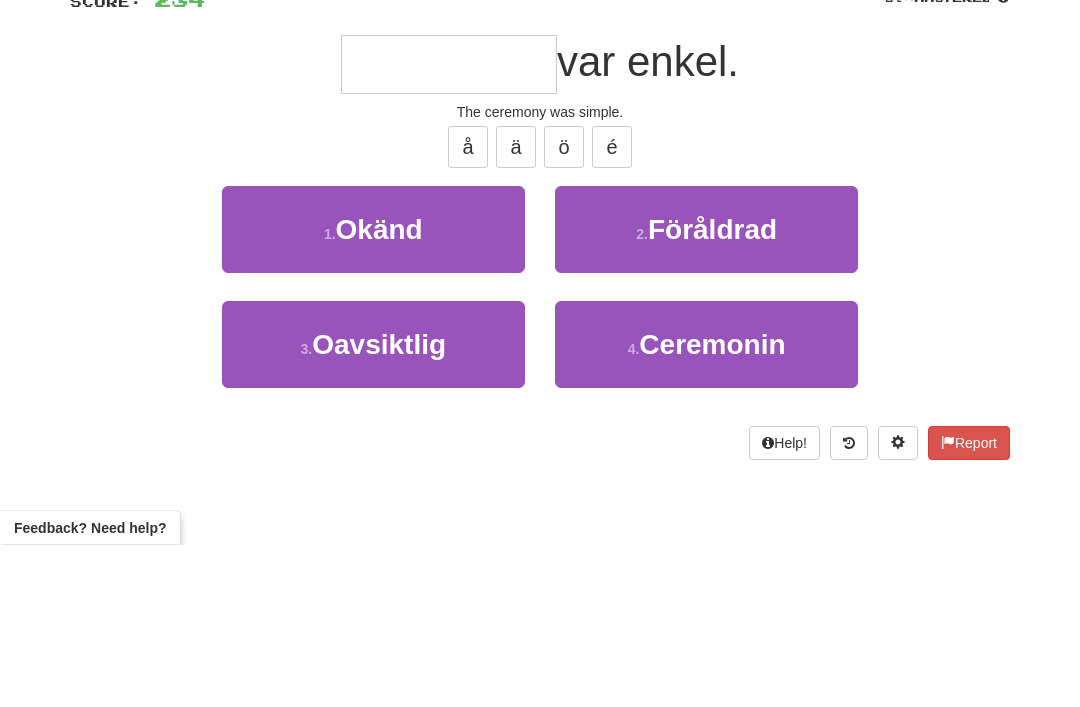 click on "Ceremonin" at bounding box center (712, 507) 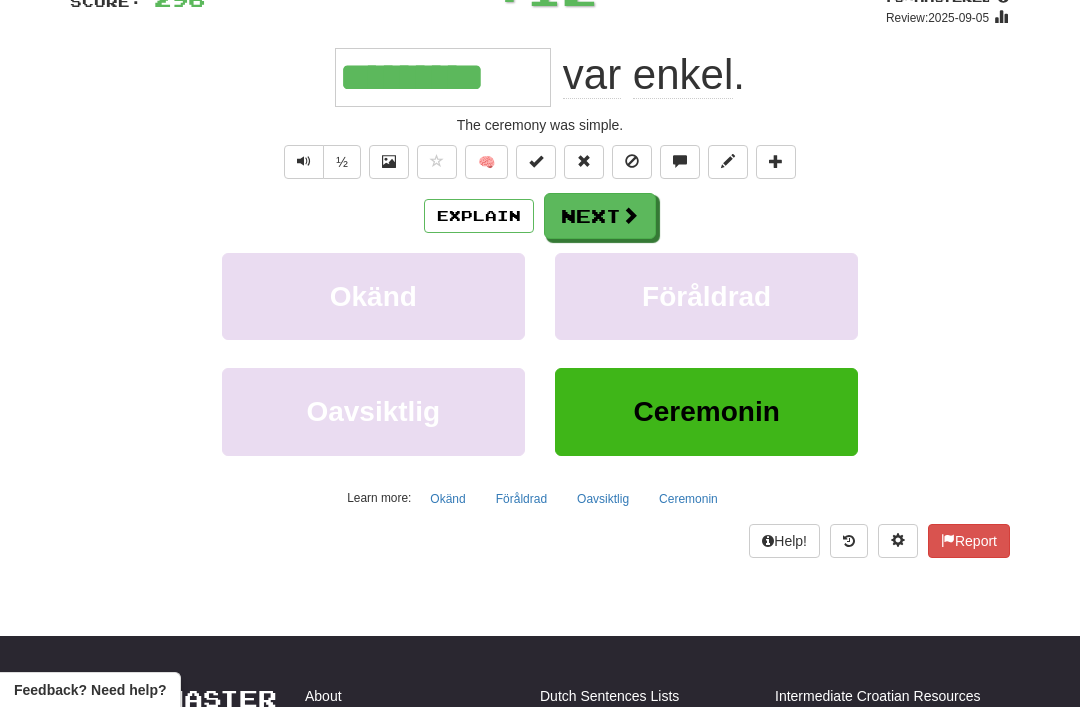 click on "Next" at bounding box center [600, 216] 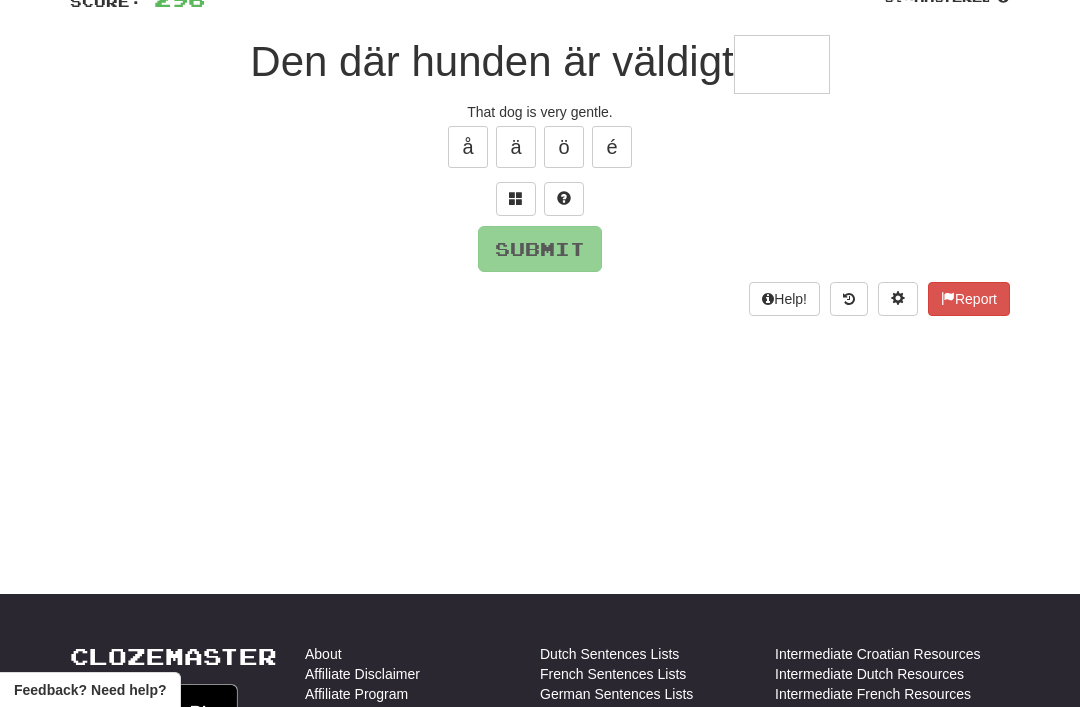 scroll, scrollTop: 162, scrollLeft: 0, axis: vertical 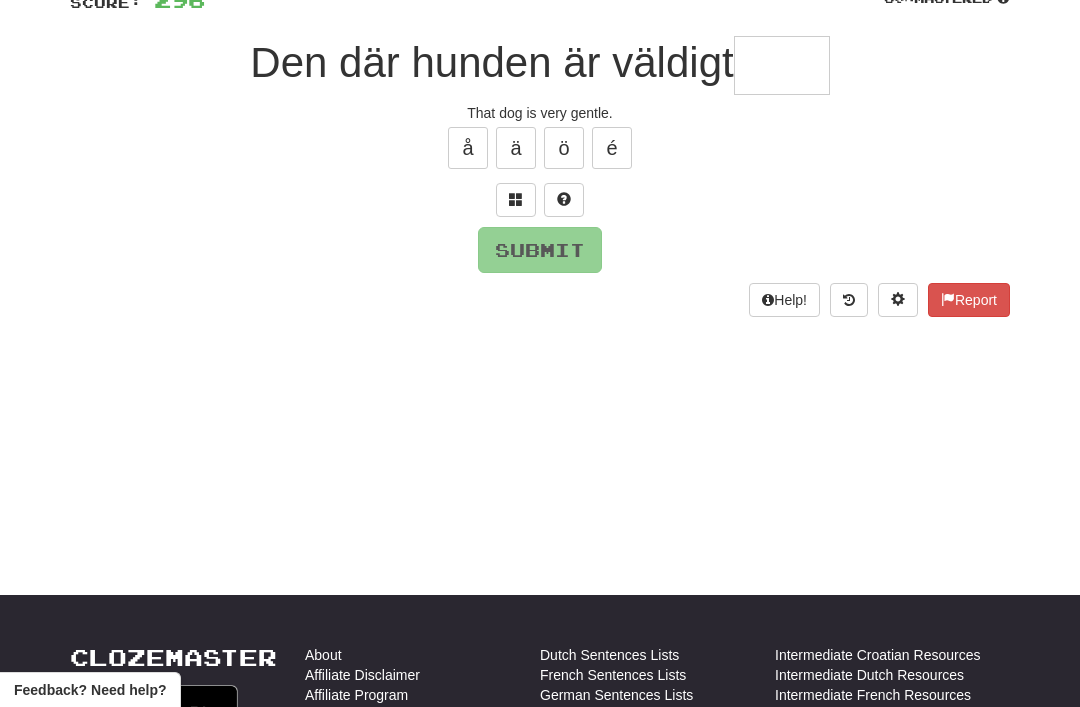 click at bounding box center [516, 200] 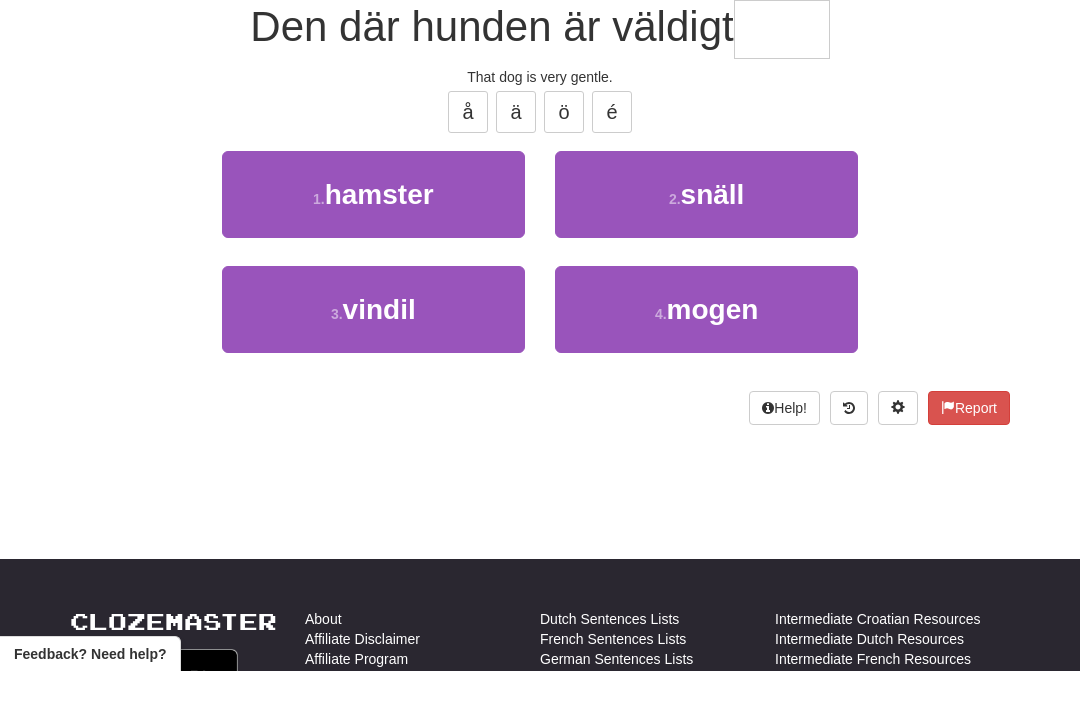 click on "snäll" at bounding box center (713, 230) 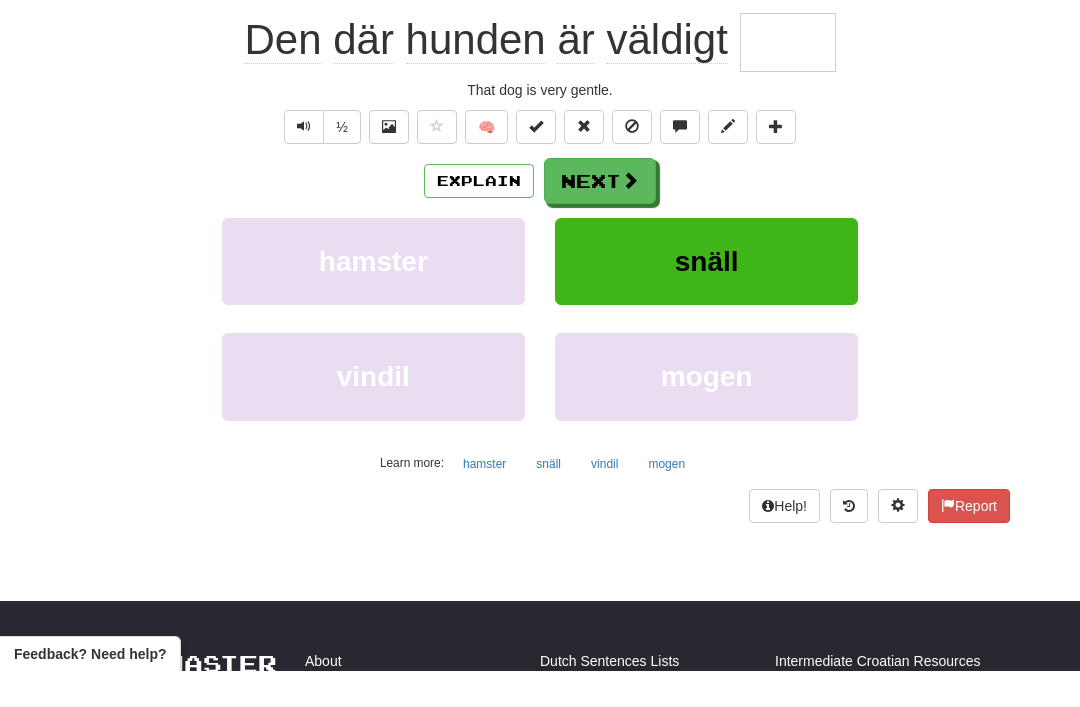 type on "*****" 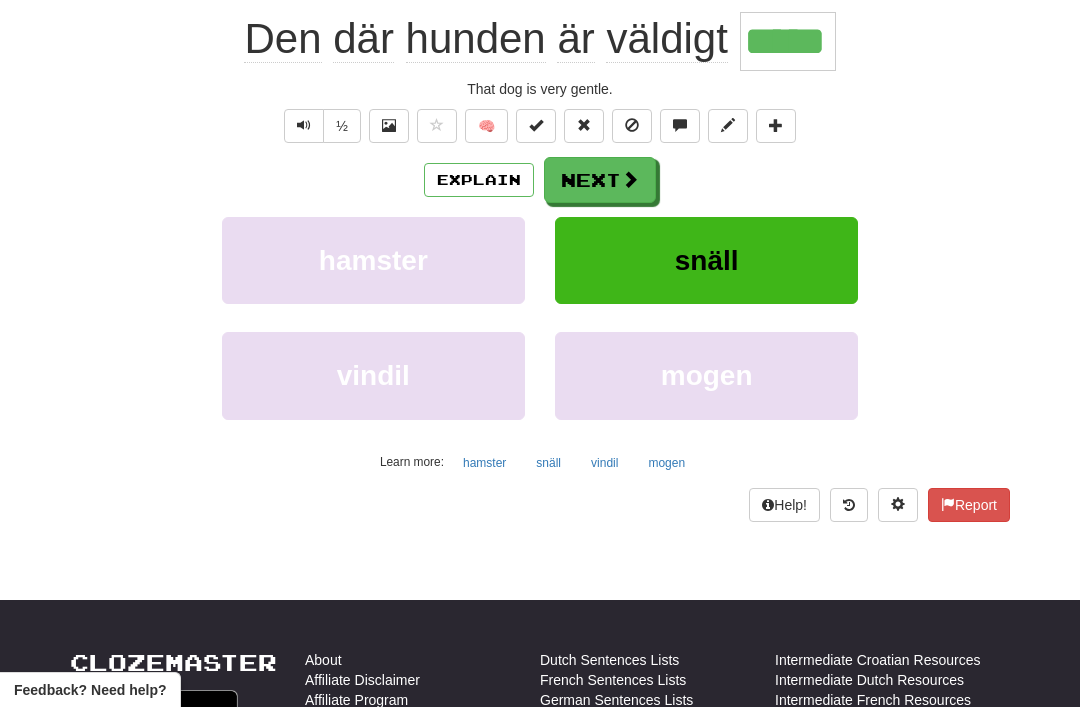 click on "Next" at bounding box center (600, 180) 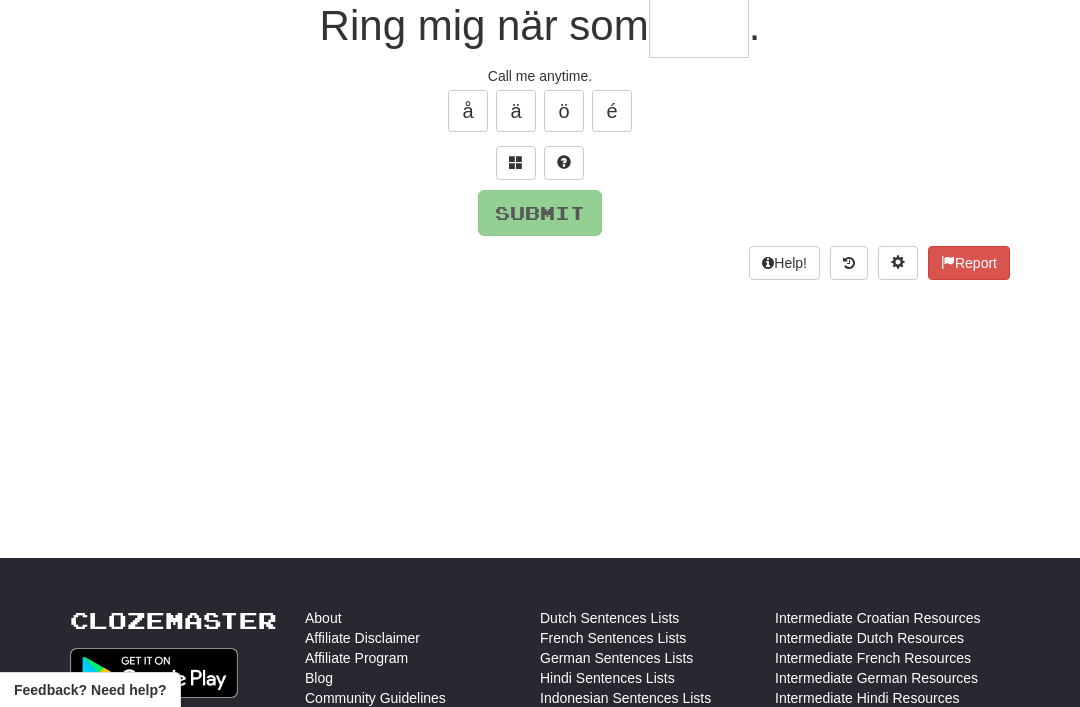 scroll, scrollTop: 198, scrollLeft: 0, axis: vertical 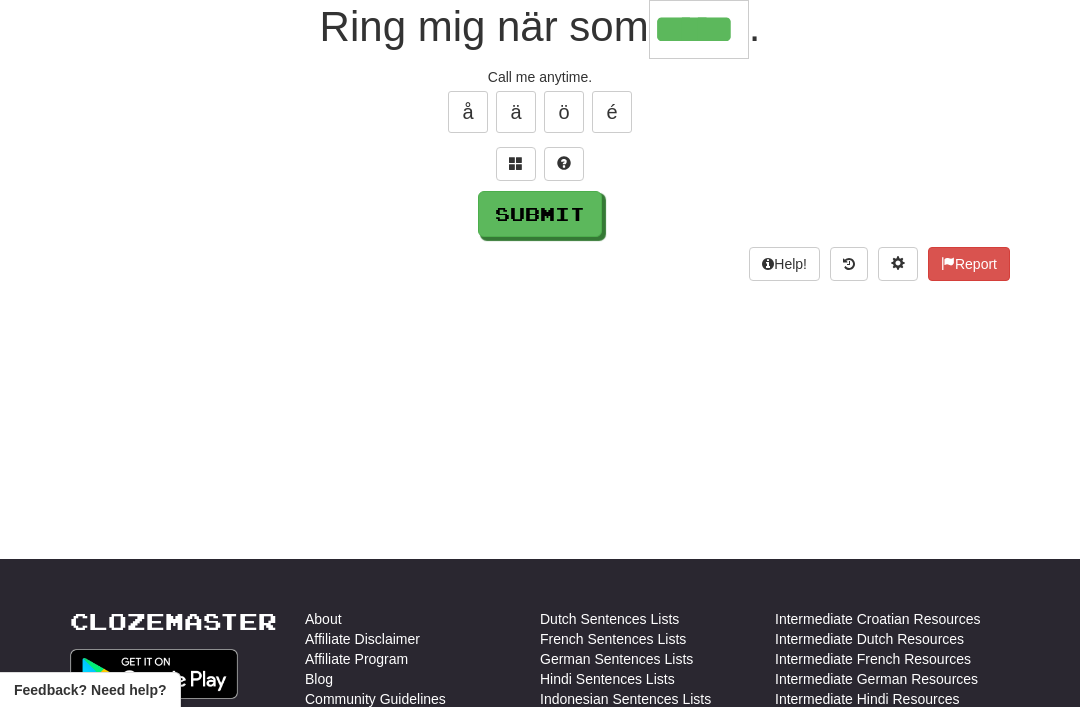 type on "*****" 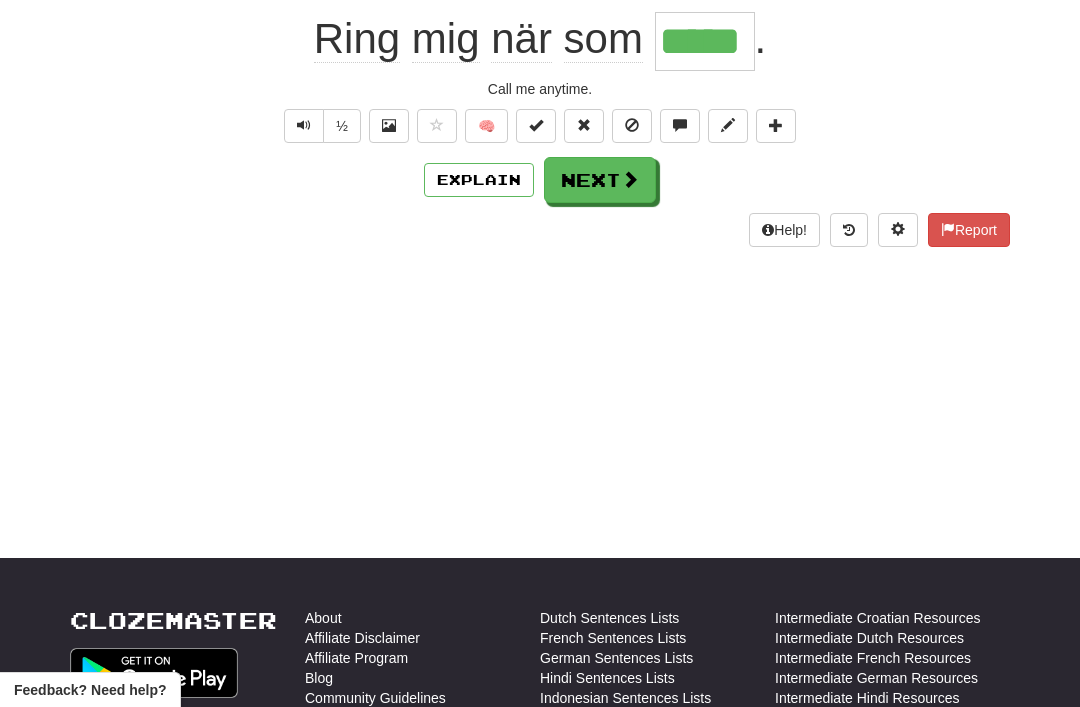 click on "Next" at bounding box center (600, 180) 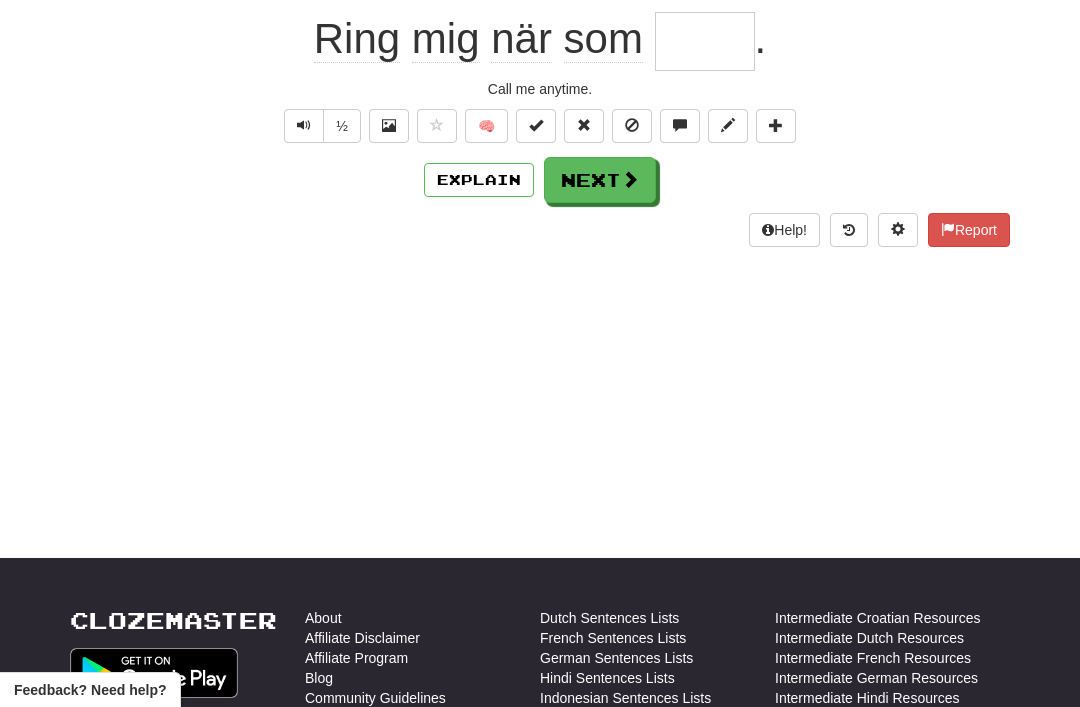 scroll, scrollTop: 198, scrollLeft: 0, axis: vertical 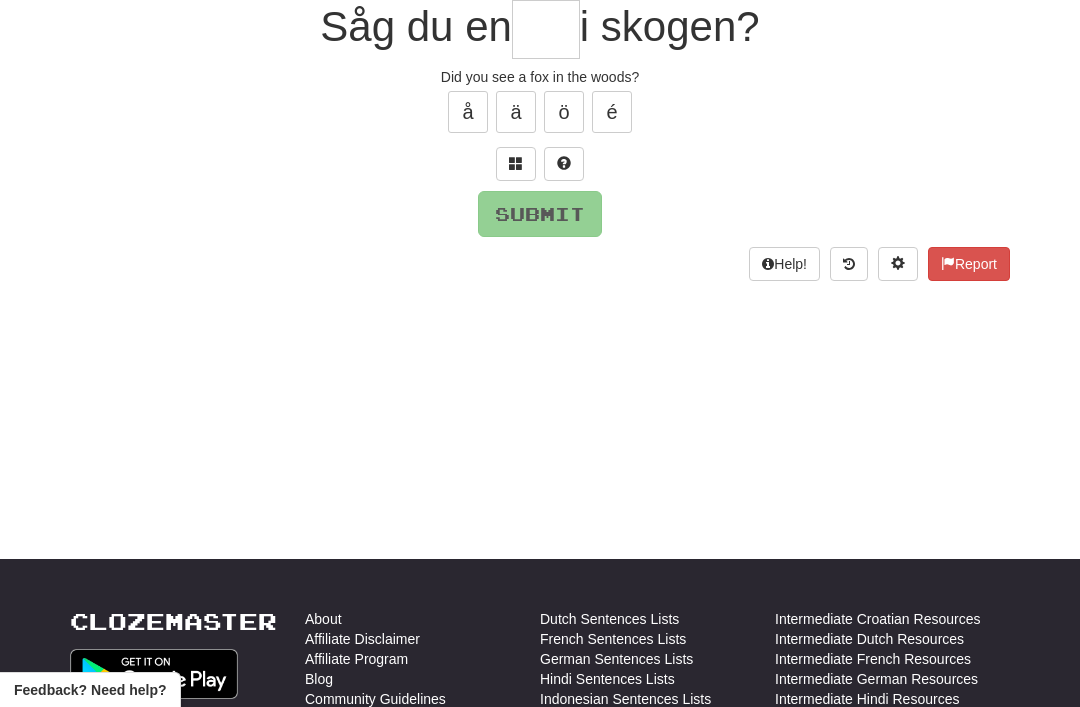 type on "*" 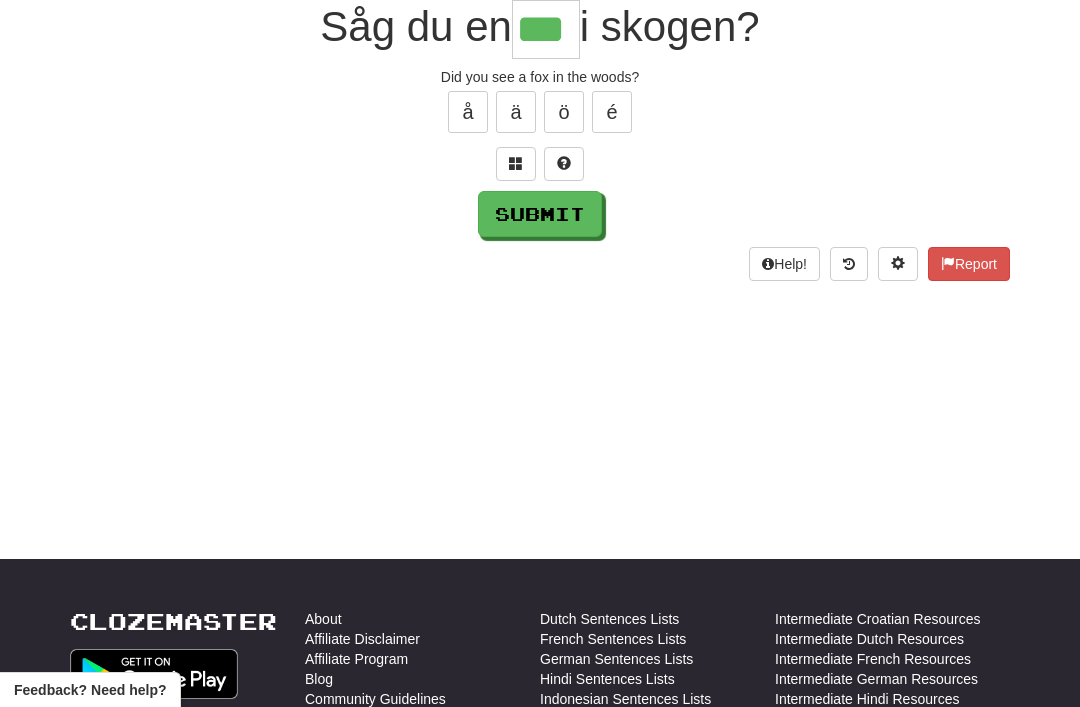 type on "***" 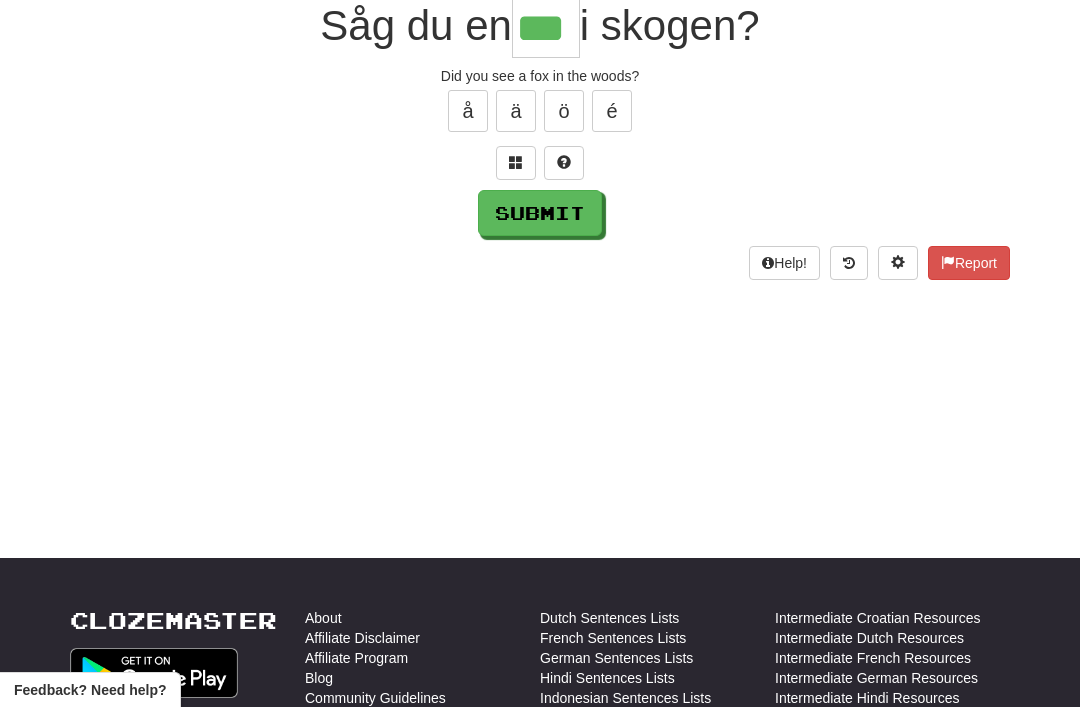 click on "Submit" at bounding box center (540, 213) 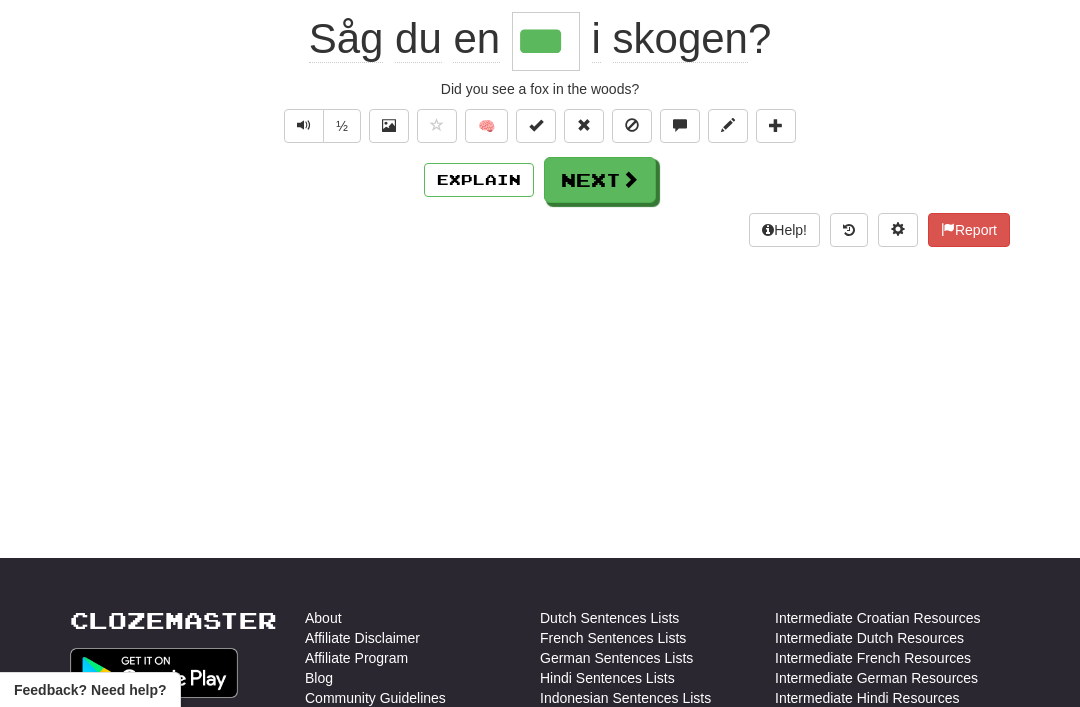 click on "Next" at bounding box center [600, 180] 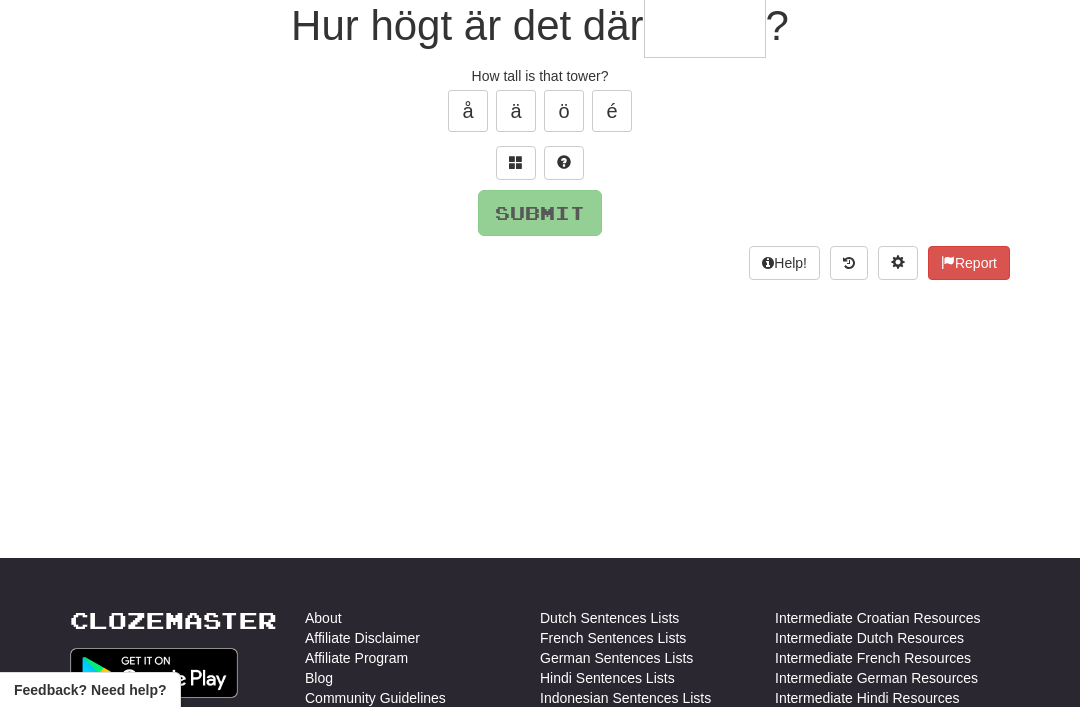 scroll, scrollTop: 198, scrollLeft: 0, axis: vertical 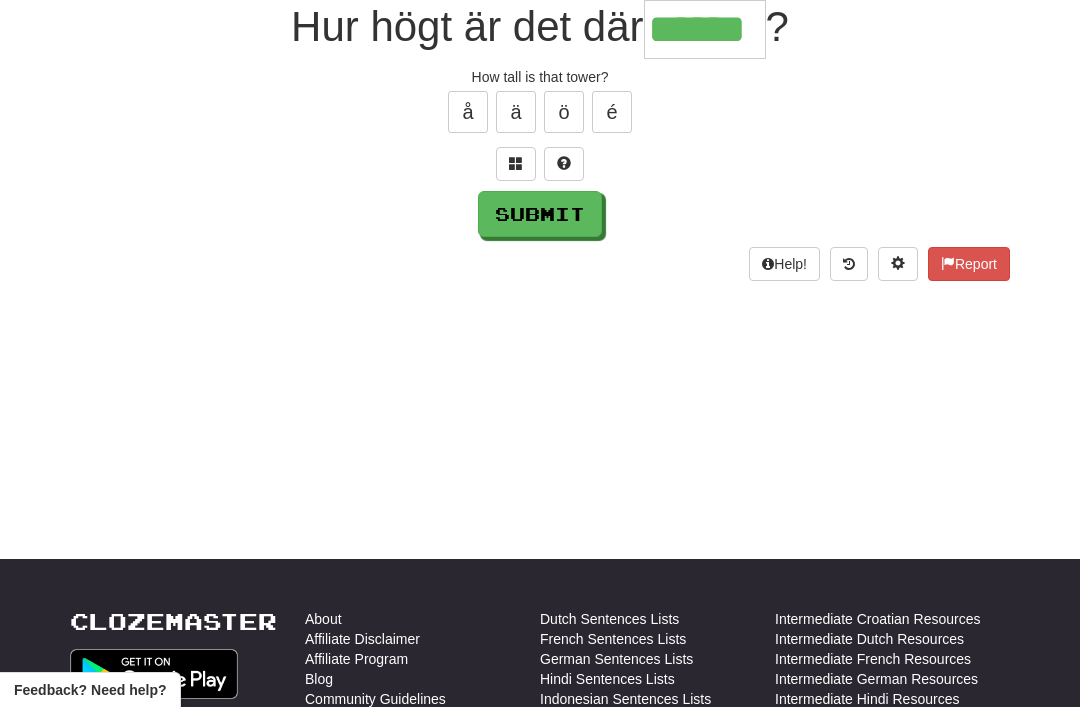 type on "******" 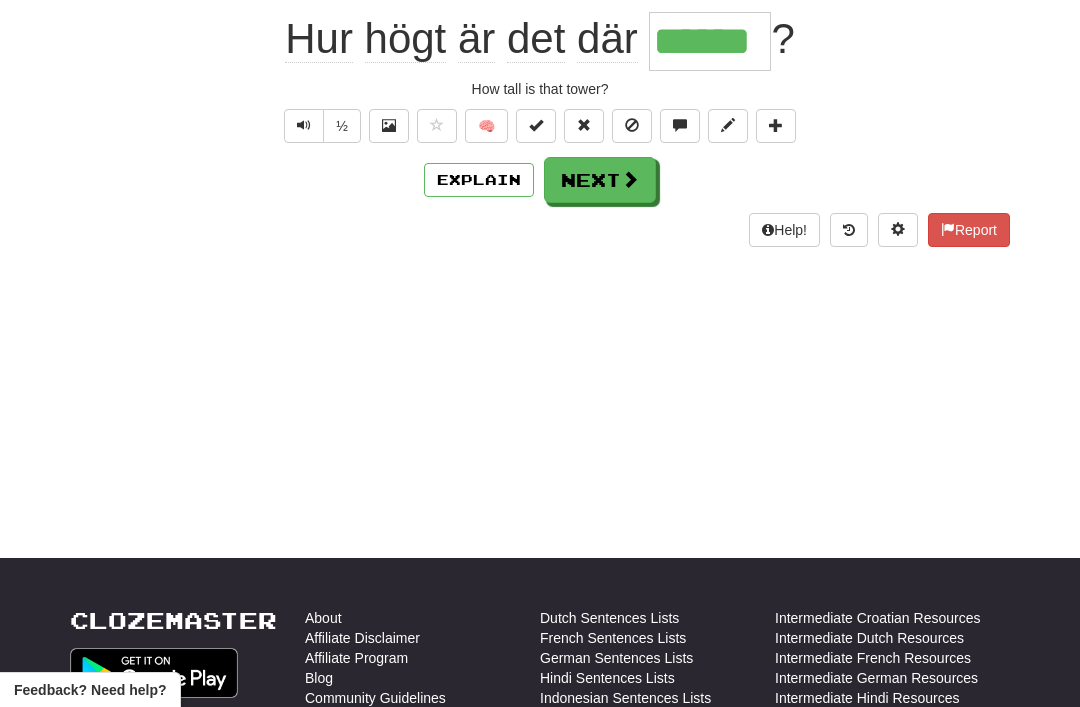 click on "Next" at bounding box center (600, 180) 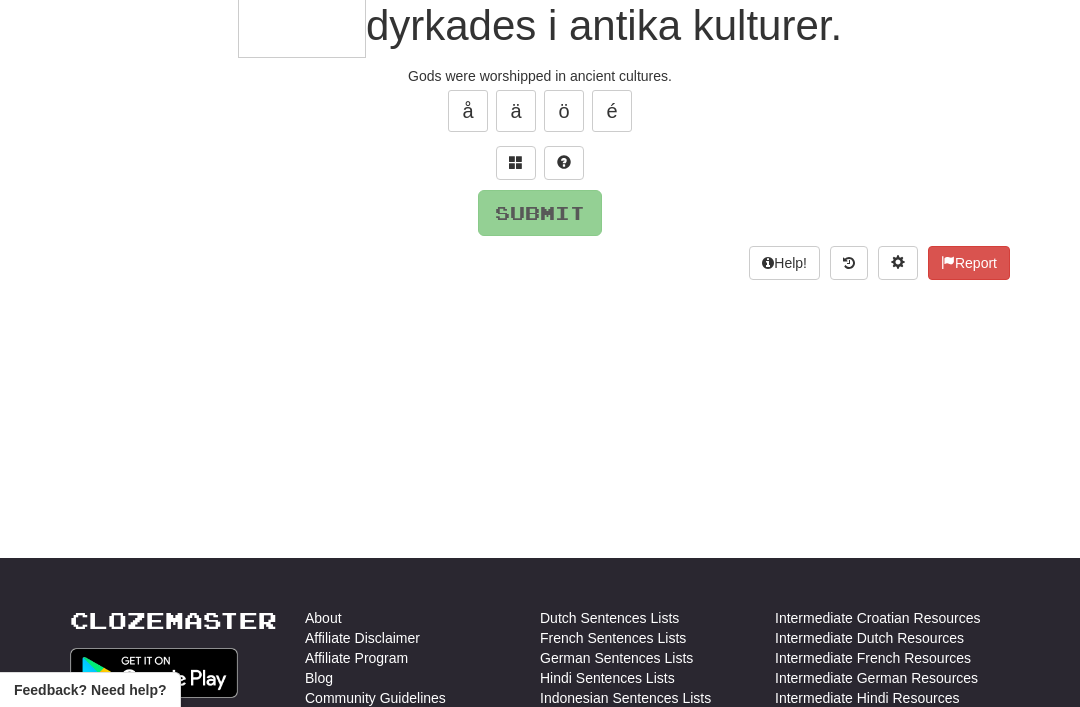 scroll, scrollTop: 198, scrollLeft: 0, axis: vertical 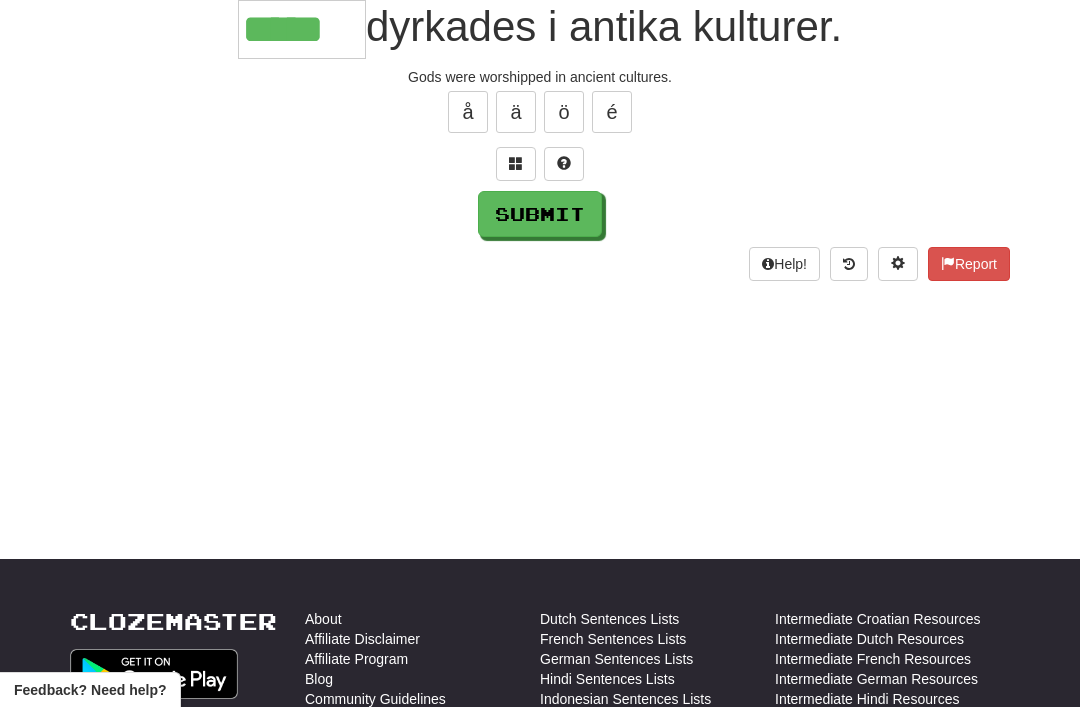click on "Submit" at bounding box center [540, 214] 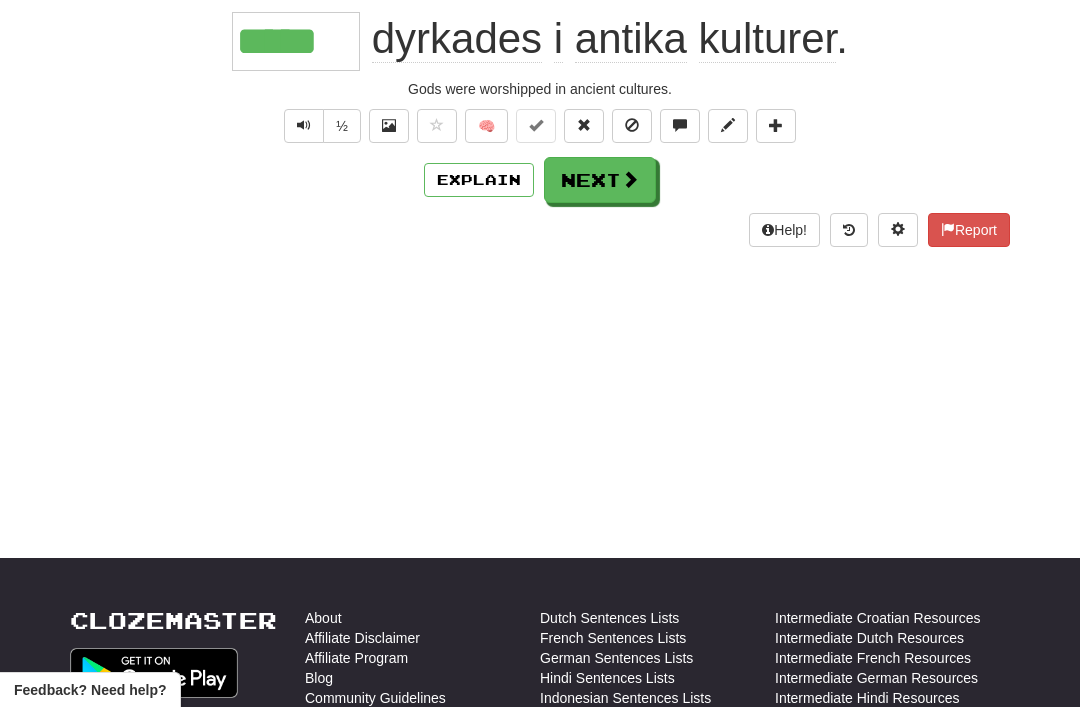 click on "Next" at bounding box center [600, 180] 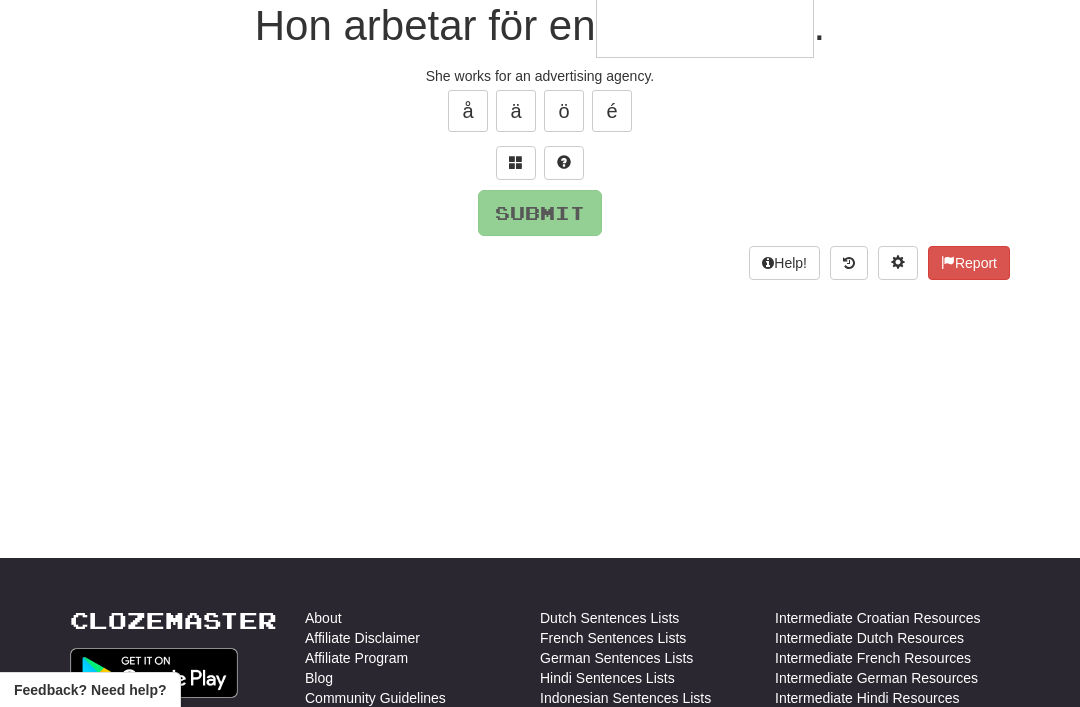 scroll, scrollTop: 198, scrollLeft: 0, axis: vertical 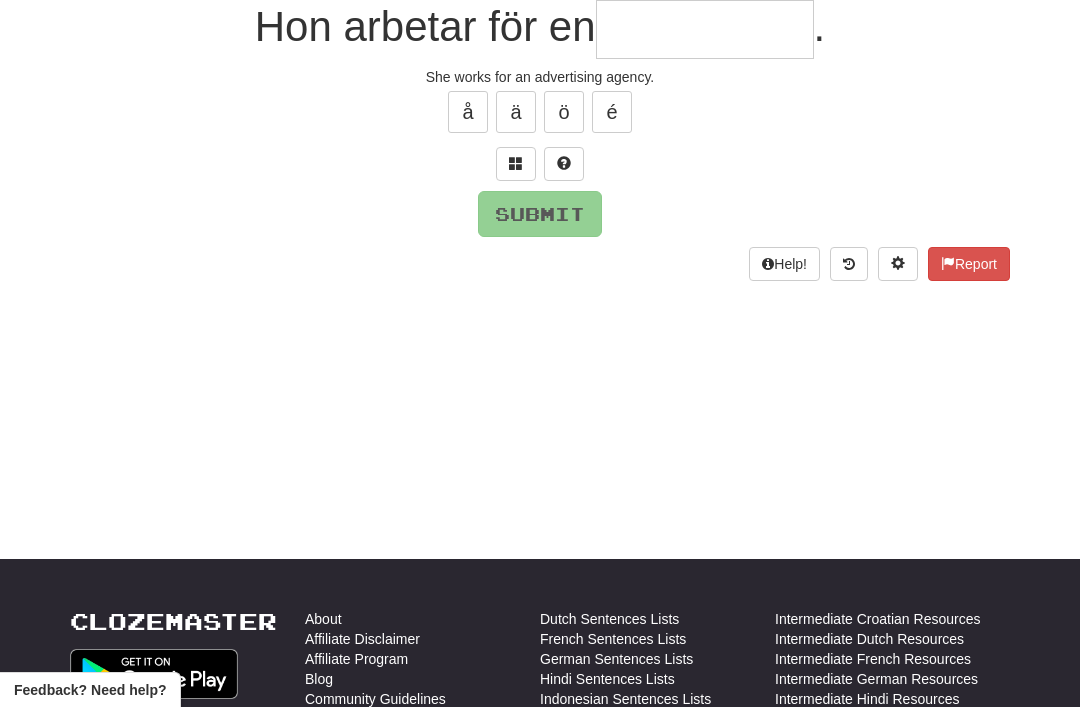 click at bounding box center [516, 164] 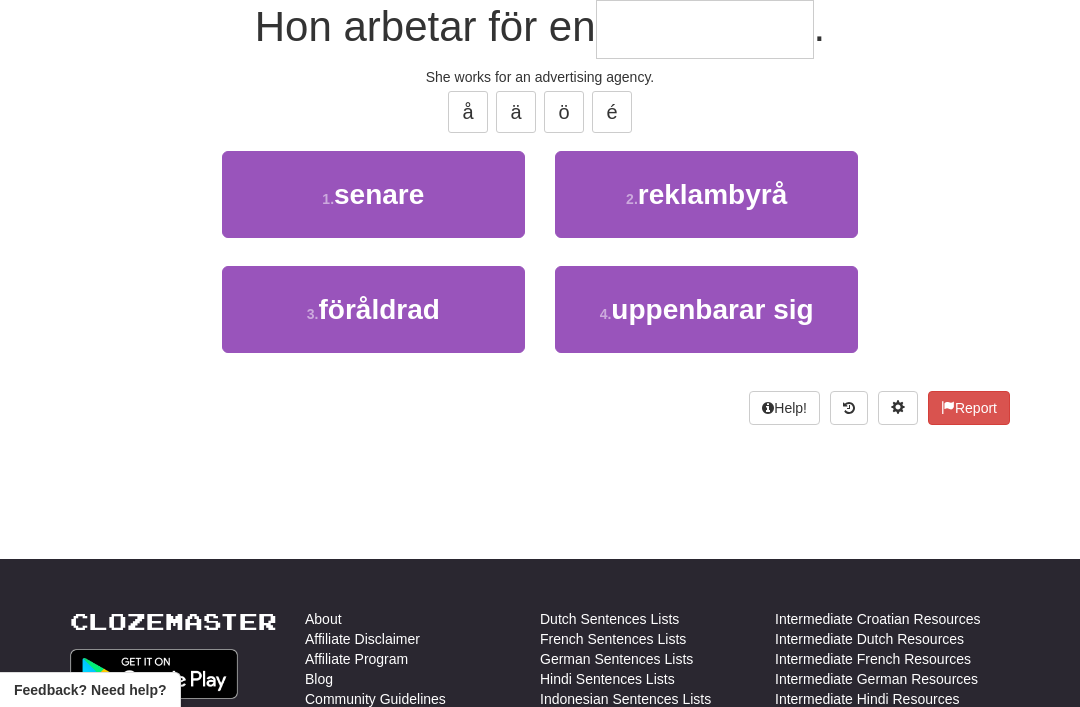 click on "reklambyrå" at bounding box center [712, 194] 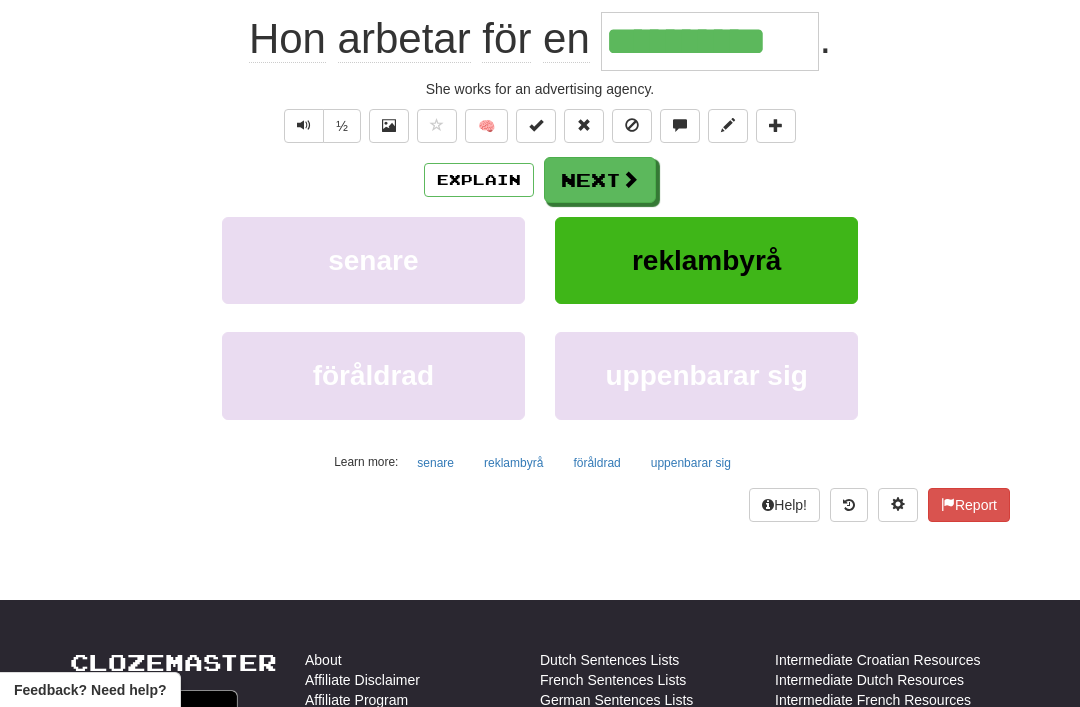 click on "Next" at bounding box center [600, 180] 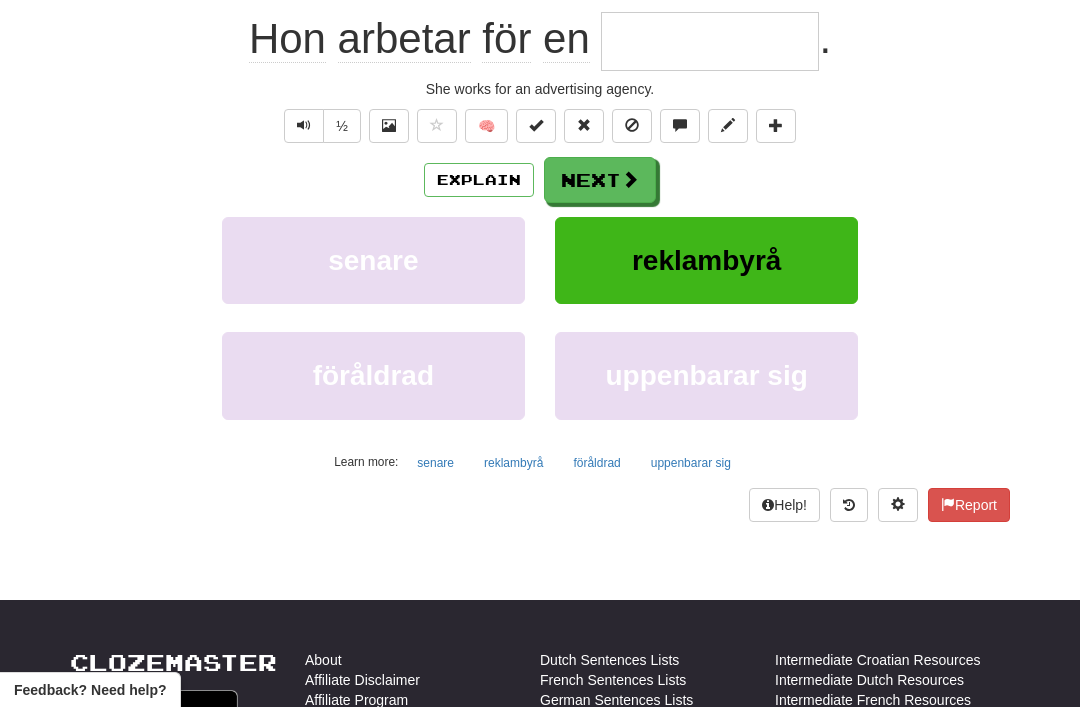 scroll, scrollTop: 198, scrollLeft: 0, axis: vertical 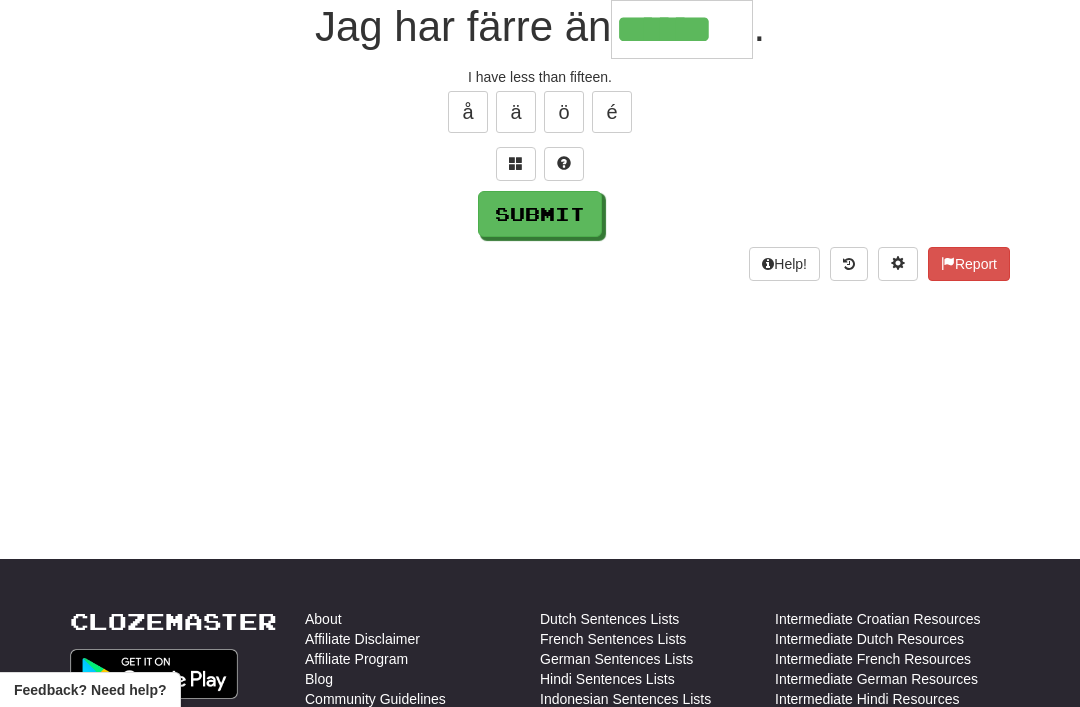 type on "******" 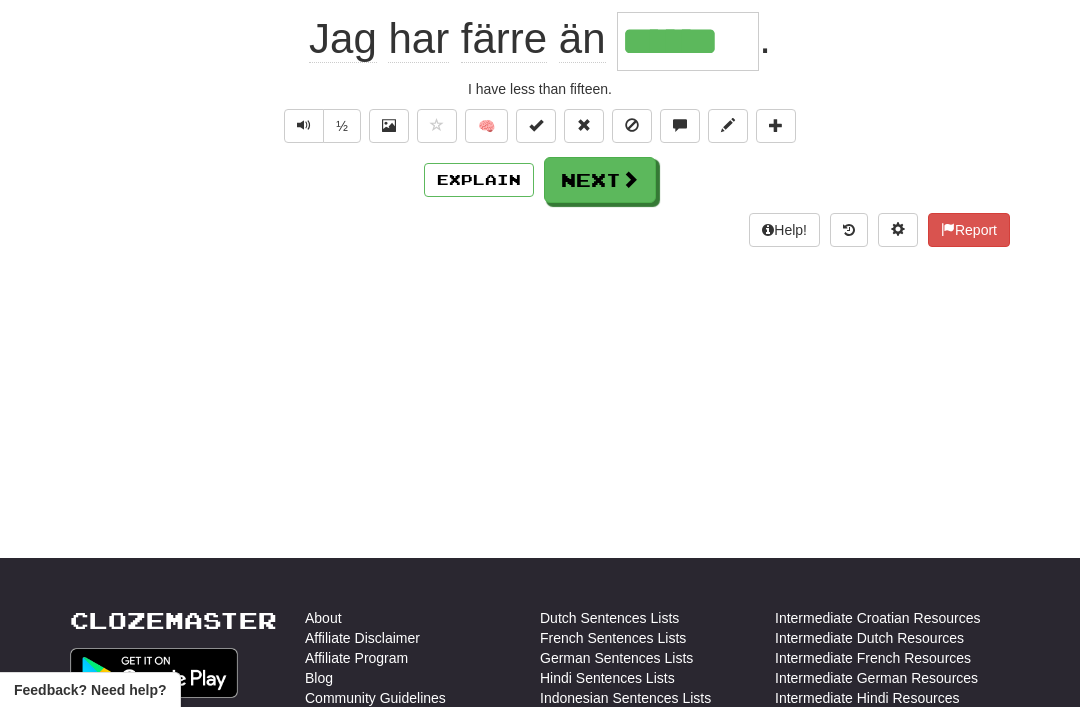 click on "Next" at bounding box center [600, 180] 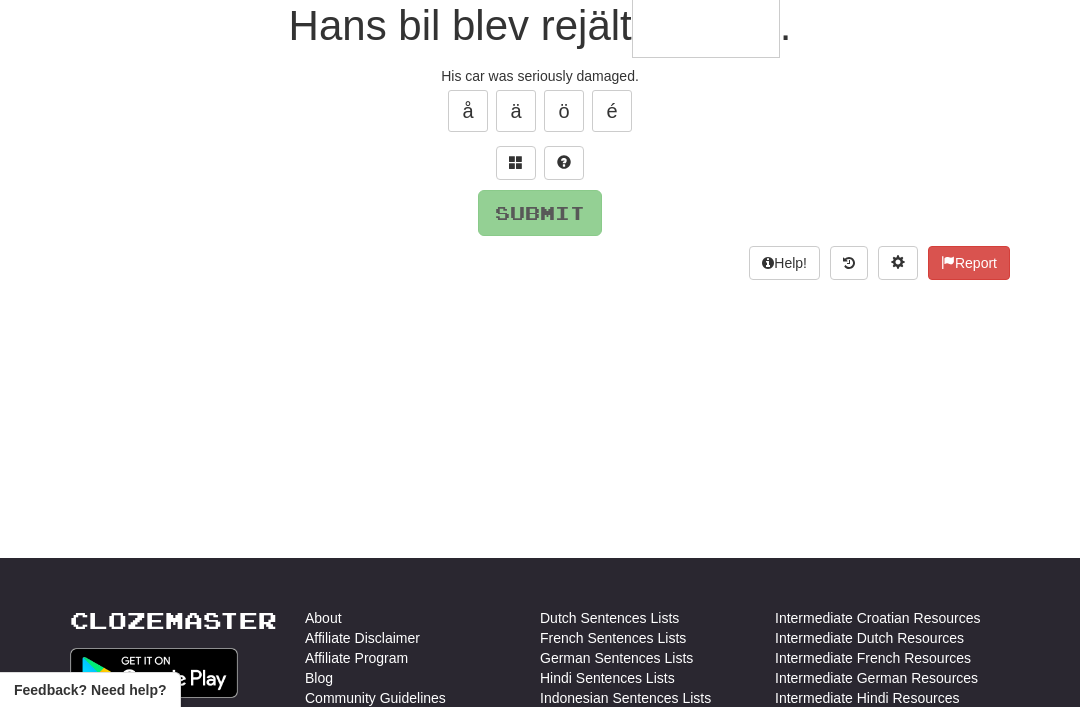 scroll, scrollTop: 198, scrollLeft: 0, axis: vertical 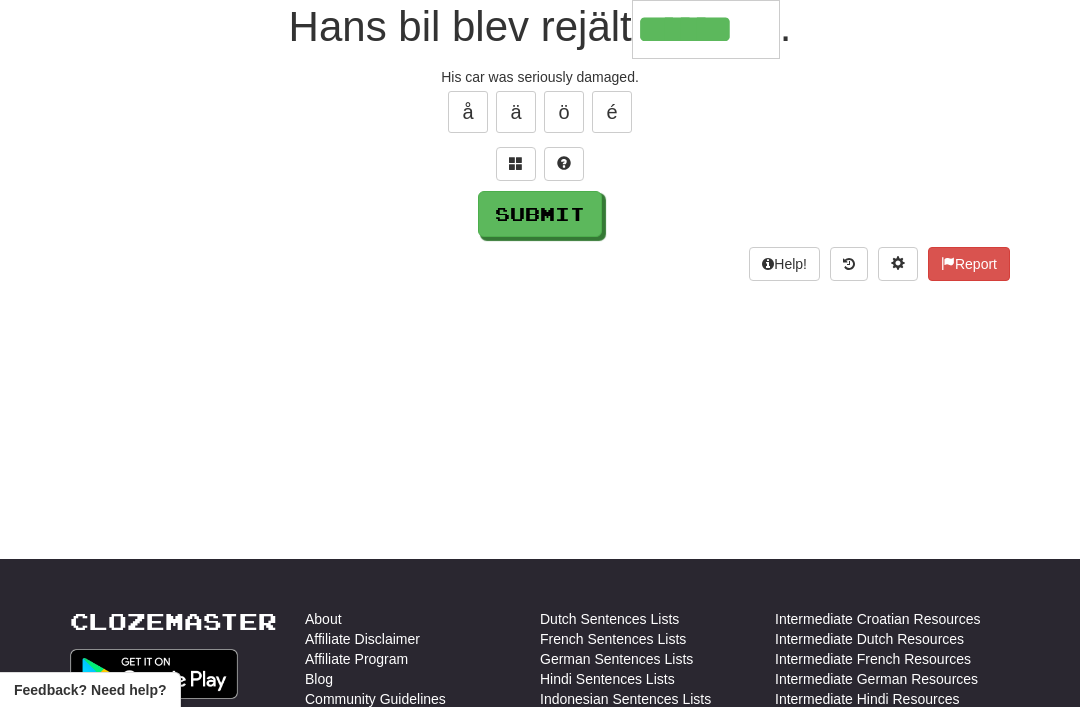 type on "******" 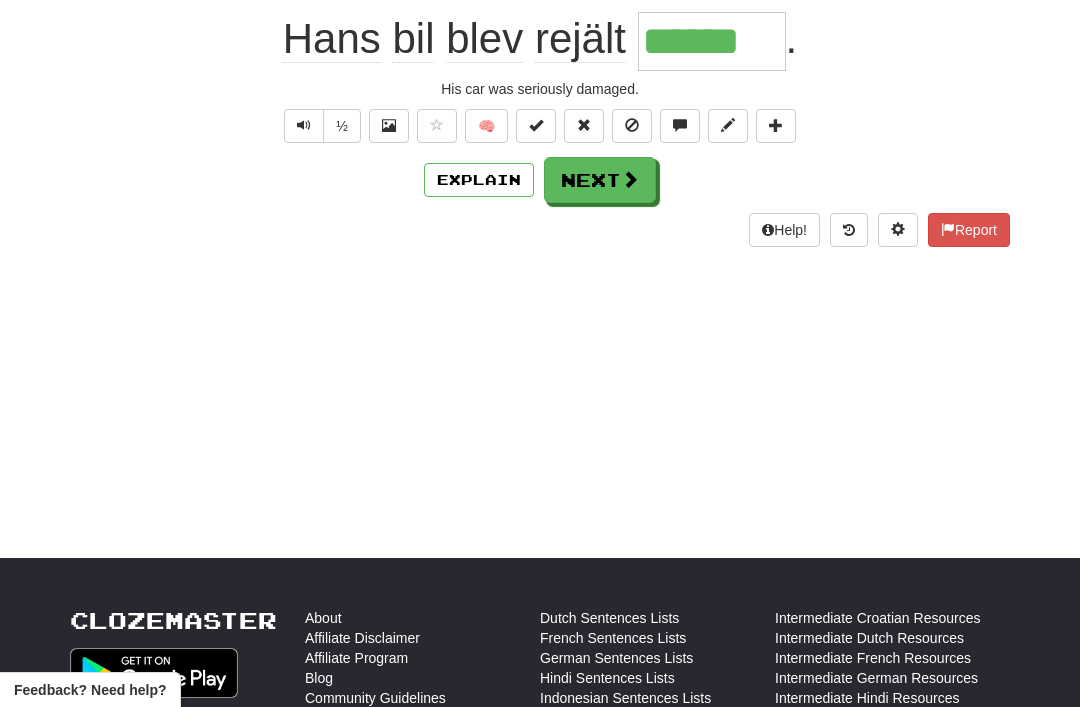 click on "Next" at bounding box center [600, 180] 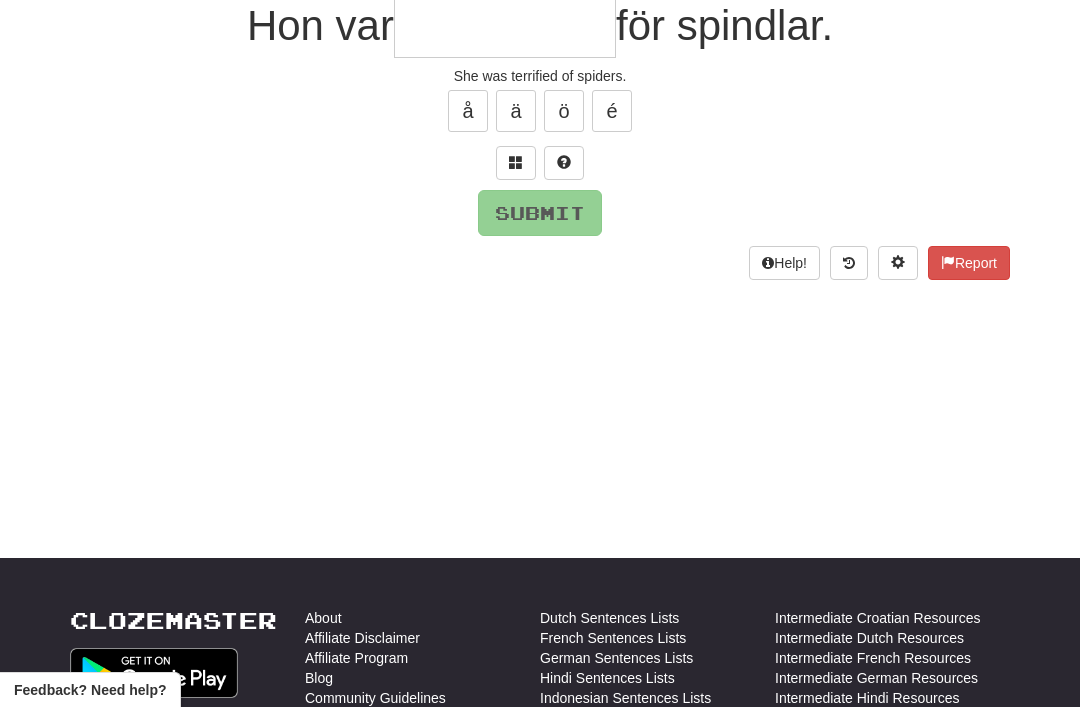 scroll, scrollTop: 198, scrollLeft: 0, axis: vertical 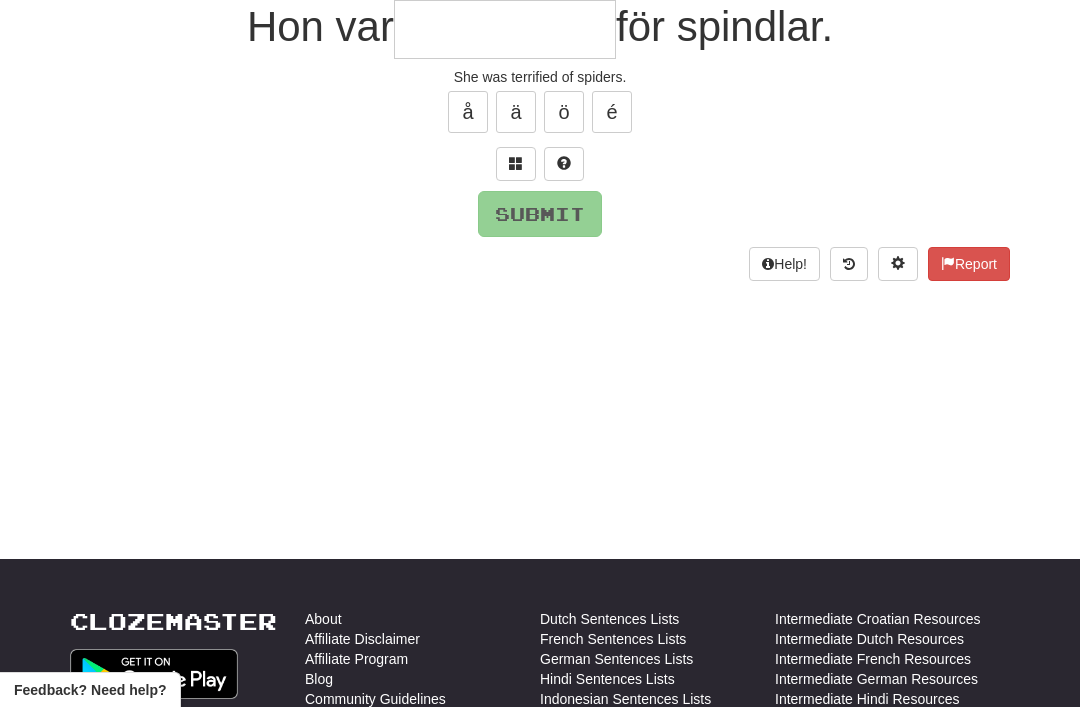 type on "*" 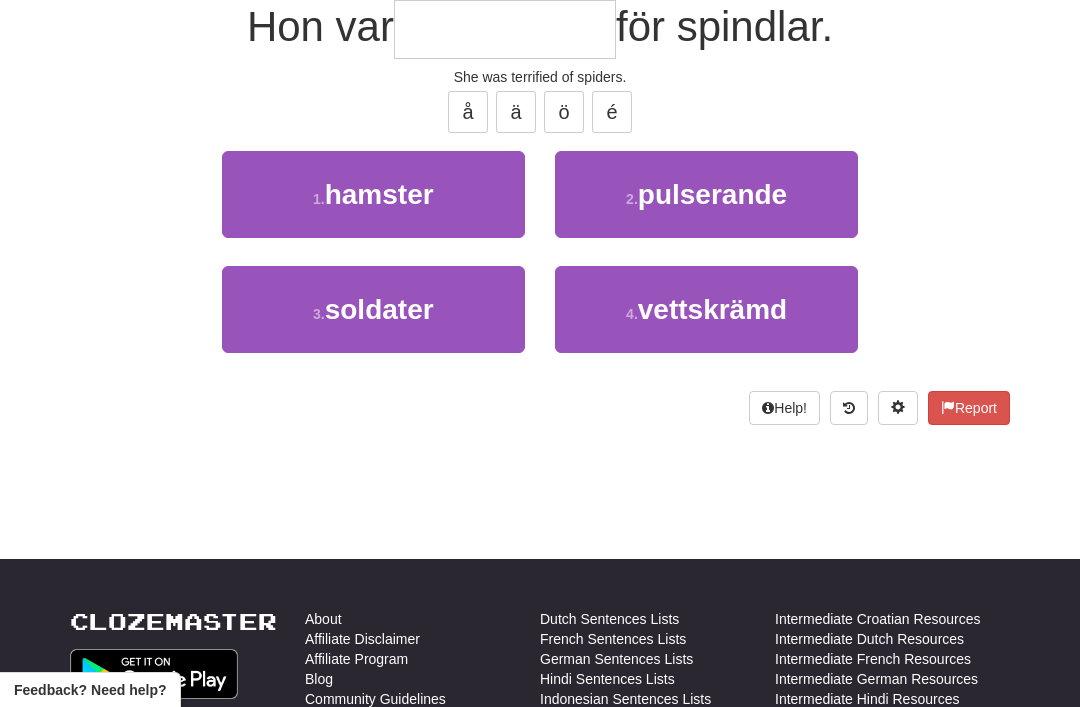 click on "vettskrämd" at bounding box center (712, 309) 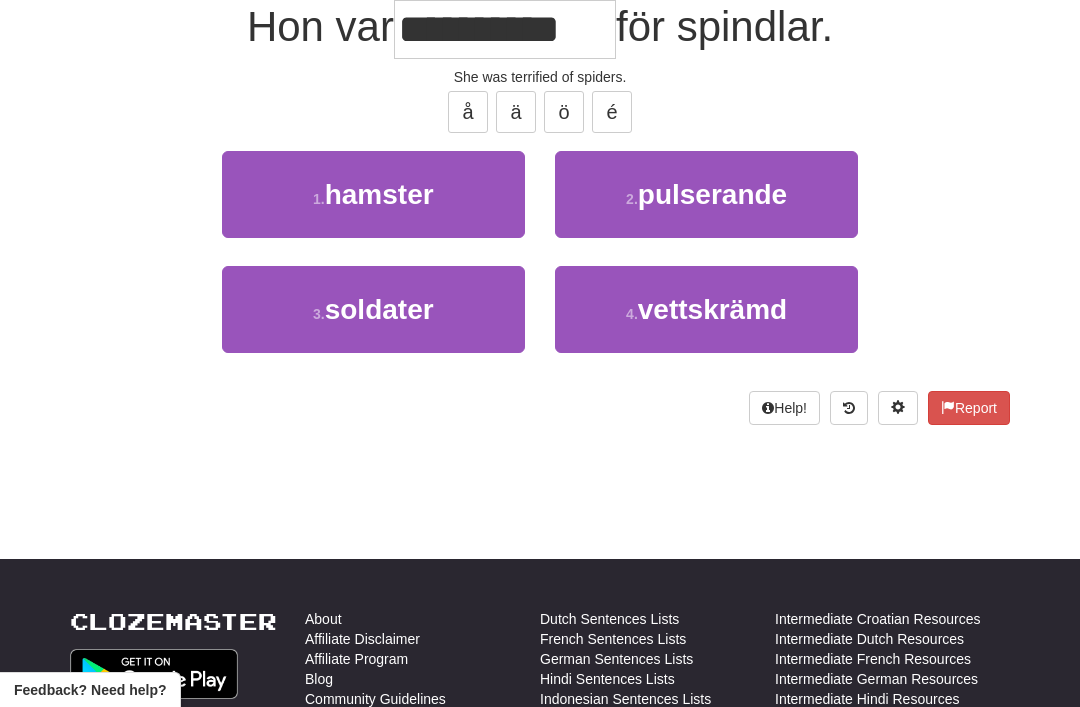 scroll, scrollTop: 199, scrollLeft: 0, axis: vertical 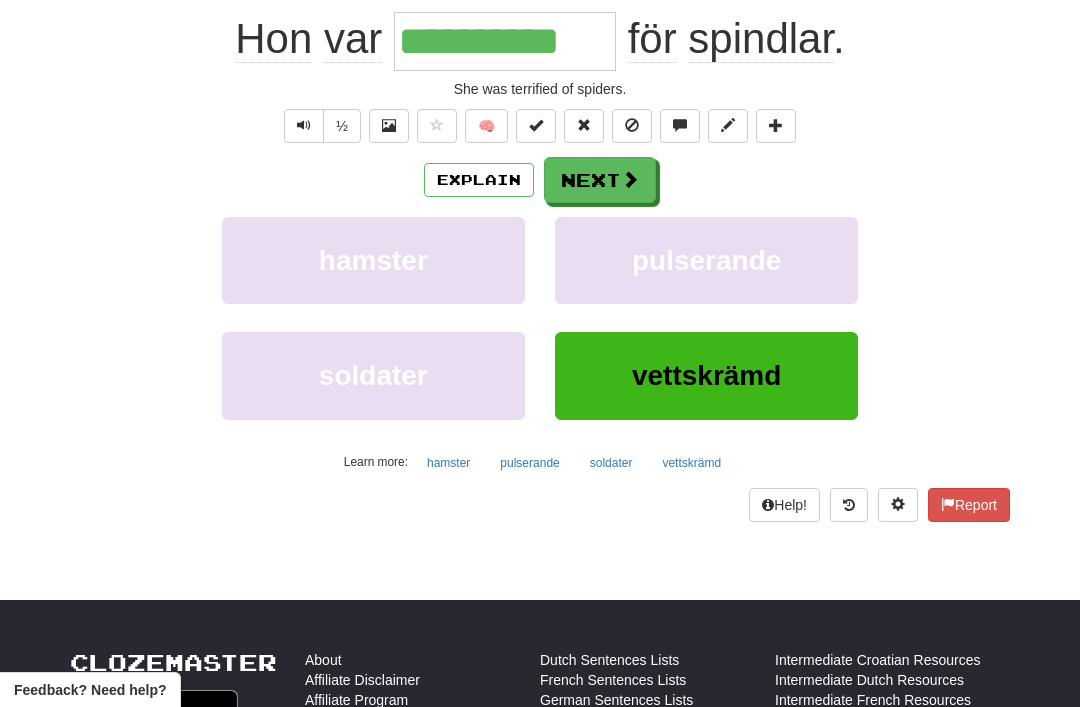 click on "Explain" at bounding box center [479, 180] 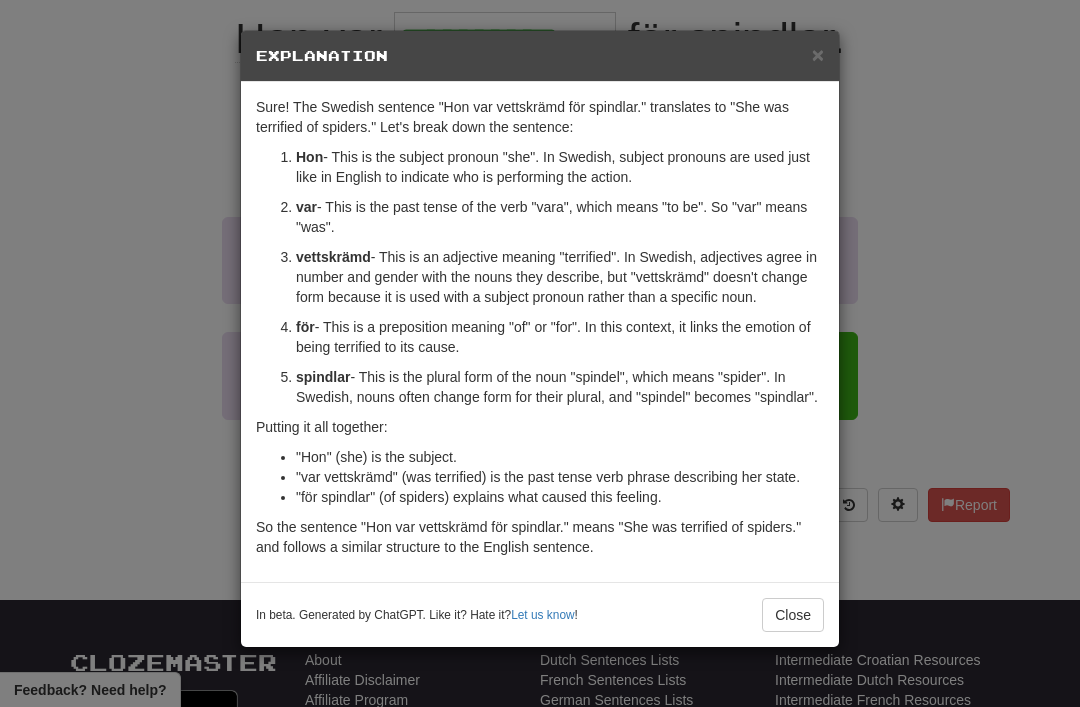 click on "×" at bounding box center (818, 54) 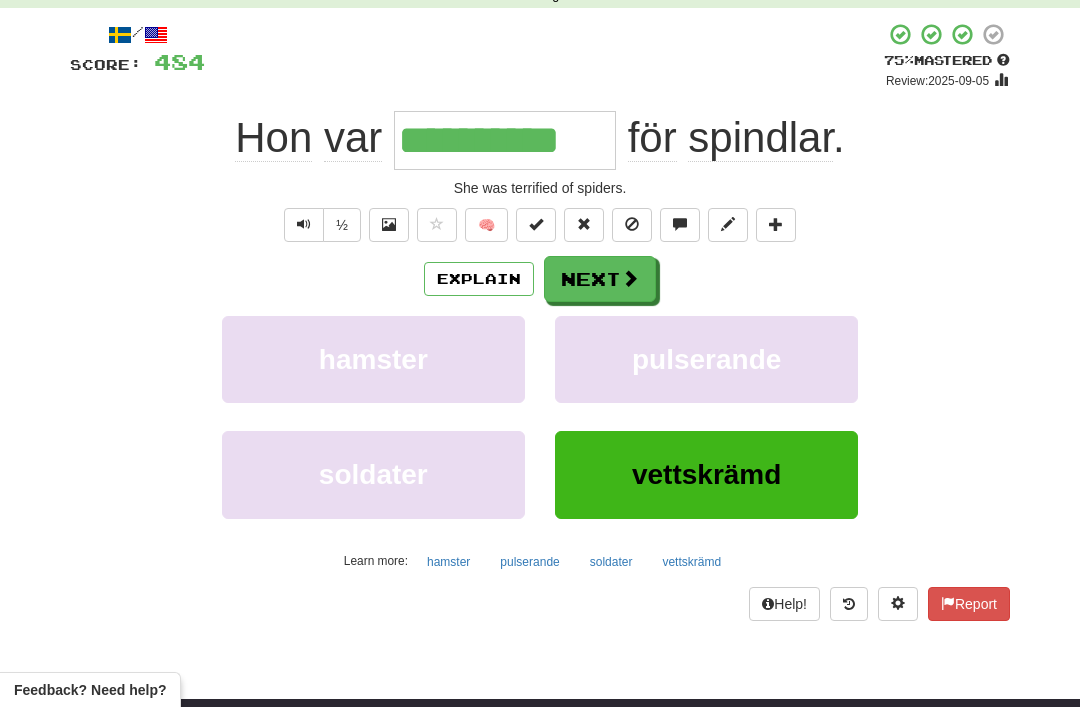 scroll, scrollTop: 0, scrollLeft: 0, axis: both 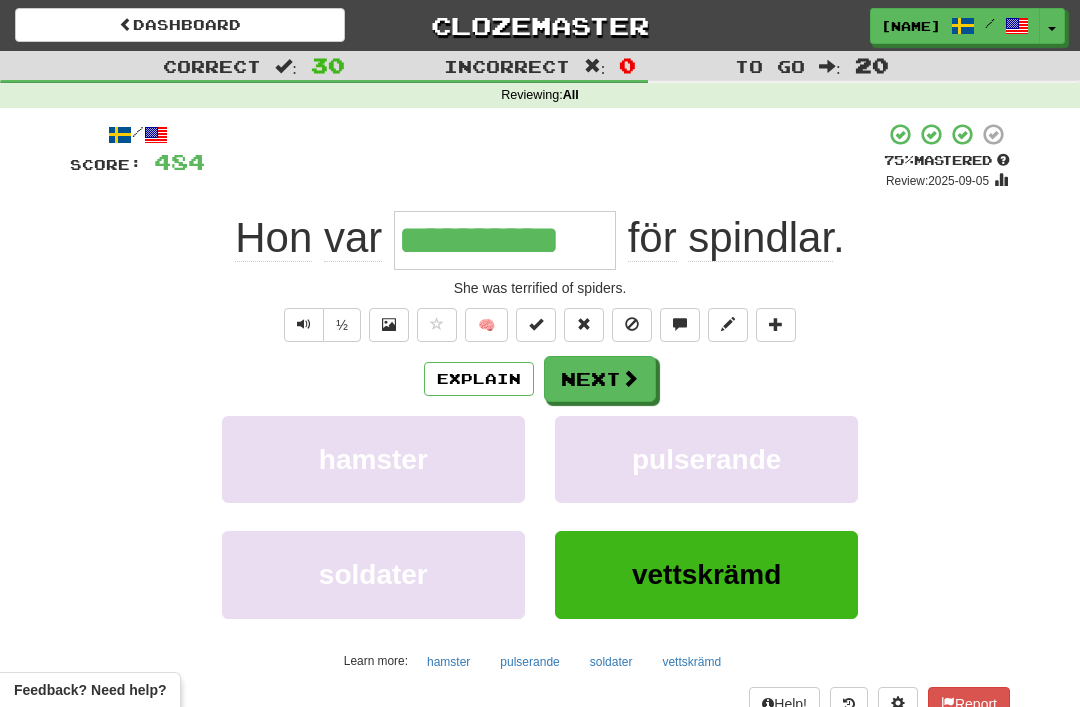 click on "Next" at bounding box center [600, 379] 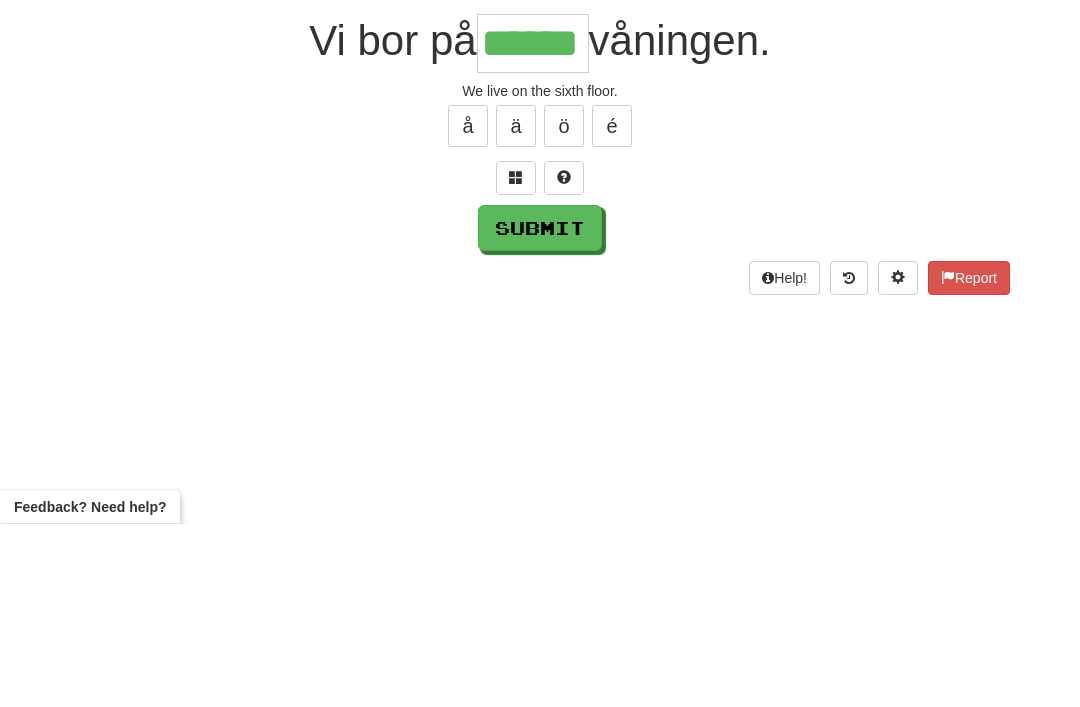 type on "******" 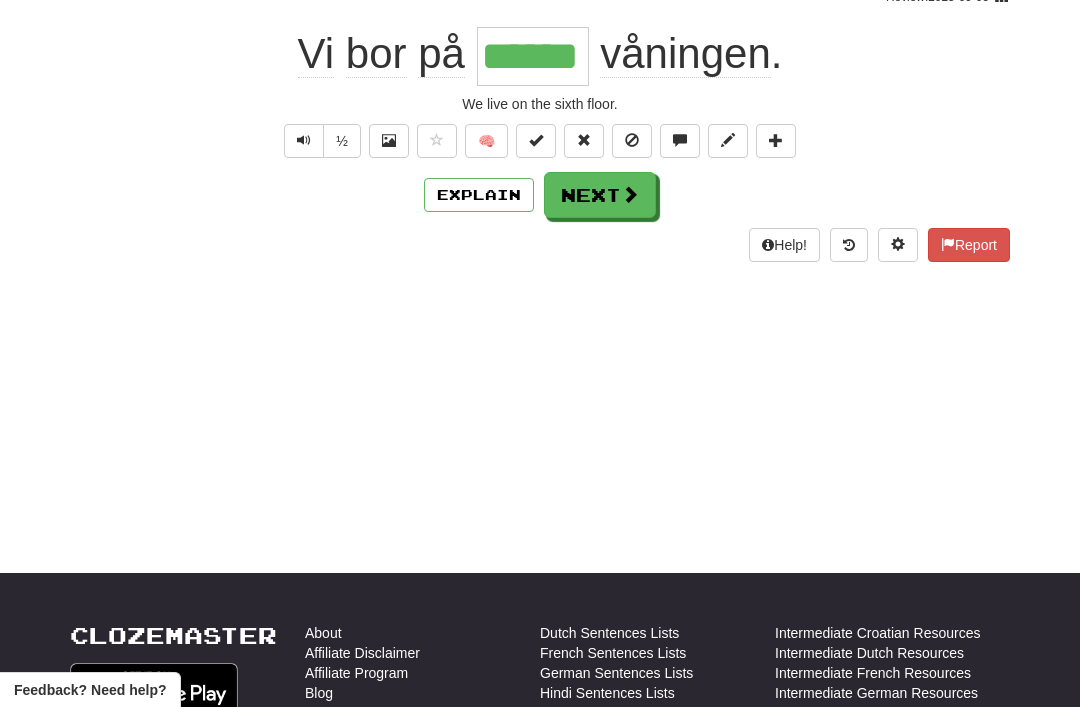 click on "Next" at bounding box center (600, 195) 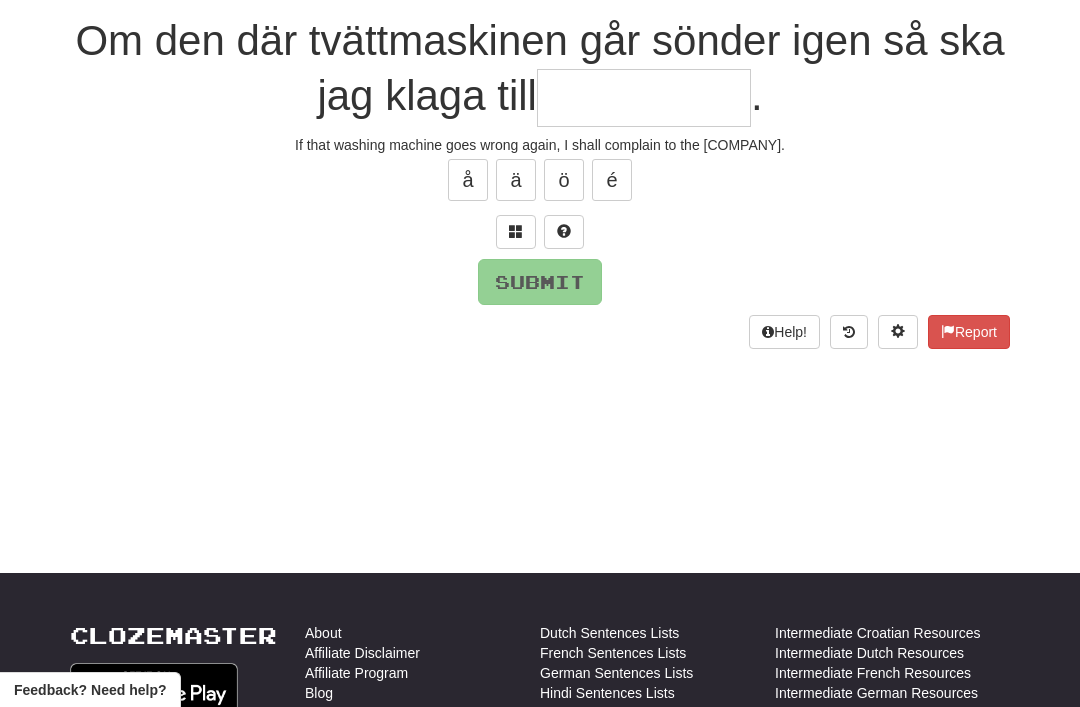 scroll, scrollTop: 183, scrollLeft: 0, axis: vertical 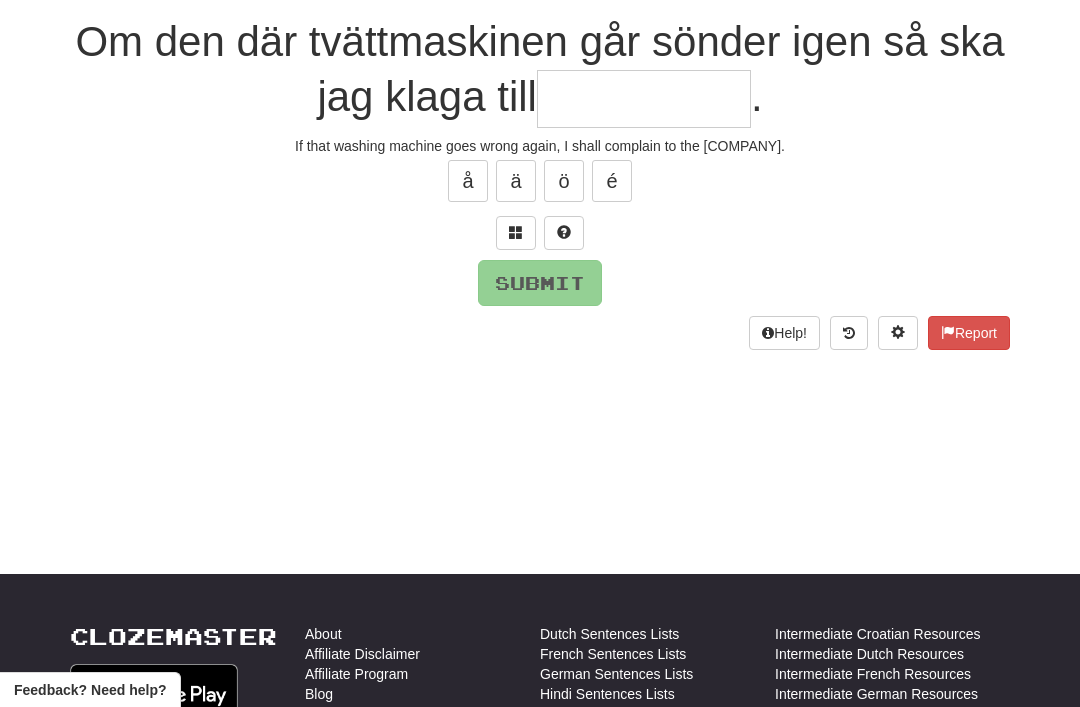 click at bounding box center [516, 232] 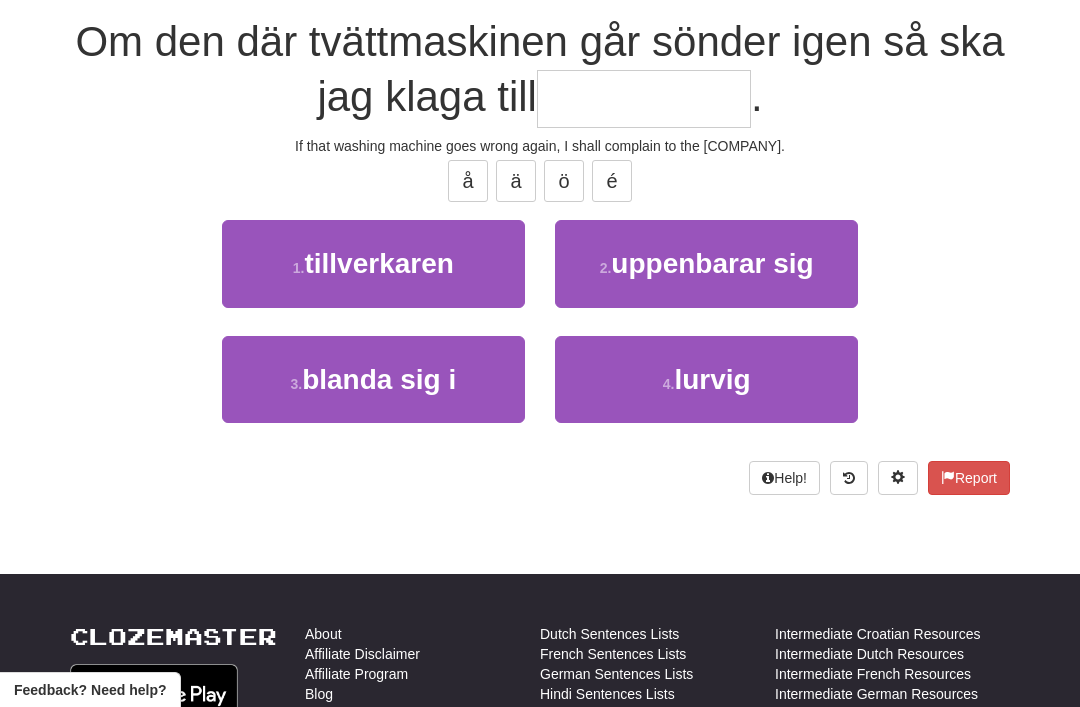 click on "1 .  tillverkaren" at bounding box center [373, 263] 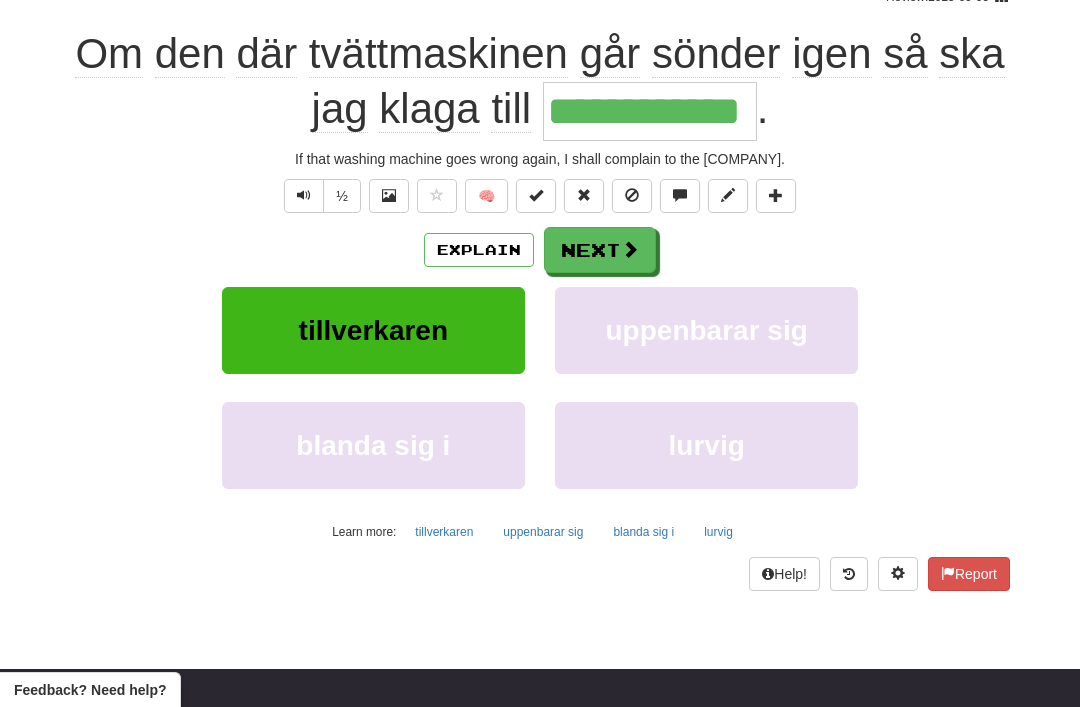 click on "Next" at bounding box center [600, 250] 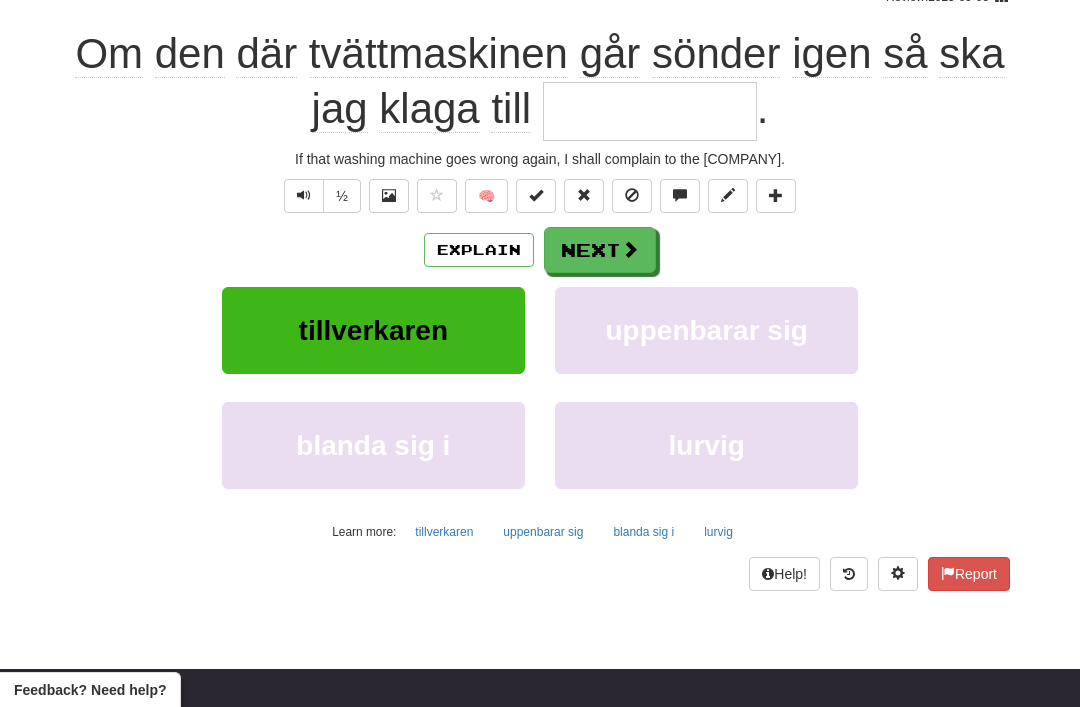 scroll, scrollTop: 183, scrollLeft: 0, axis: vertical 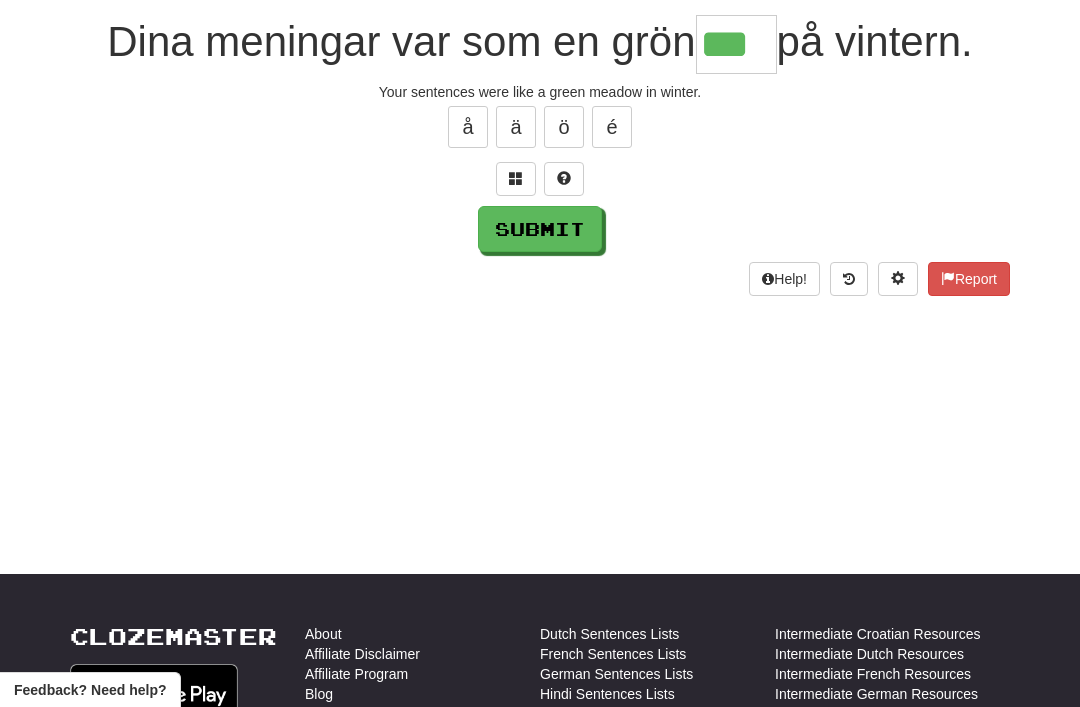 type on "***" 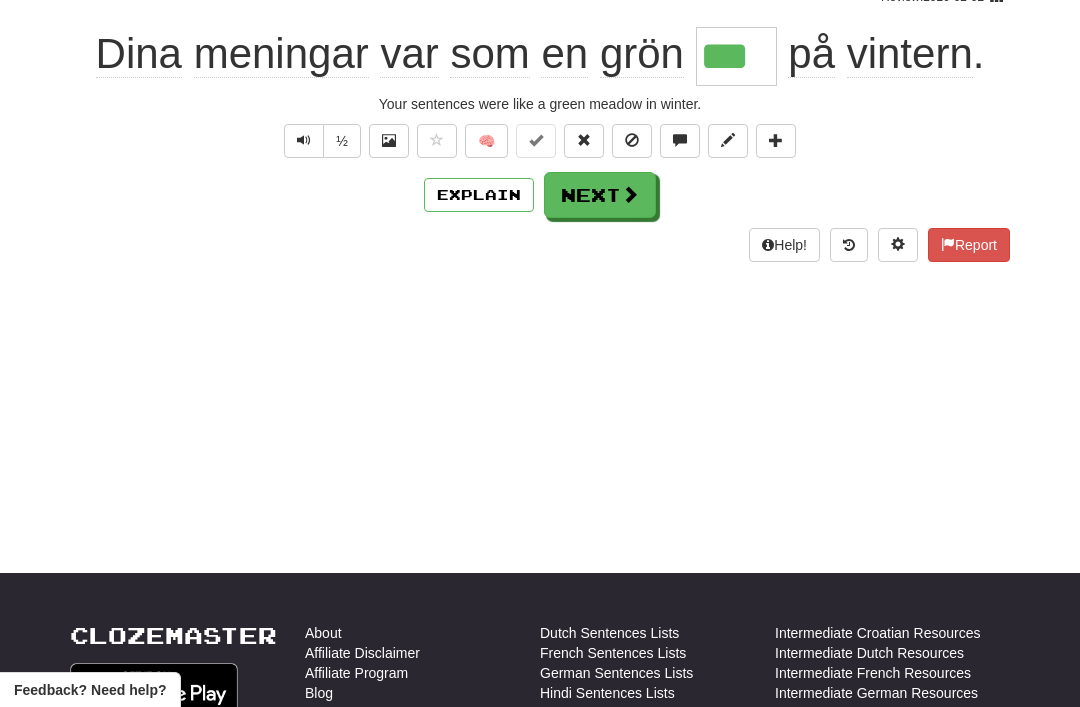 click on "Next" at bounding box center (600, 195) 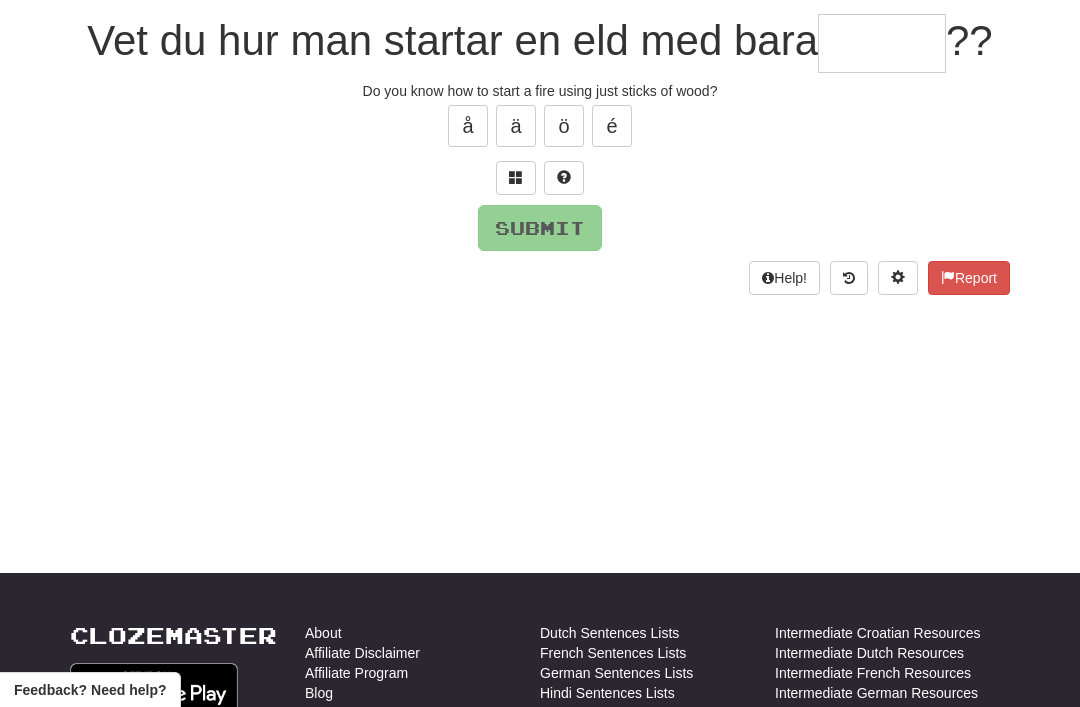 scroll, scrollTop: 183, scrollLeft: 0, axis: vertical 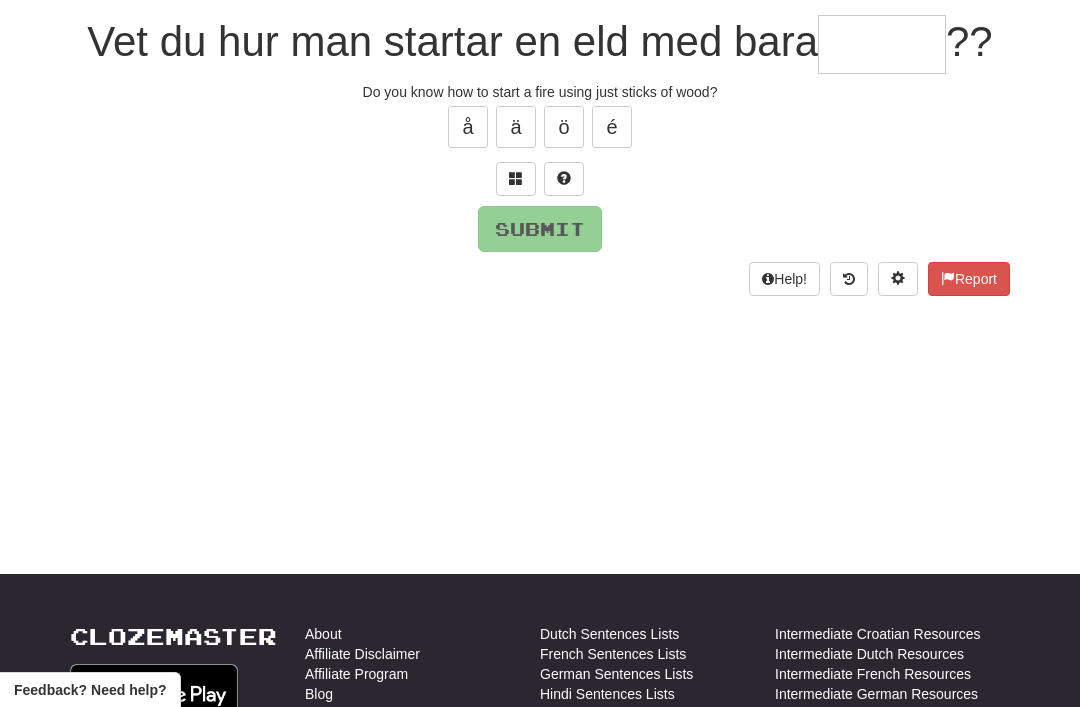 click at bounding box center [516, 179] 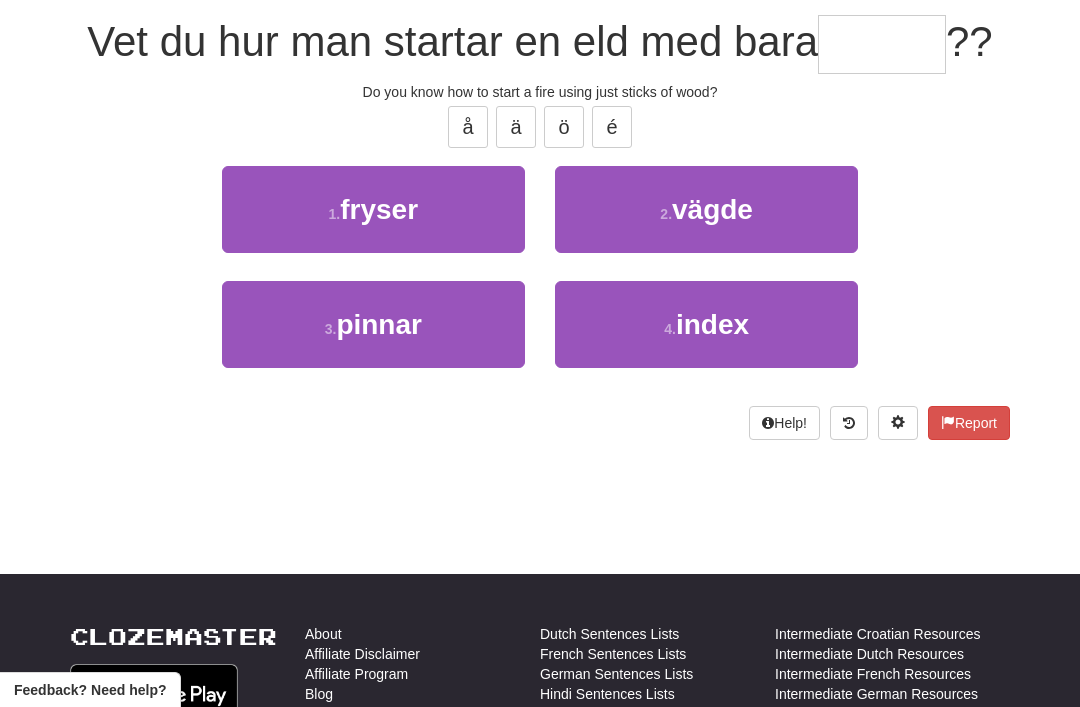 click on "pinnar" at bounding box center (379, 324) 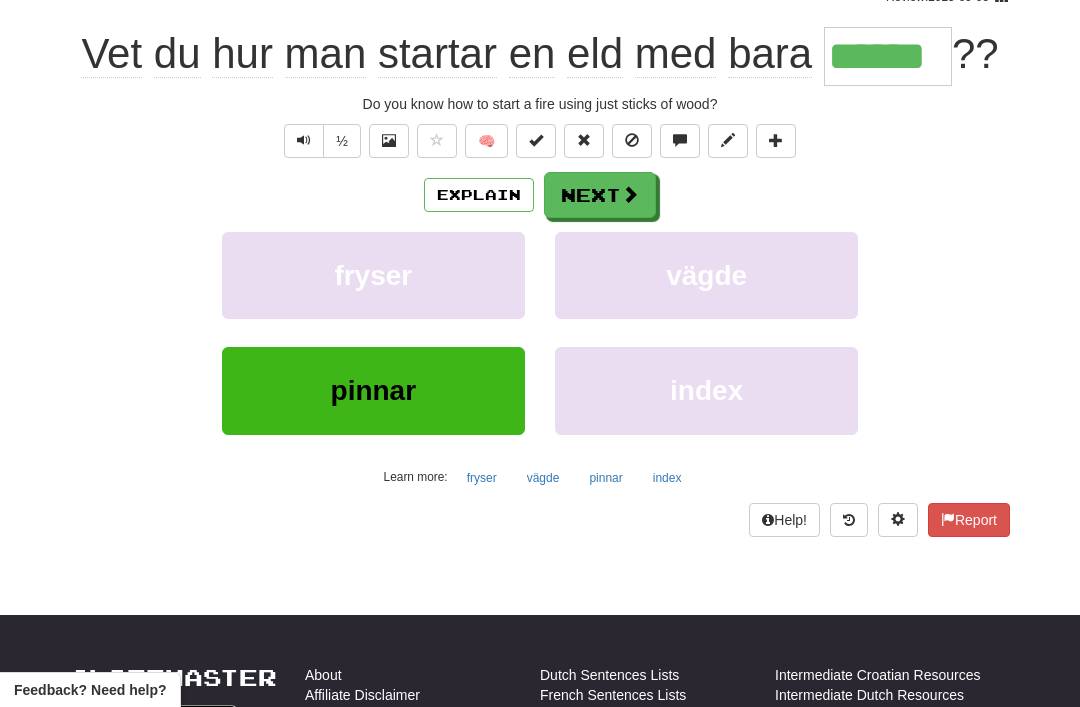 click on "Next" at bounding box center (600, 195) 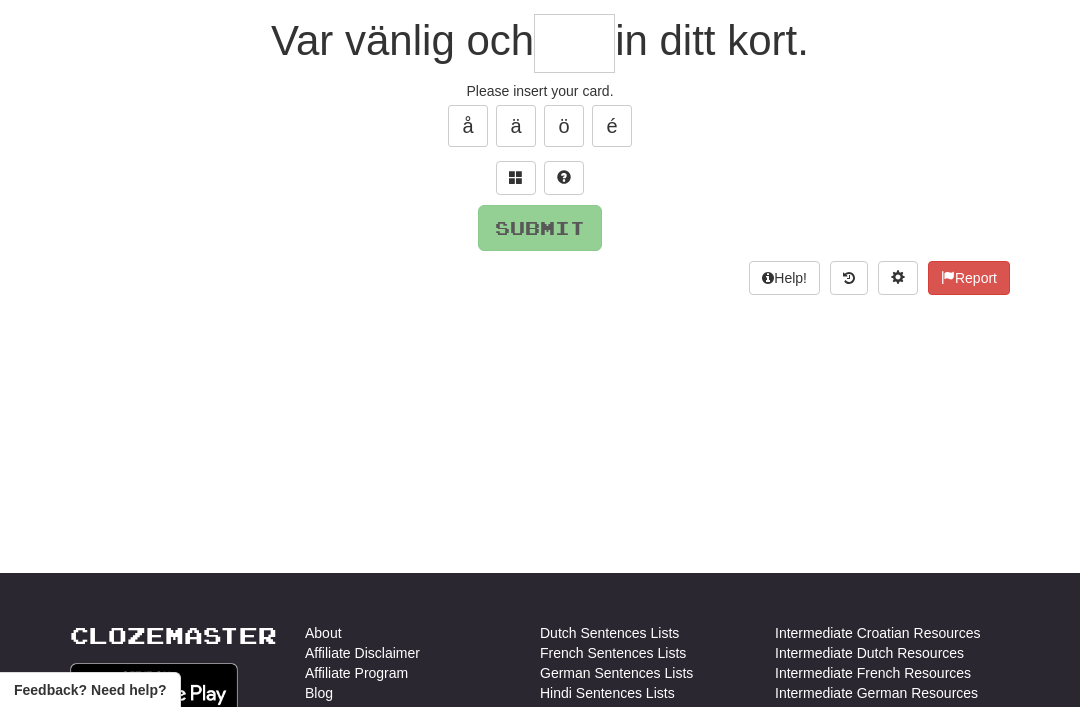 scroll, scrollTop: 183, scrollLeft: 0, axis: vertical 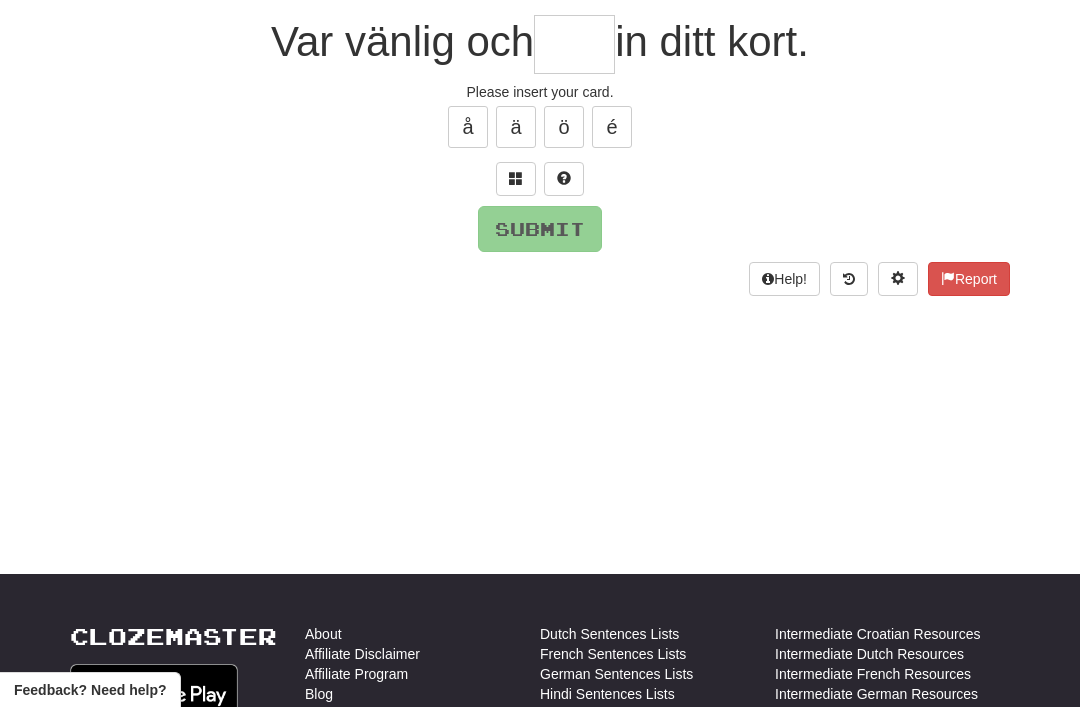 click at bounding box center (516, 178) 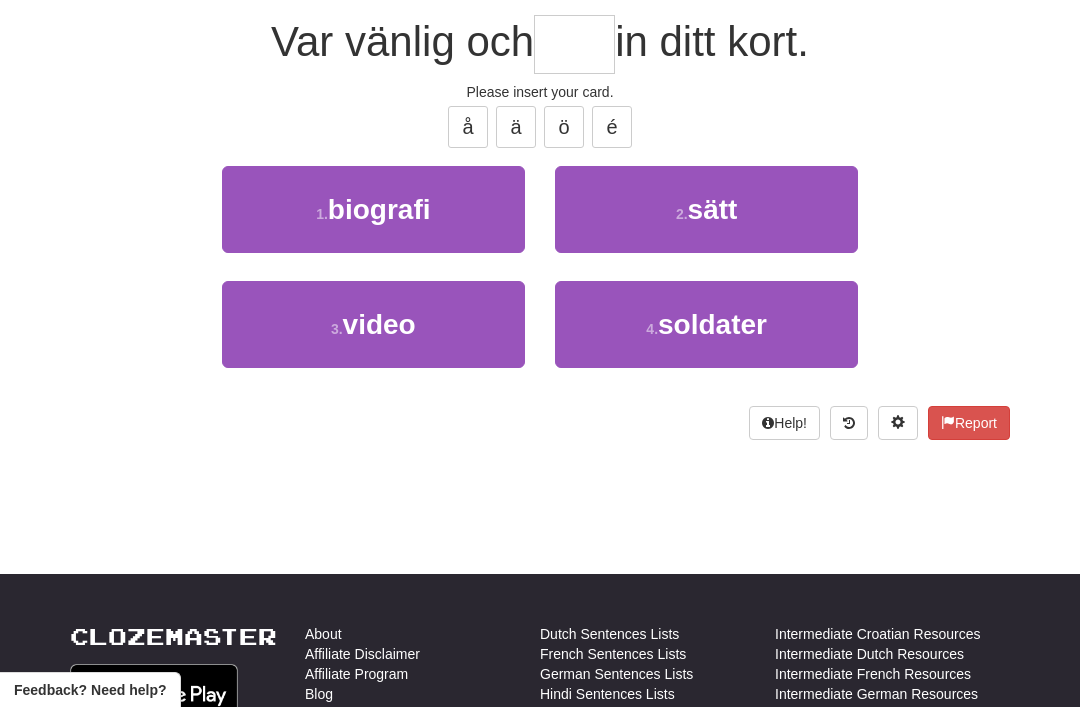 click on "sätt" at bounding box center (713, 209) 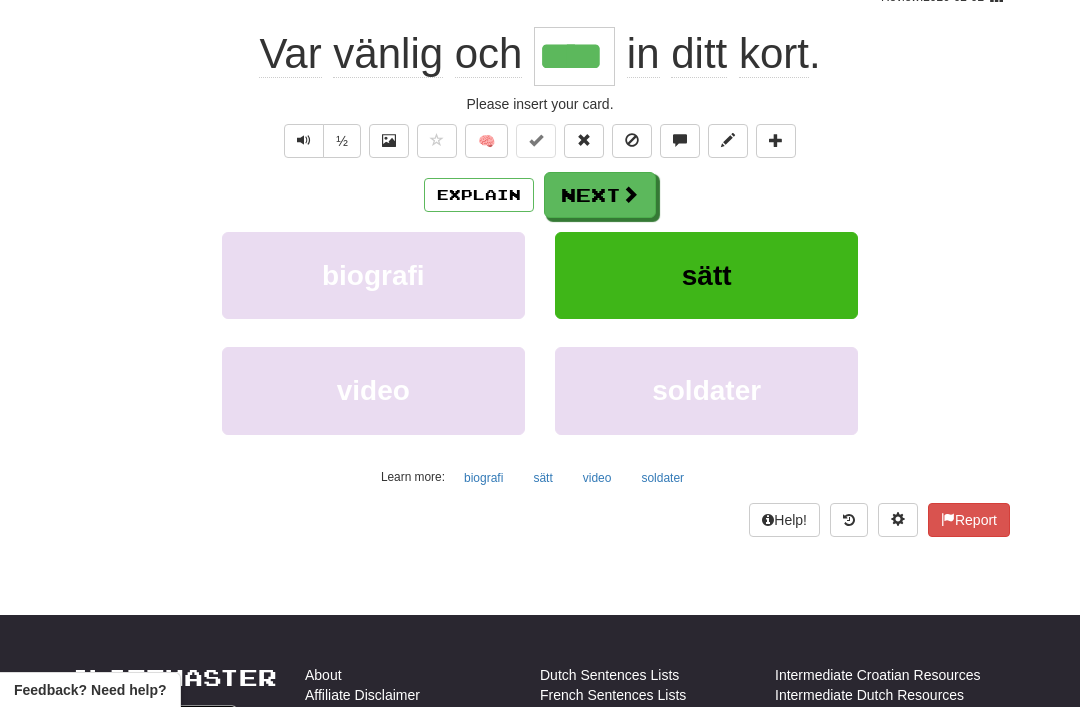 click on "Next" at bounding box center (600, 195) 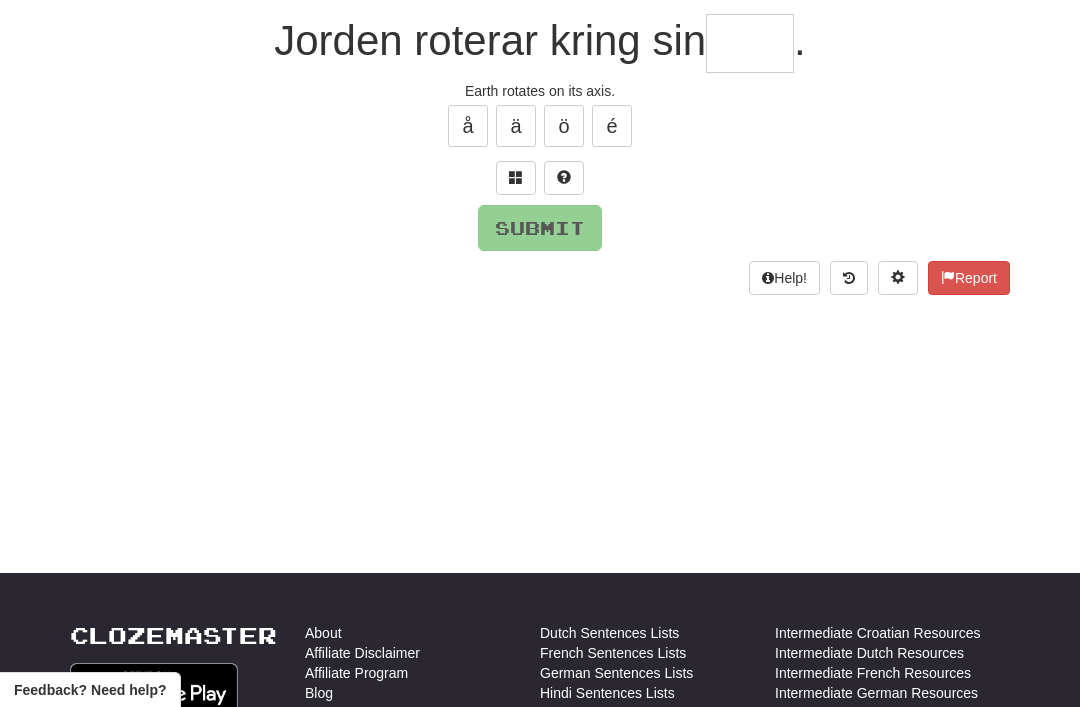 scroll, scrollTop: 183, scrollLeft: 0, axis: vertical 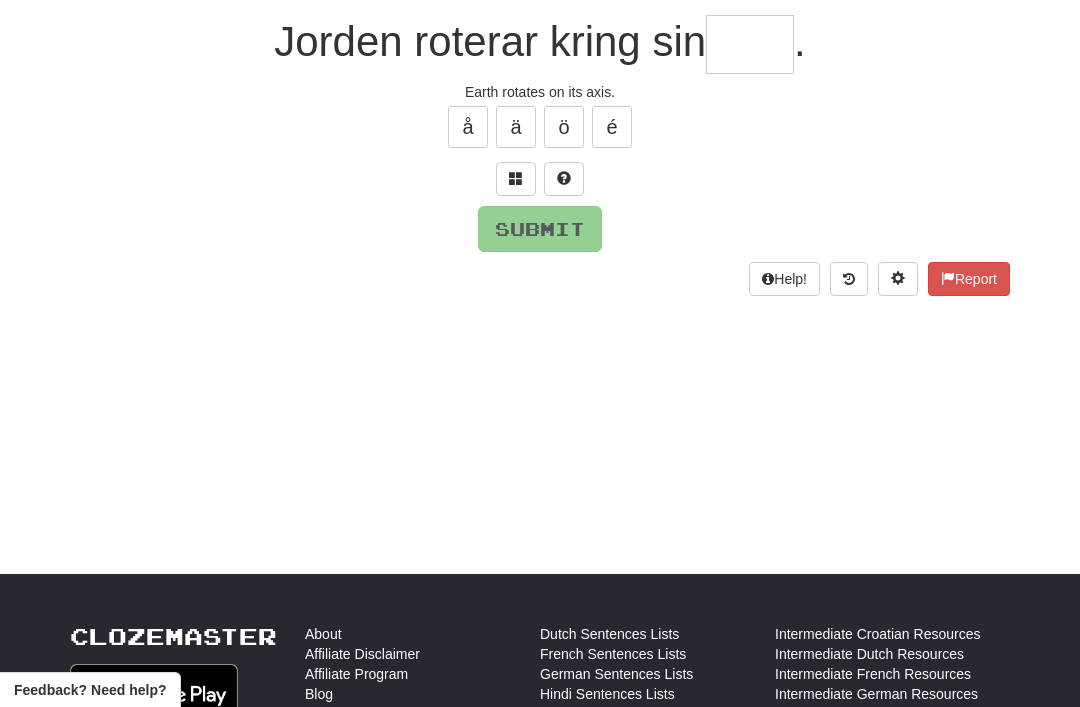 click at bounding box center [516, 178] 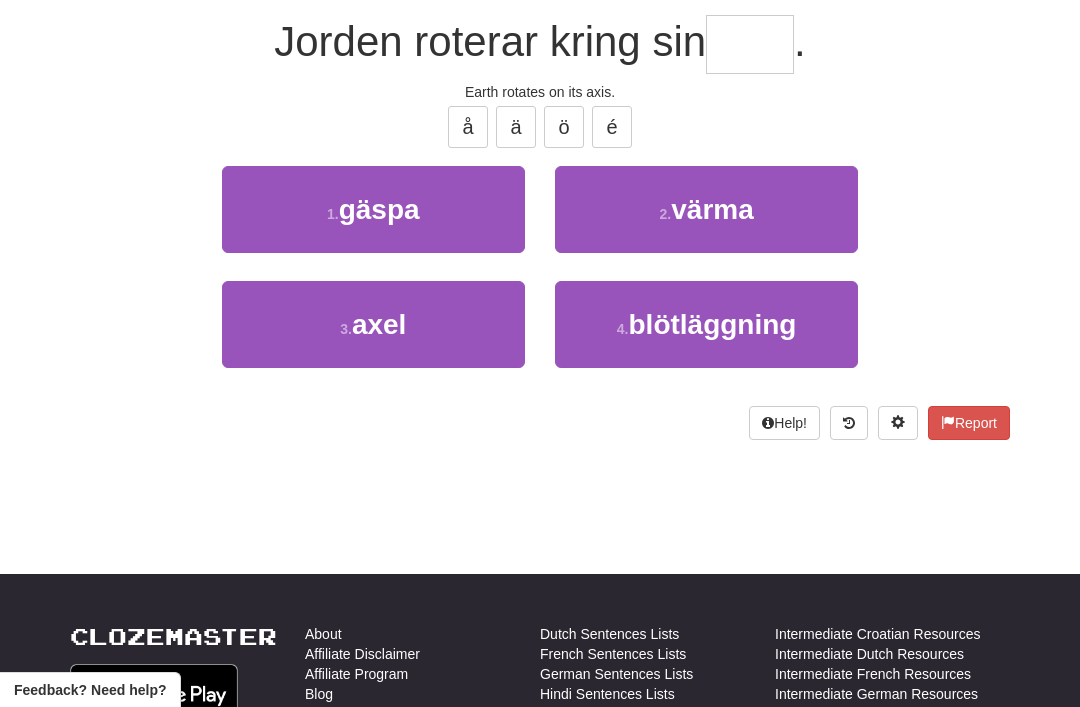 click on "3 .  axel" at bounding box center (373, 324) 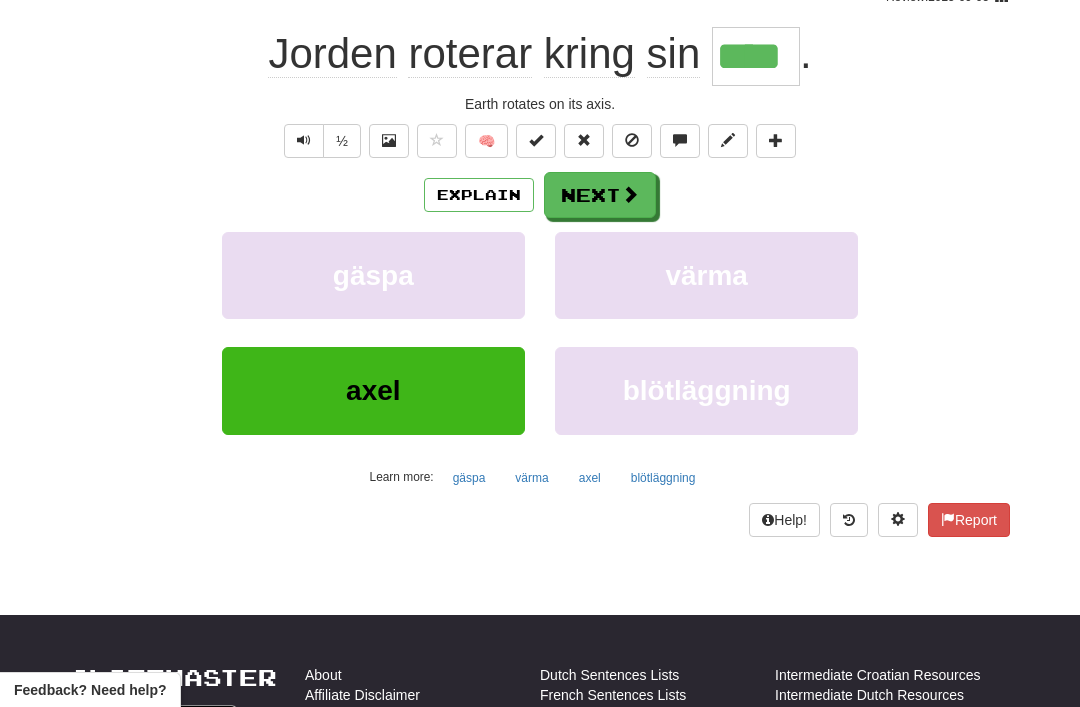 click on "Next" at bounding box center (600, 195) 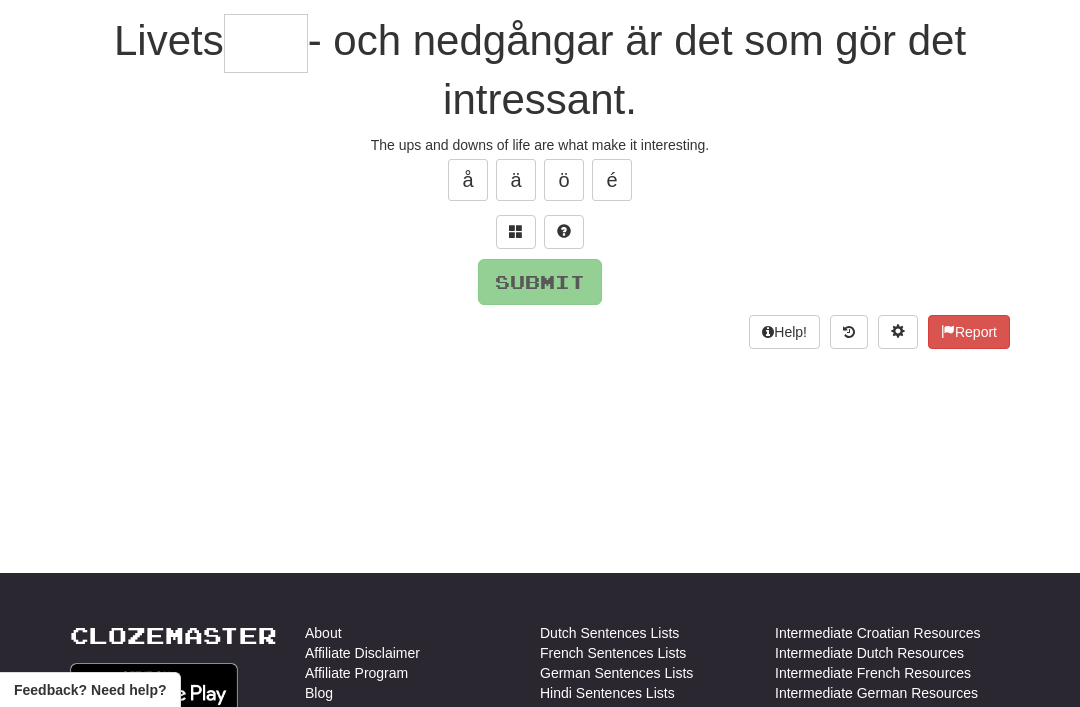 scroll, scrollTop: 183, scrollLeft: 0, axis: vertical 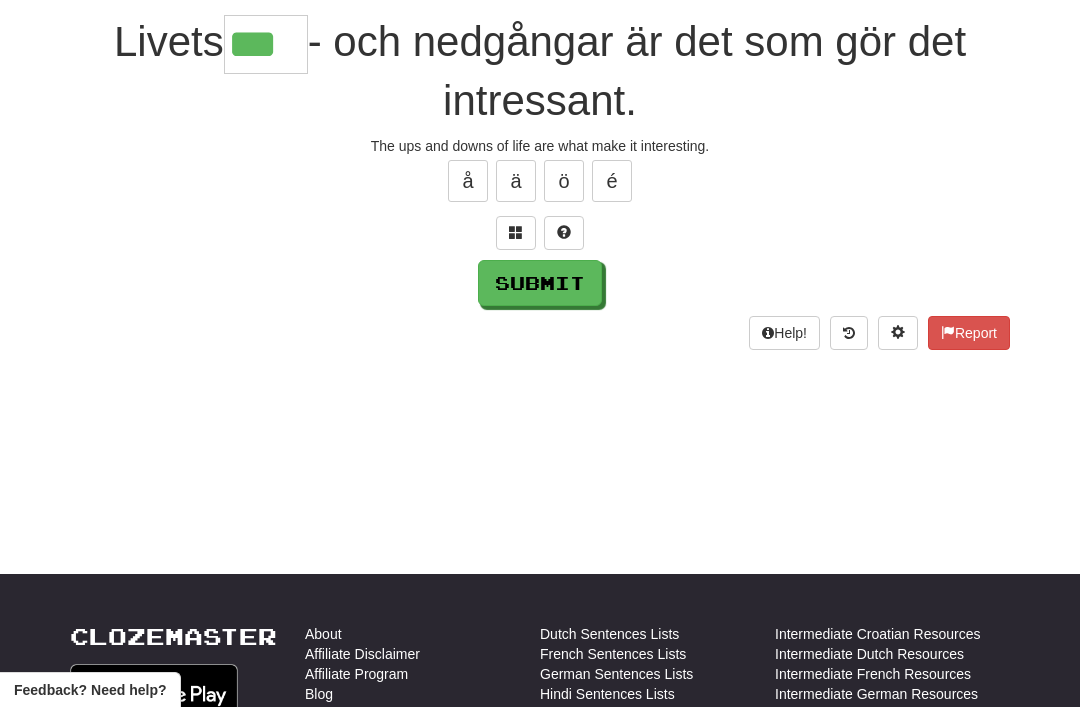 type on "***" 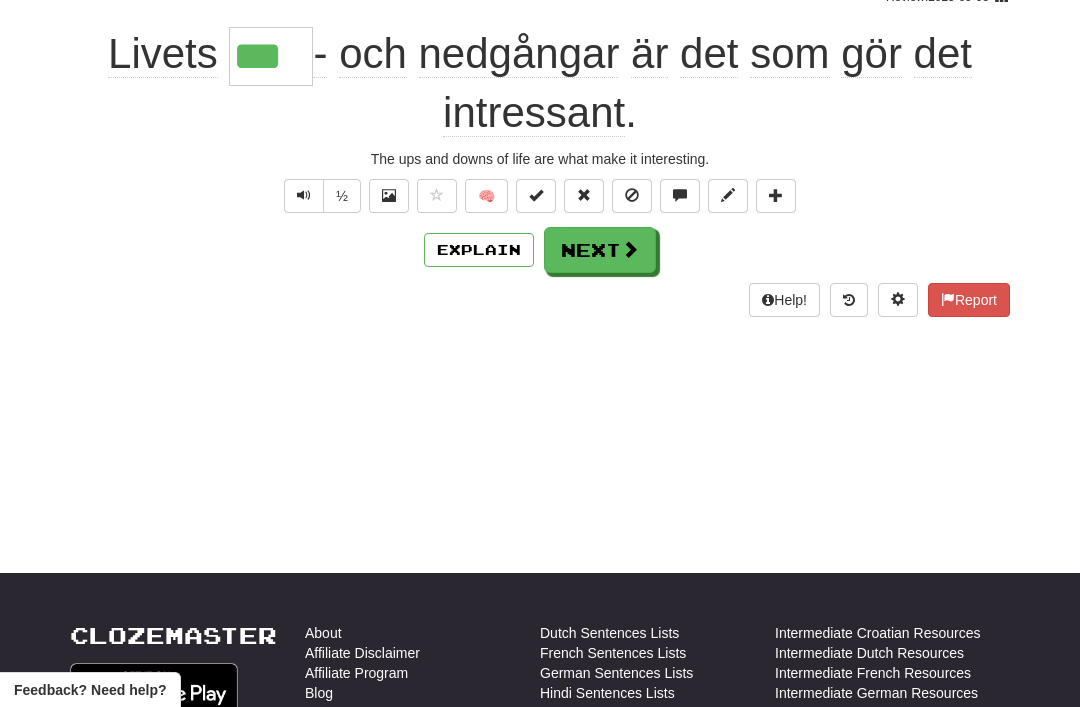 click on "Next" at bounding box center [600, 250] 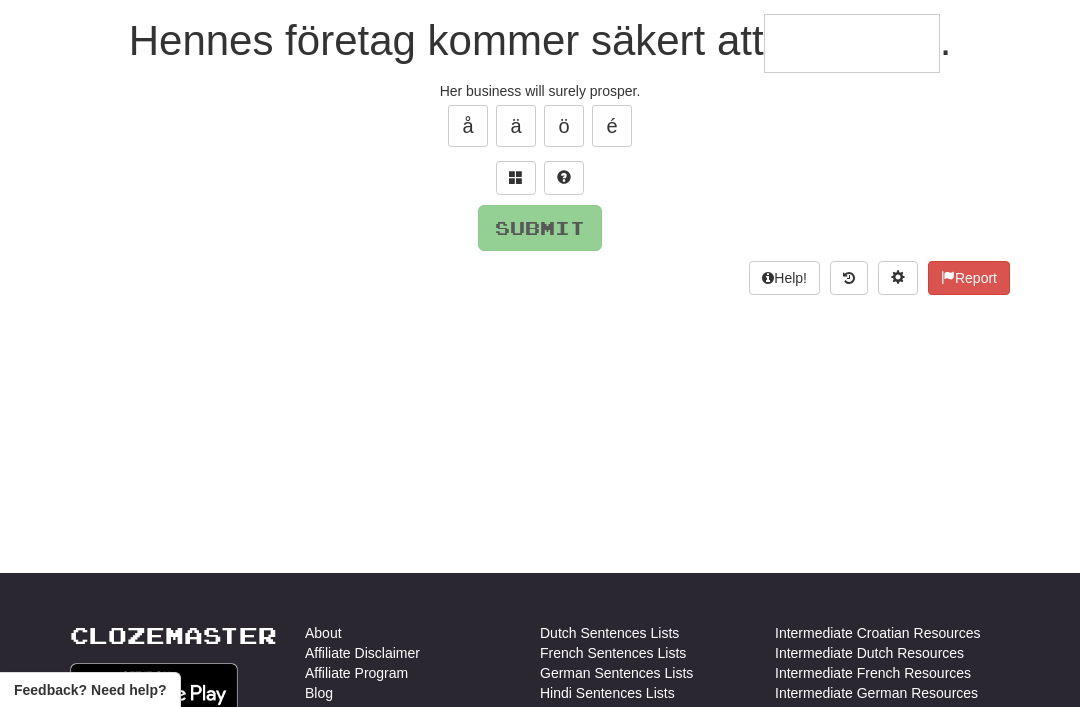 scroll, scrollTop: 183, scrollLeft: 0, axis: vertical 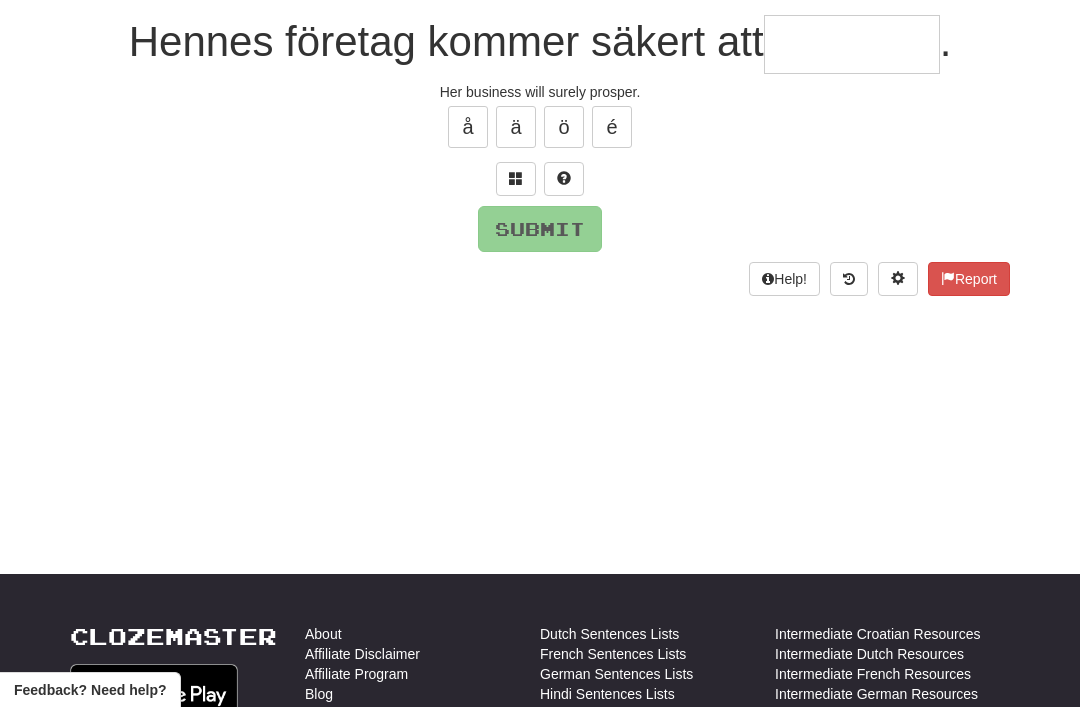 click at bounding box center [516, 179] 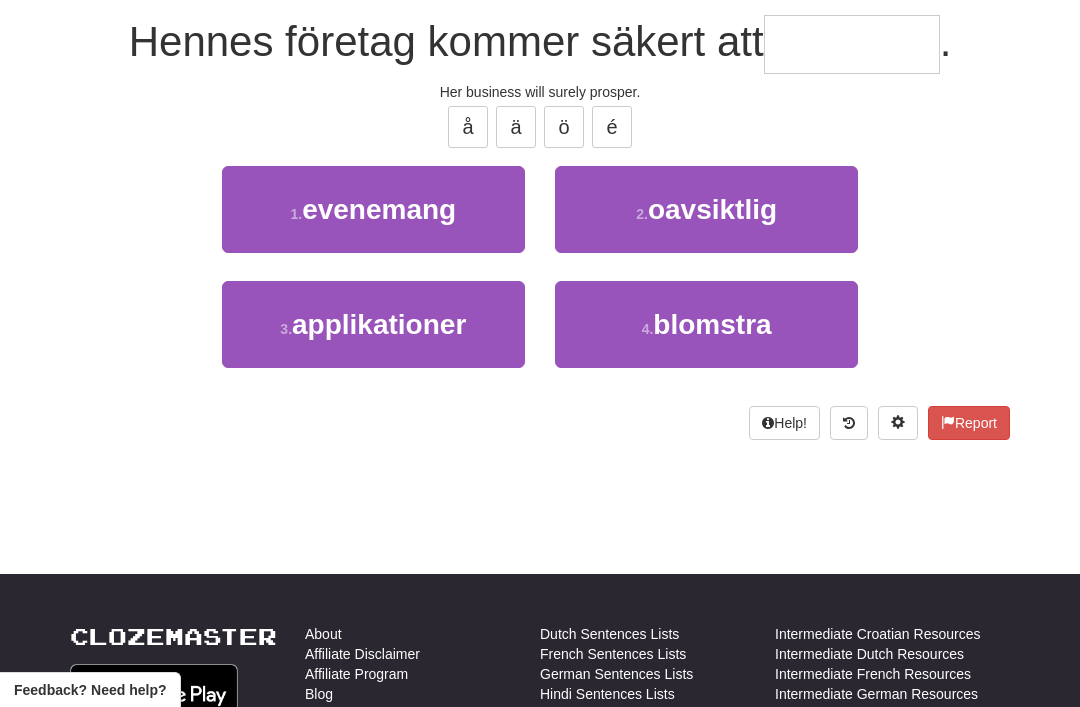 click on "blomstra" at bounding box center (712, 324) 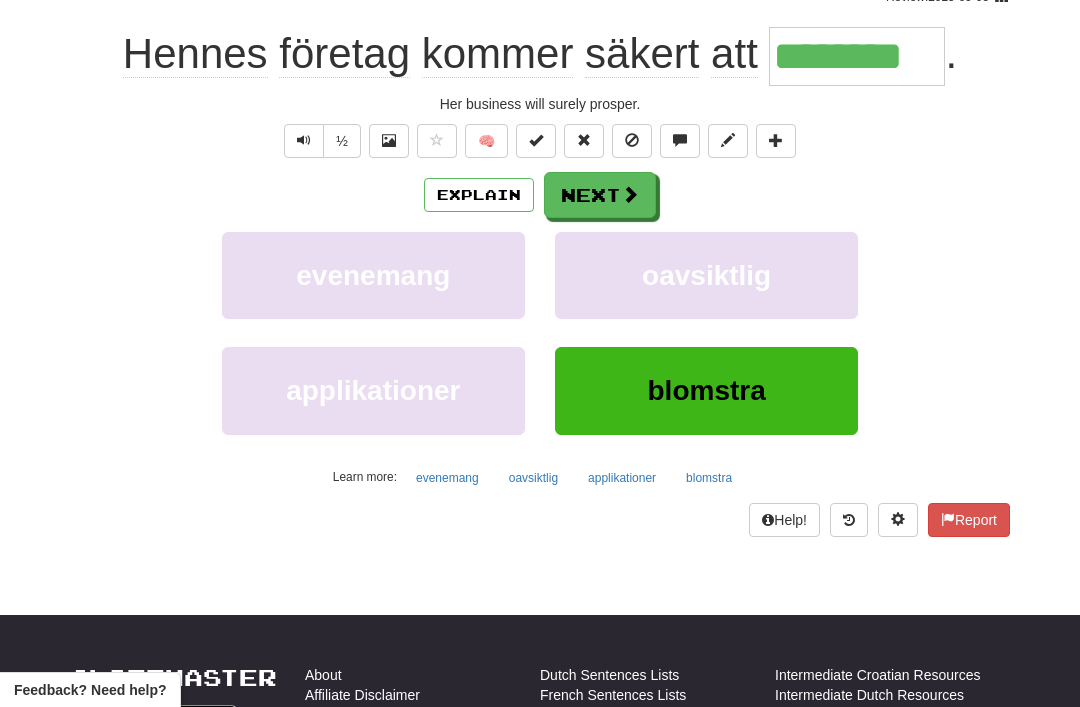 click on "Next" at bounding box center (600, 195) 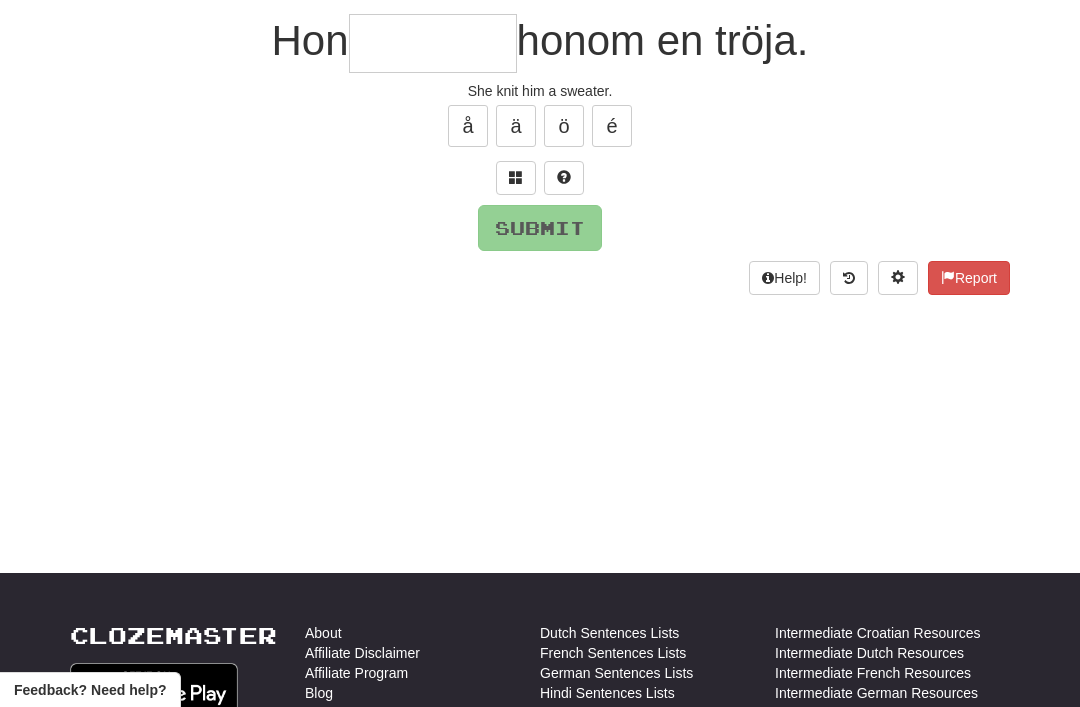 scroll, scrollTop: 183, scrollLeft: 0, axis: vertical 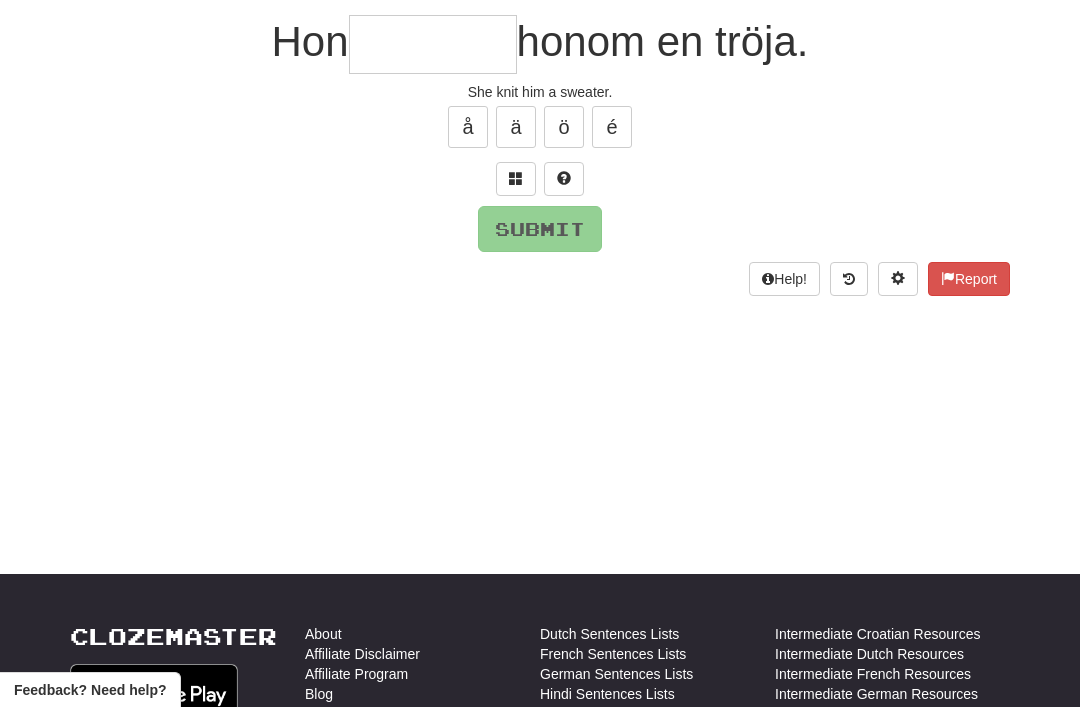 click at bounding box center [516, 178] 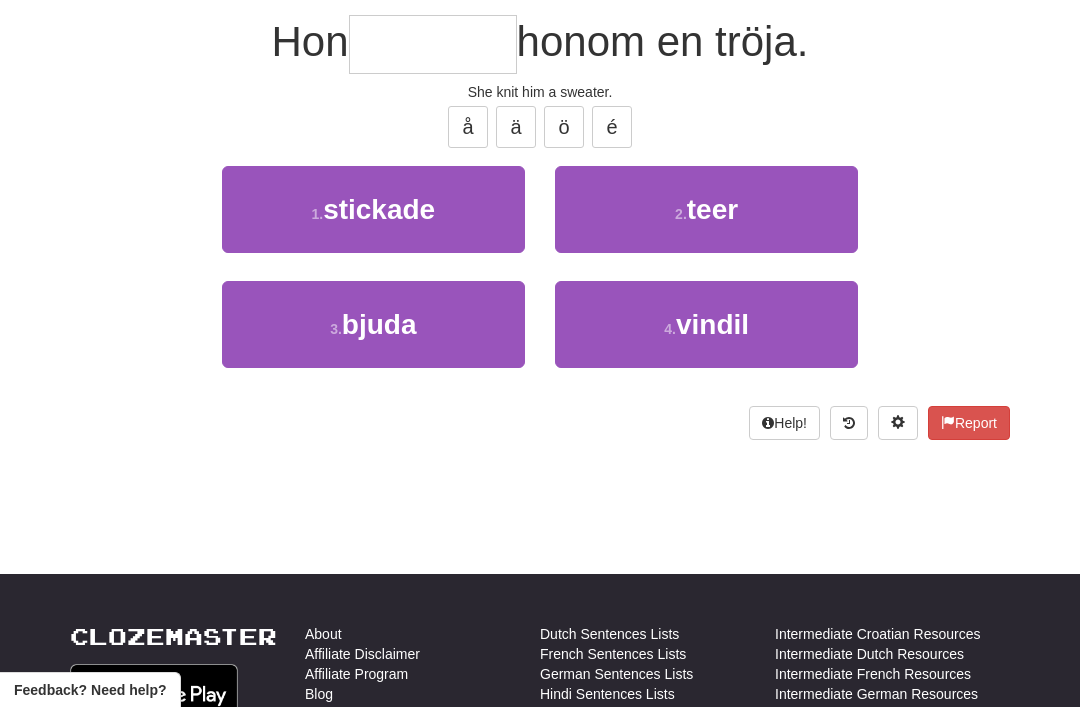 click on "1 .  stickade" at bounding box center [373, 209] 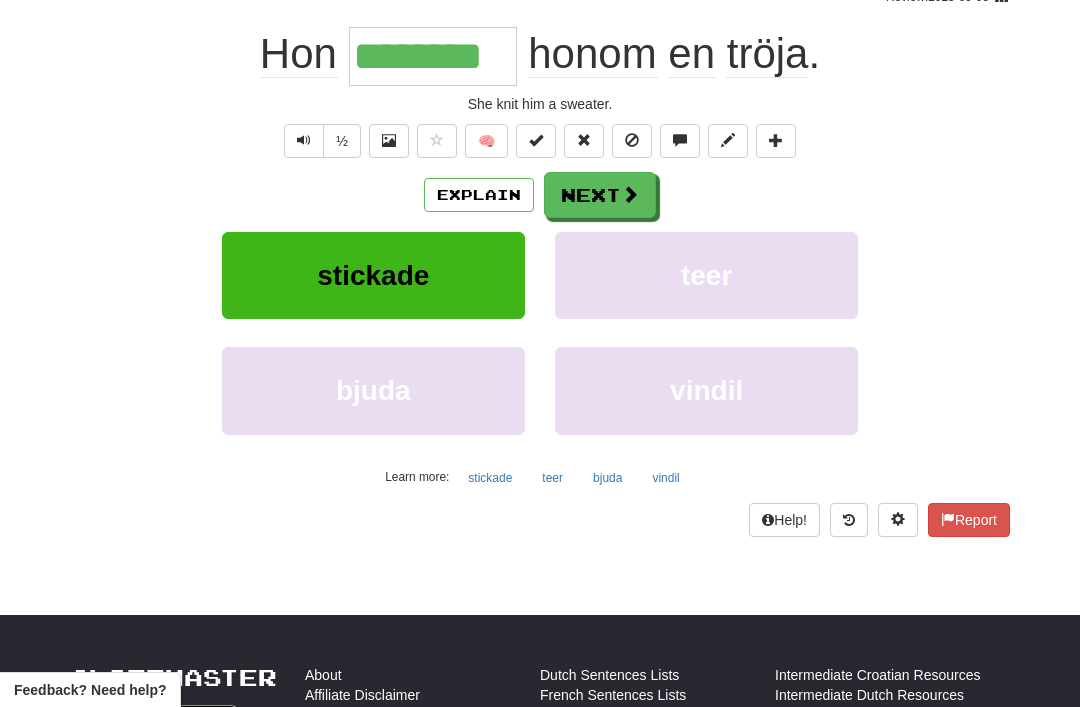 click on "Next" at bounding box center [600, 195] 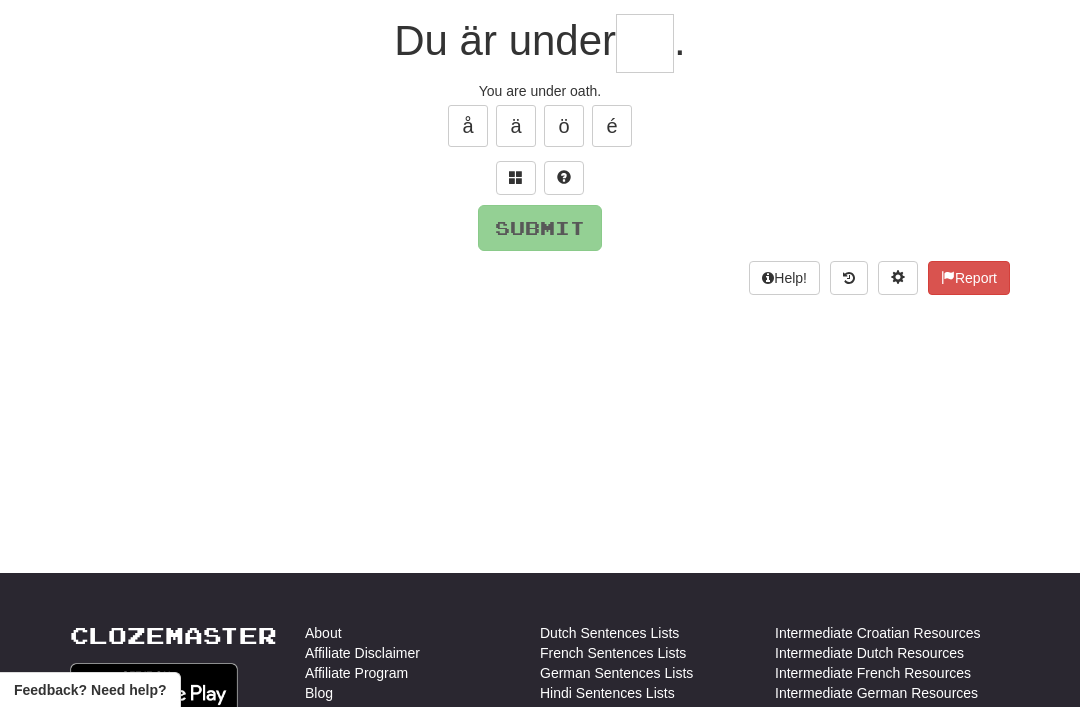 scroll, scrollTop: 183, scrollLeft: 0, axis: vertical 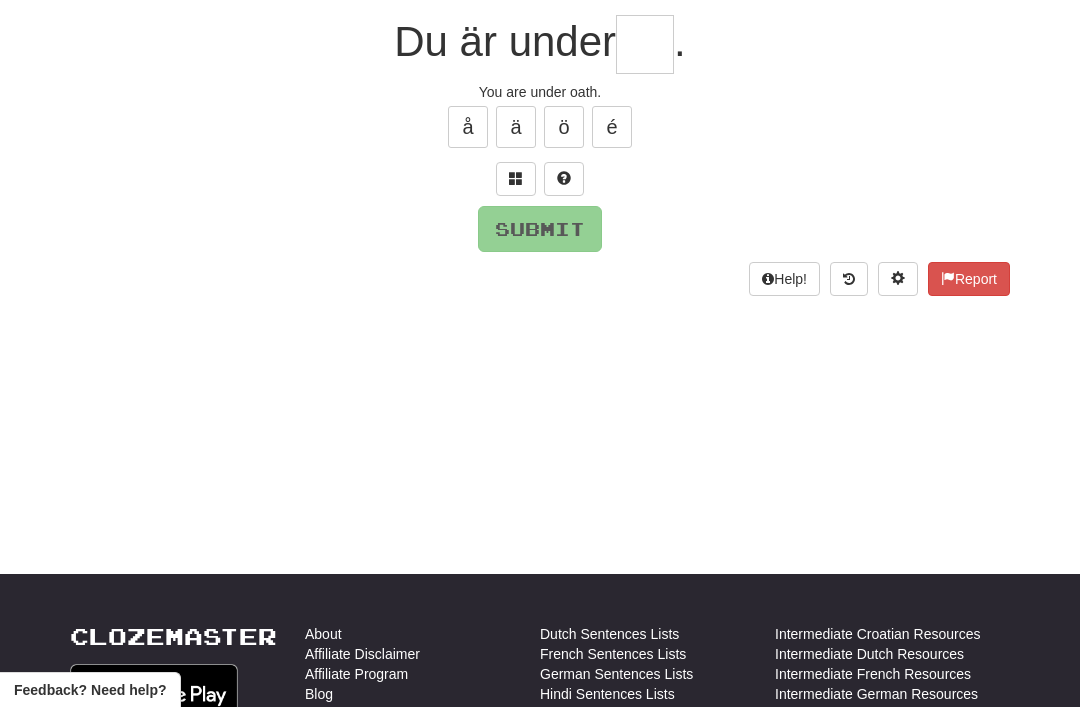 click at bounding box center [516, 179] 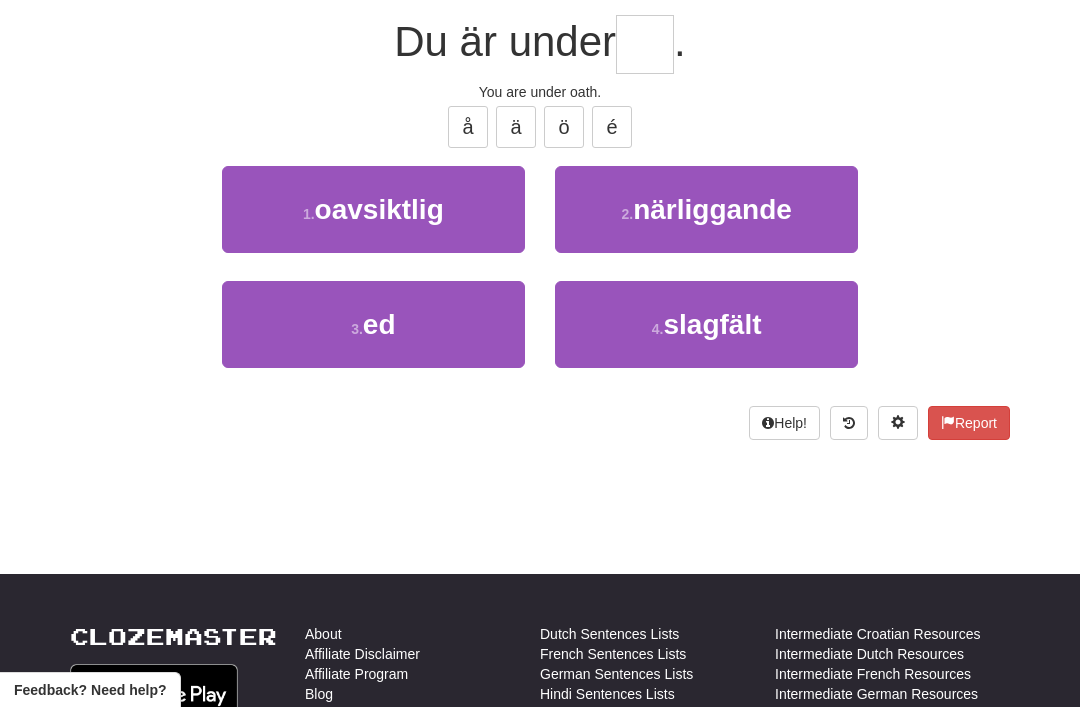 click on "3 .  ed" at bounding box center [373, 324] 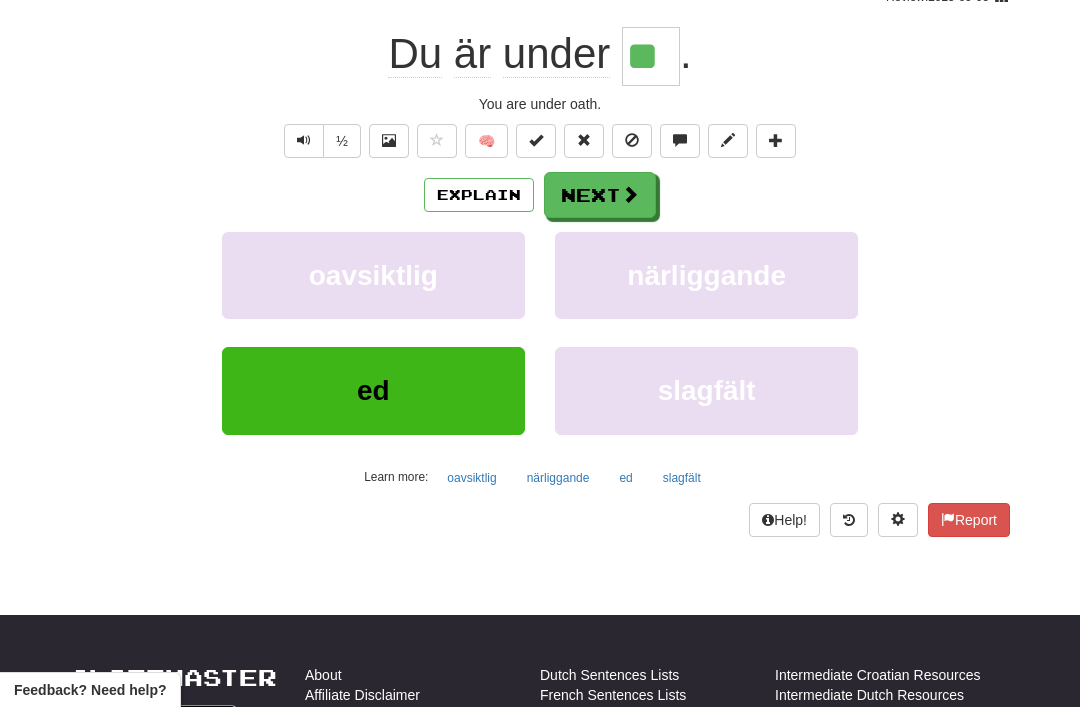 click on "Next" at bounding box center [600, 195] 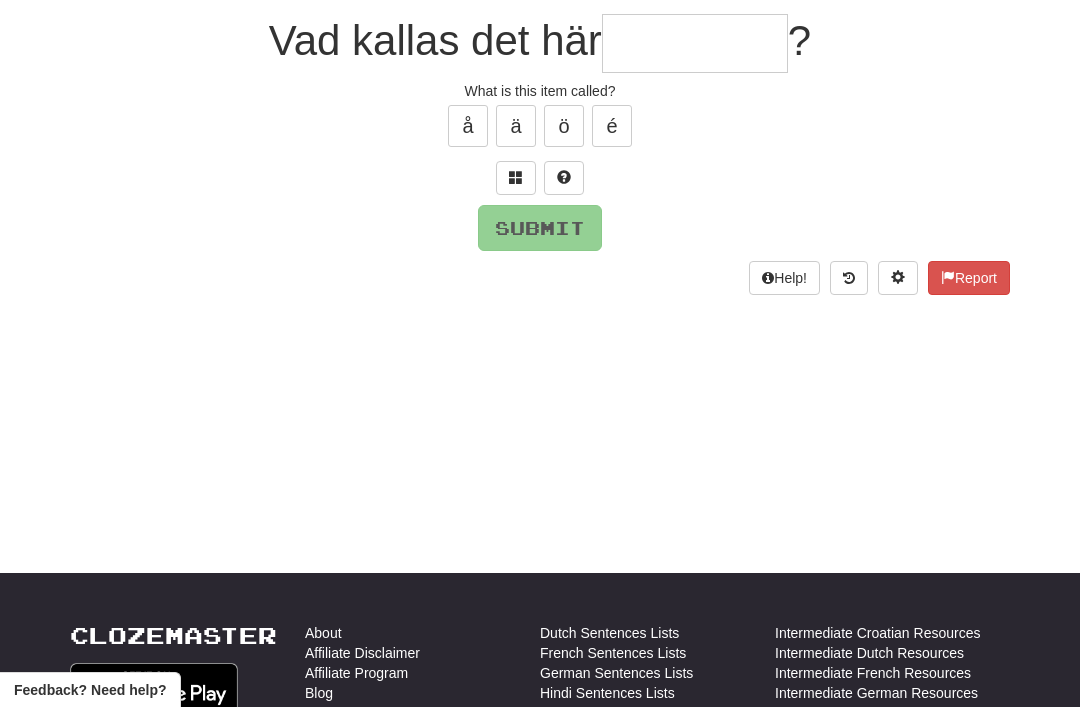 scroll, scrollTop: 183, scrollLeft: 0, axis: vertical 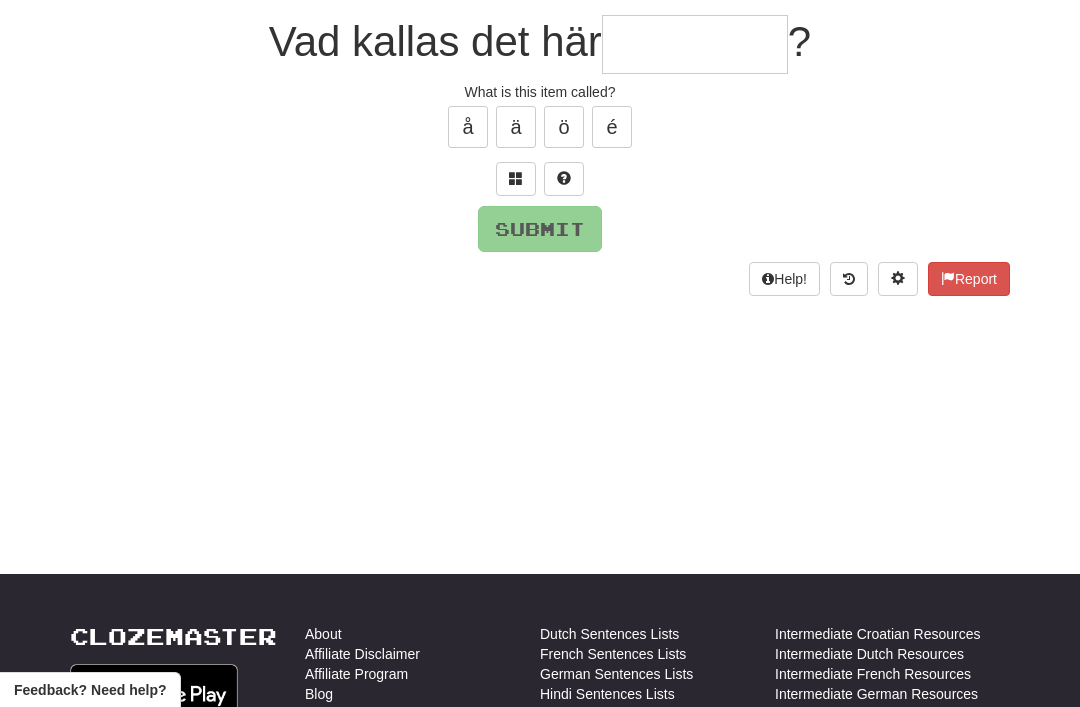 click at bounding box center (516, 178) 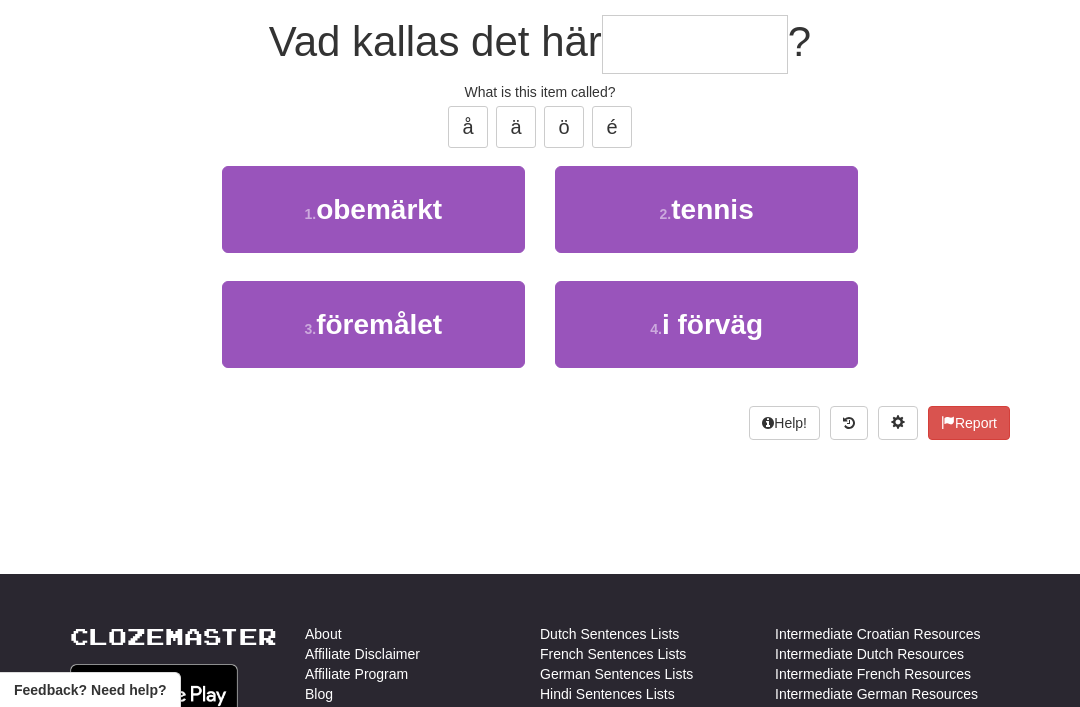 click on "föremålet" at bounding box center (379, 324) 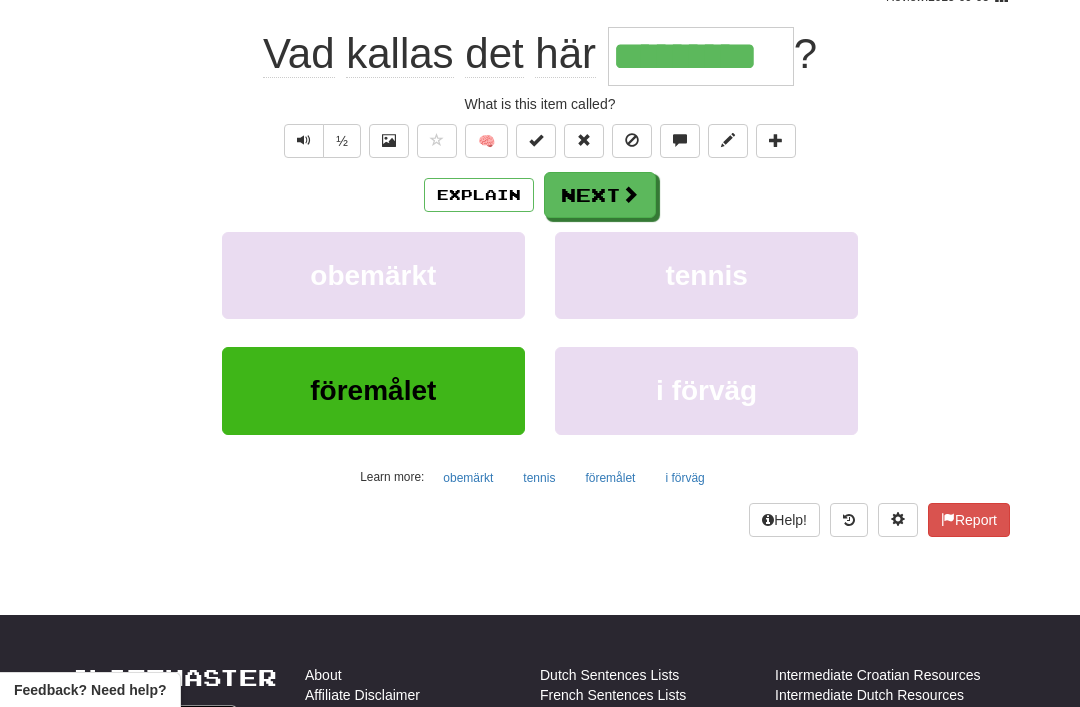 click on "Next" at bounding box center [600, 195] 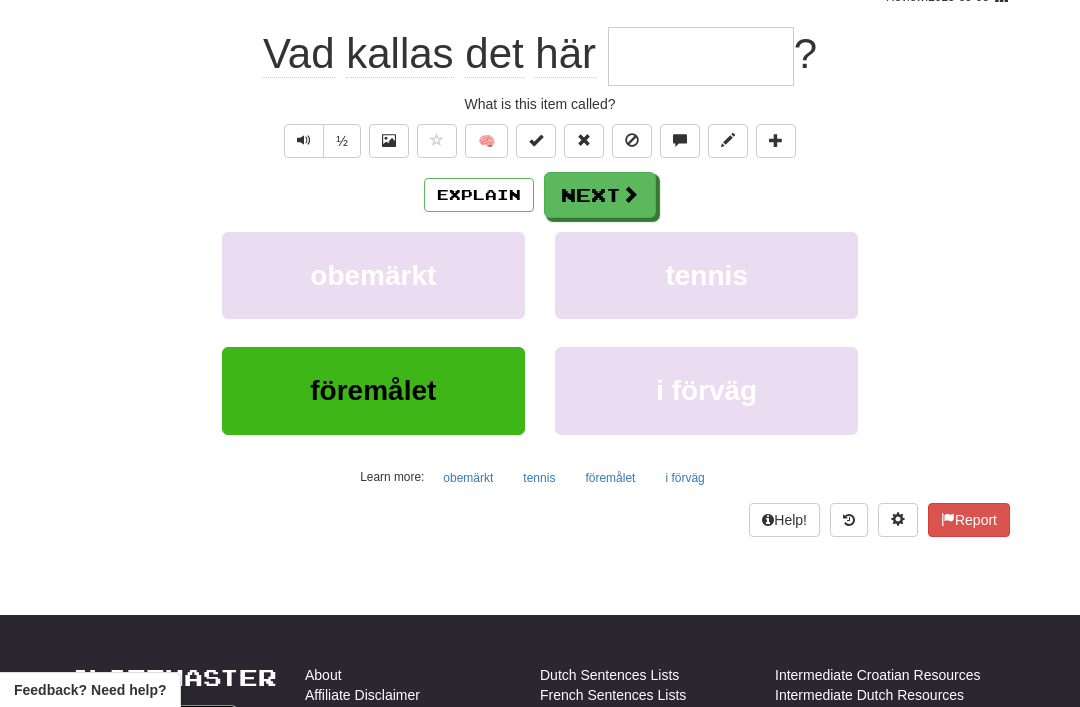 scroll, scrollTop: 183, scrollLeft: 0, axis: vertical 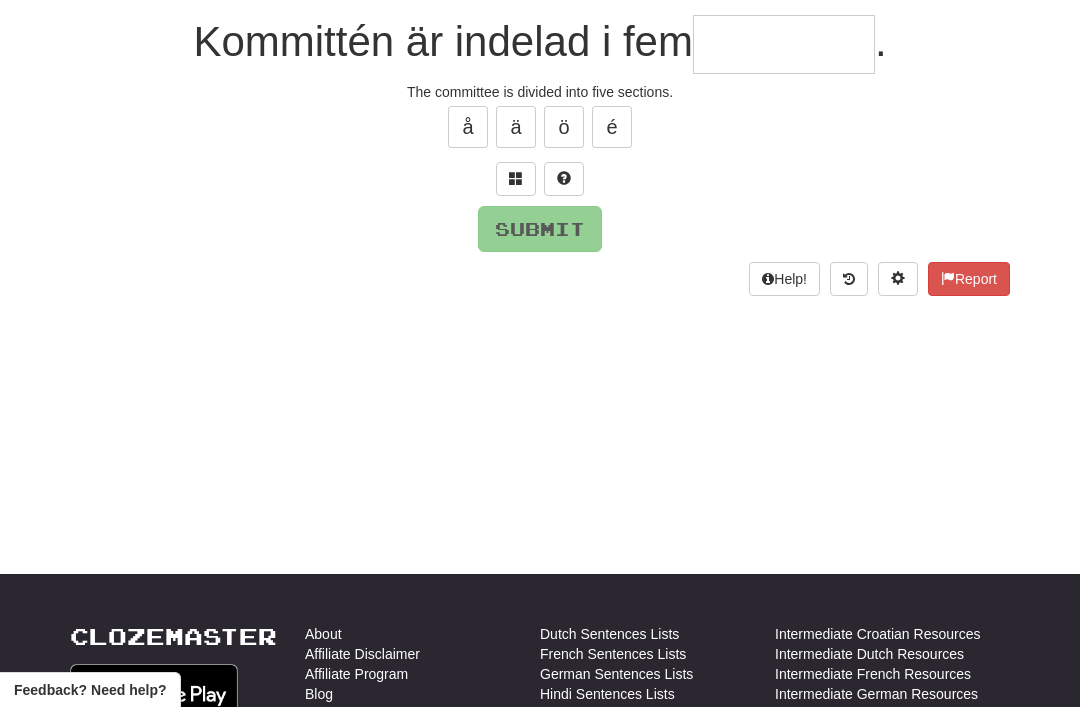 click at bounding box center (516, 179) 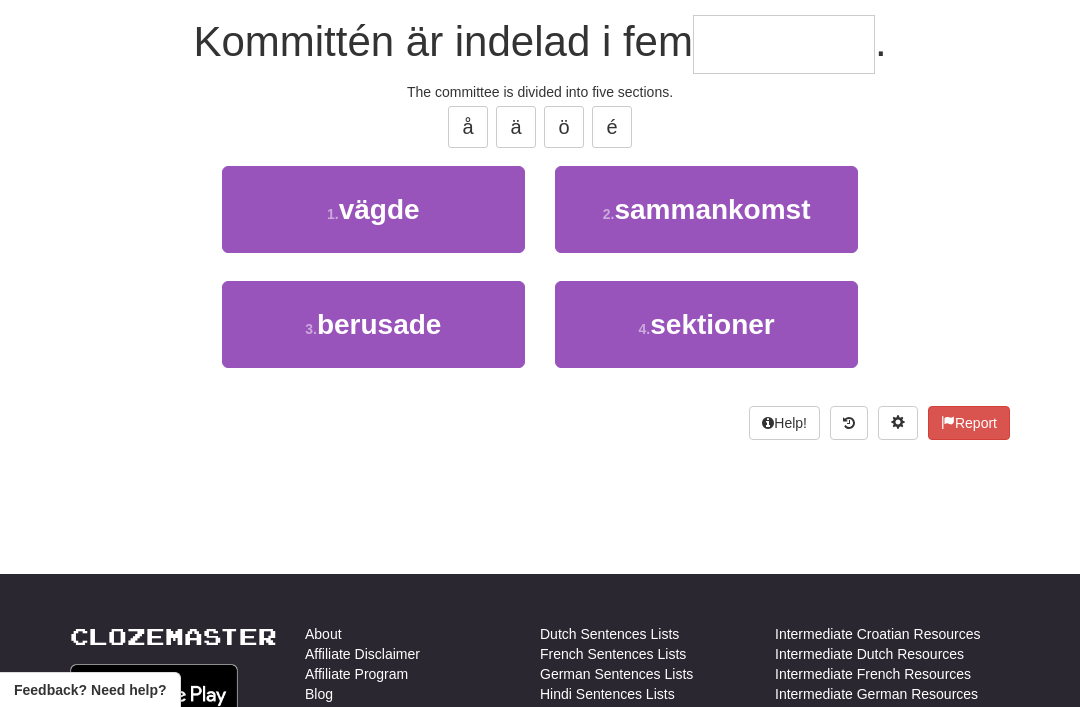 click on "sektioner" at bounding box center (712, 324) 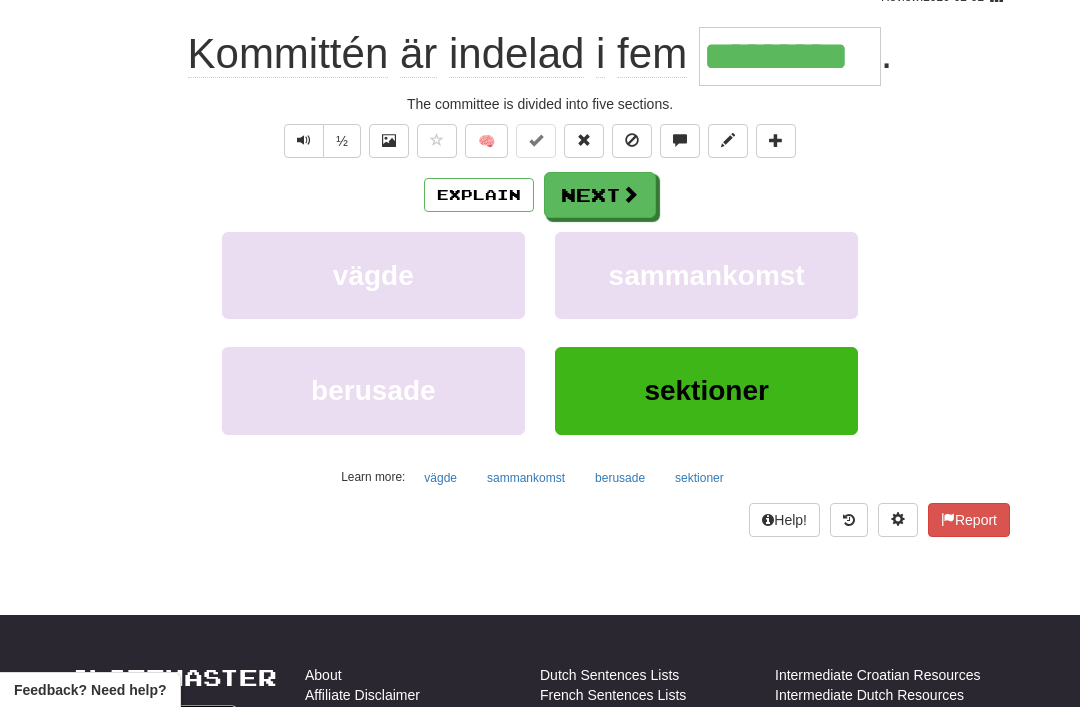 click on "Next" at bounding box center [600, 195] 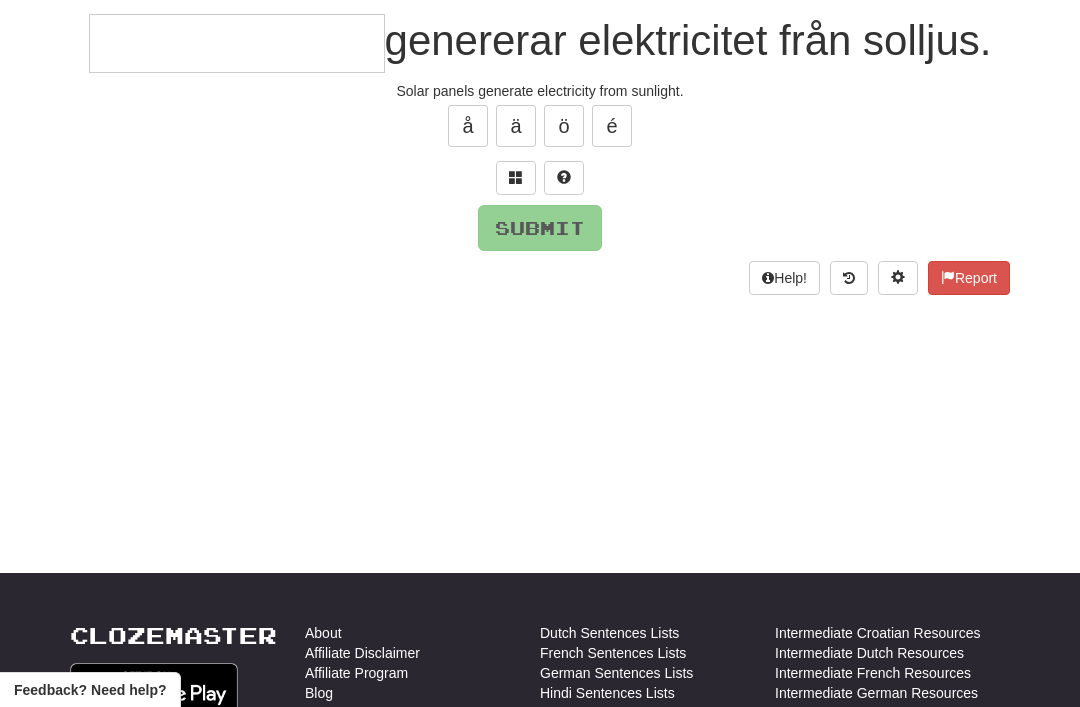 scroll, scrollTop: 183, scrollLeft: 0, axis: vertical 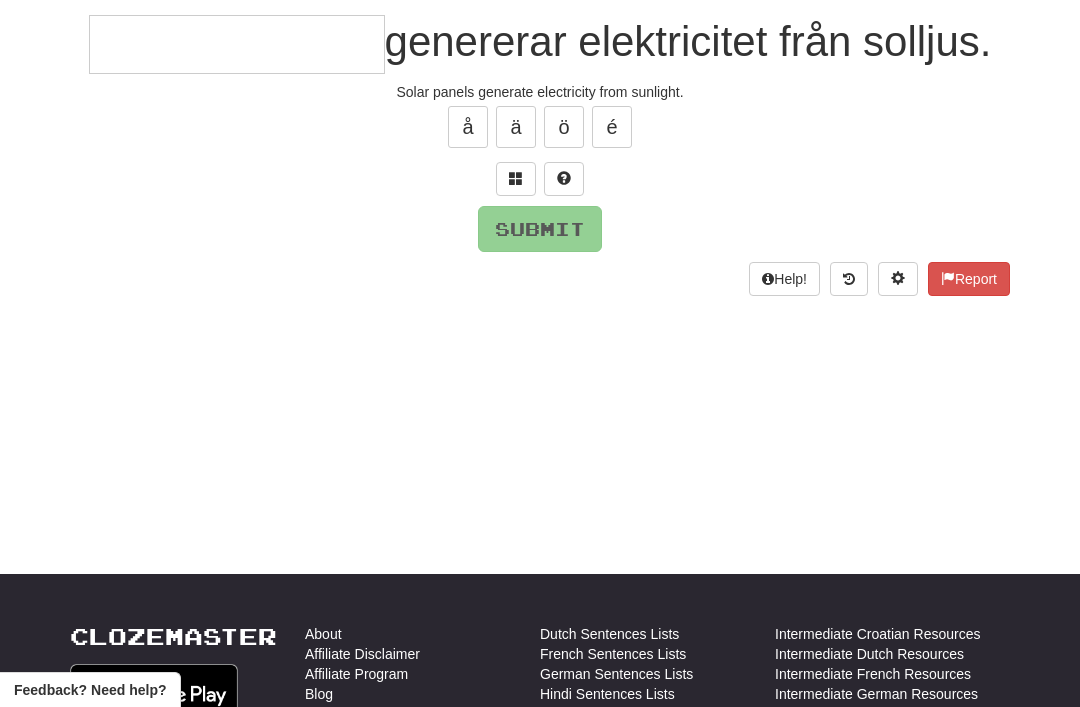 click at bounding box center [516, 179] 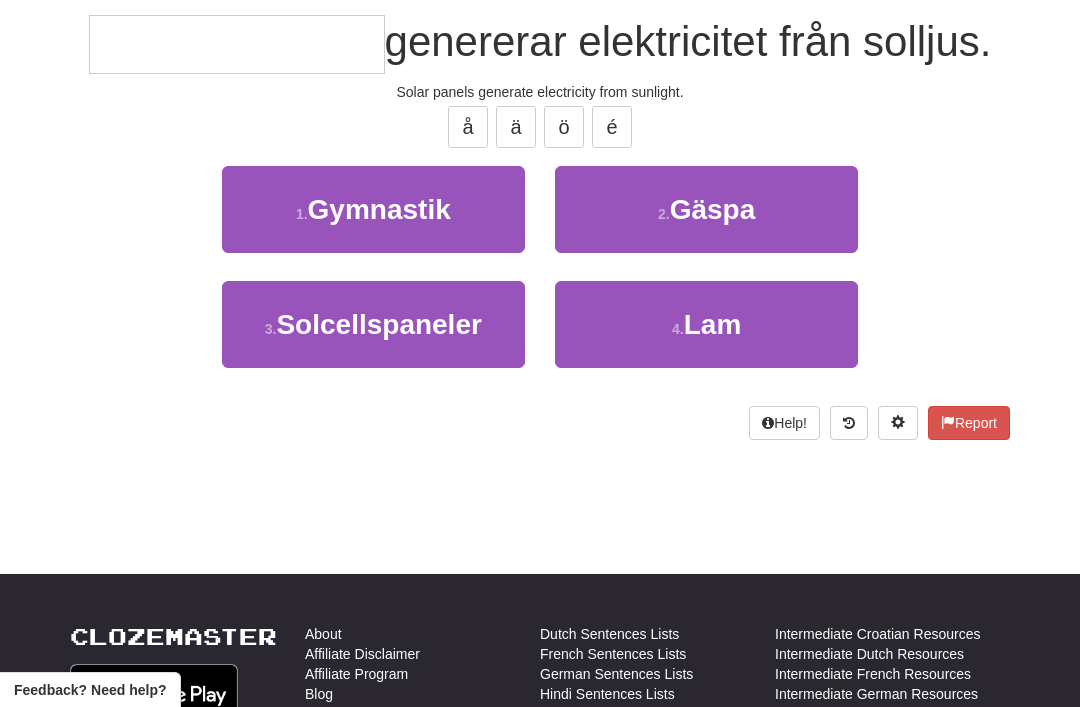 click on "Solcellspaneler" at bounding box center (378, 324) 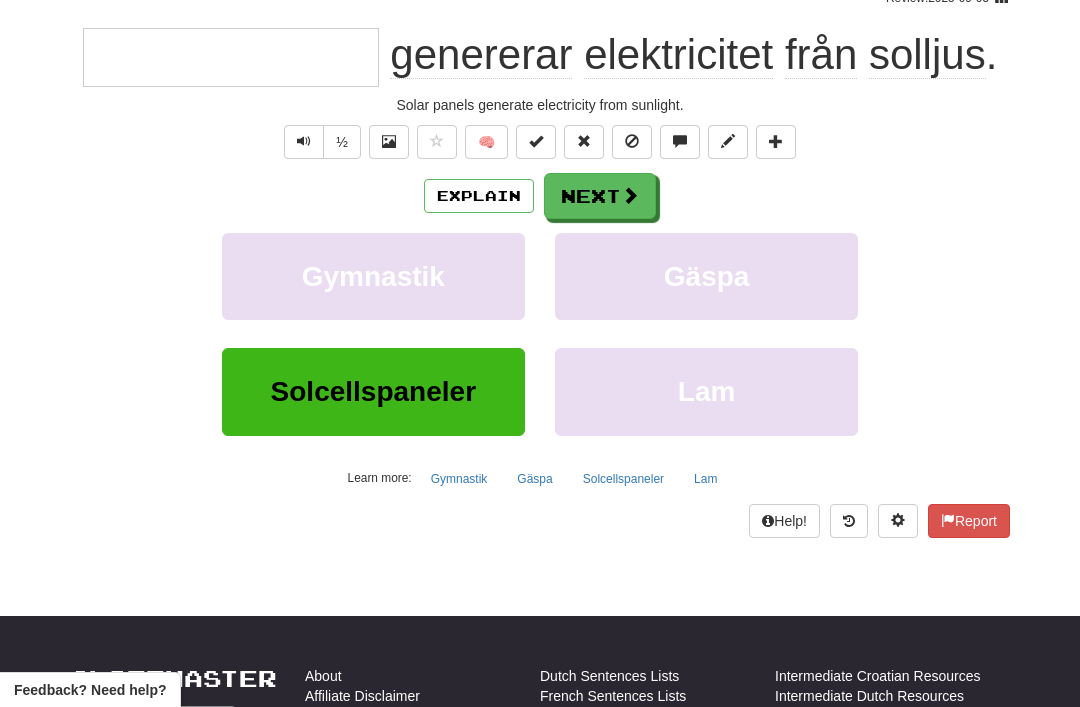type on "**********" 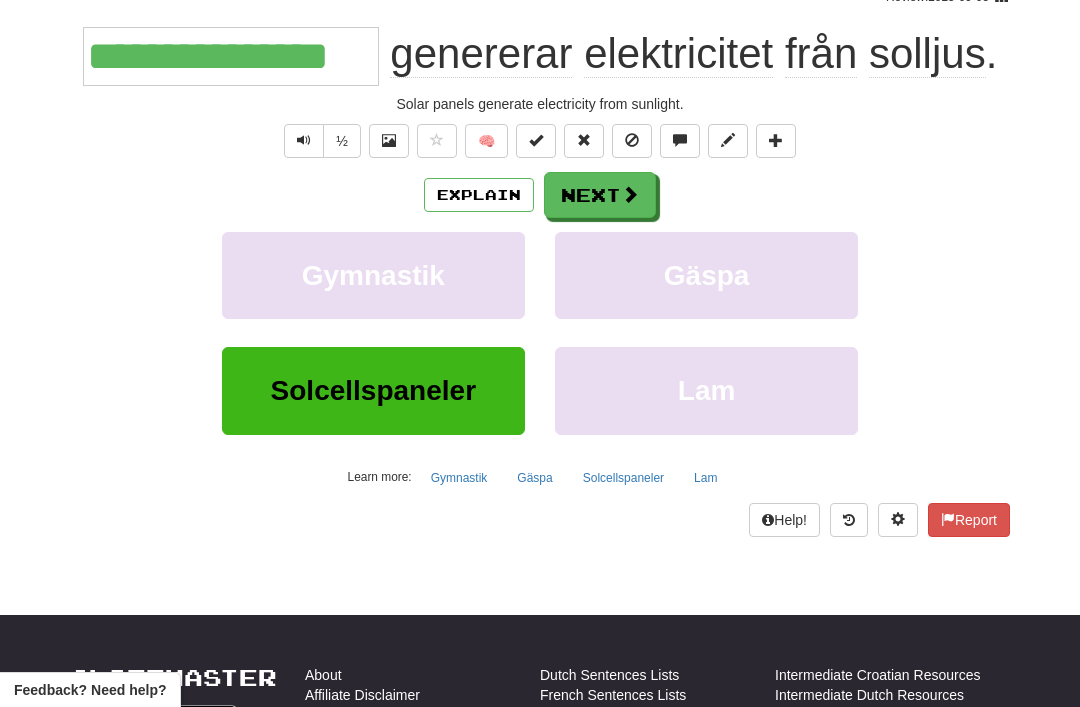 click on "Next" at bounding box center [600, 195] 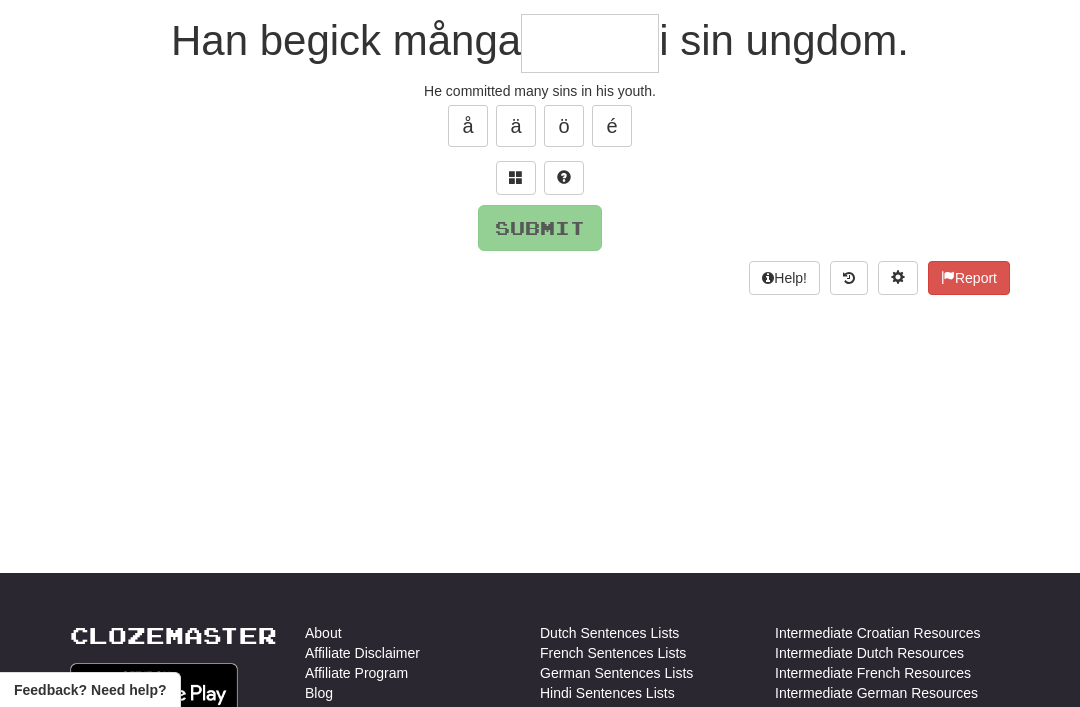 scroll, scrollTop: 183, scrollLeft: 0, axis: vertical 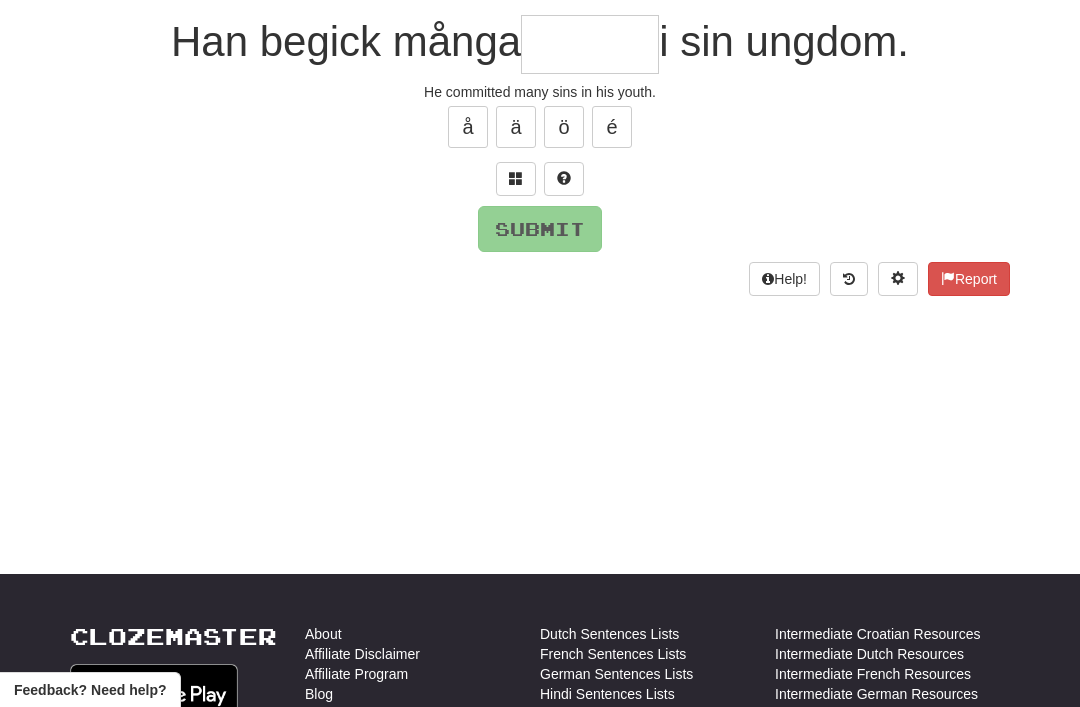 click at bounding box center [516, 179] 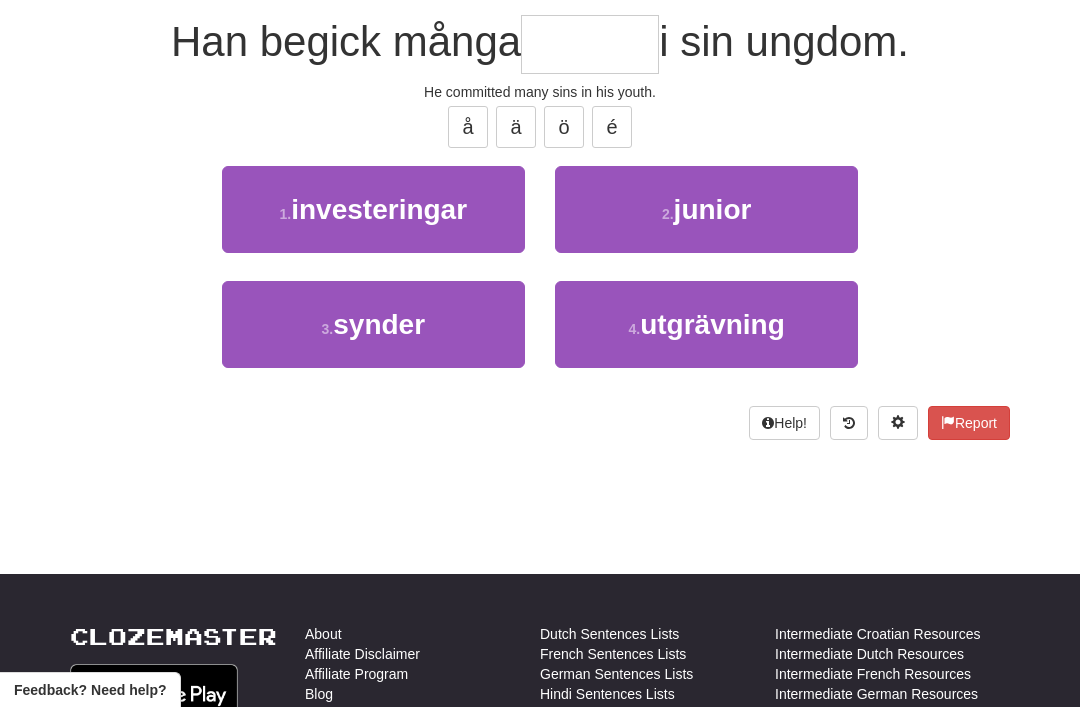 click on "synder" at bounding box center [379, 324] 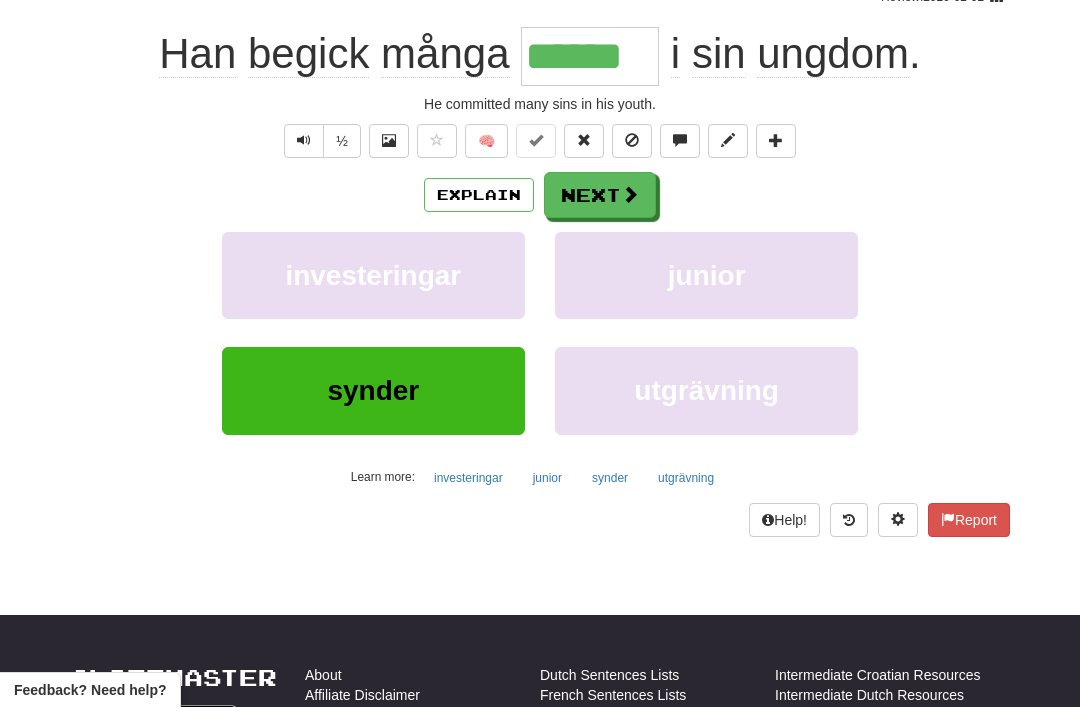 click on "Next" at bounding box center [600, 195] 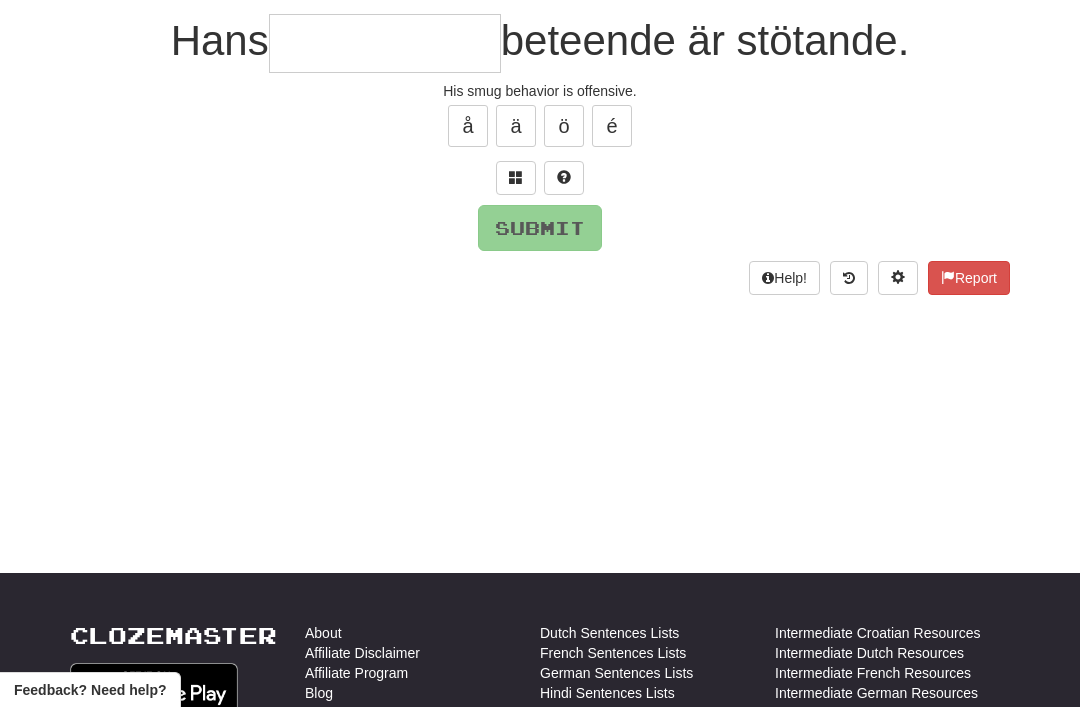 scroll, scrollTop: 183, scrollLeft: 0, axis: vertical 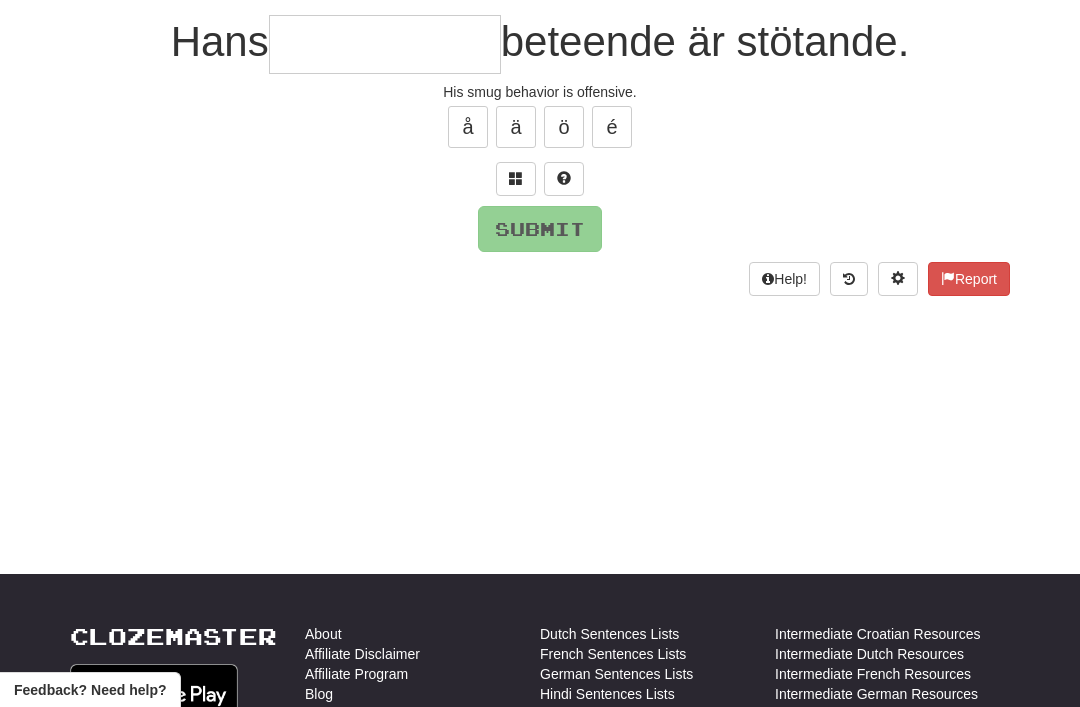 click at bounding box center (516, 179) 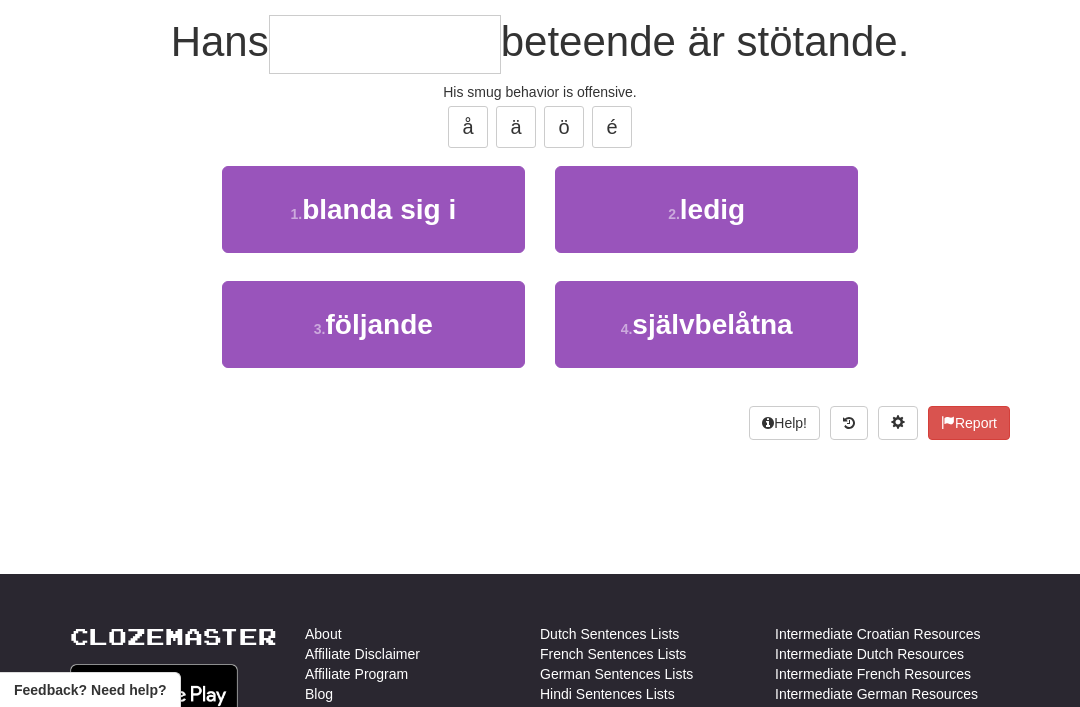 click on "självbelåtna" at bounding box center [712, 324] 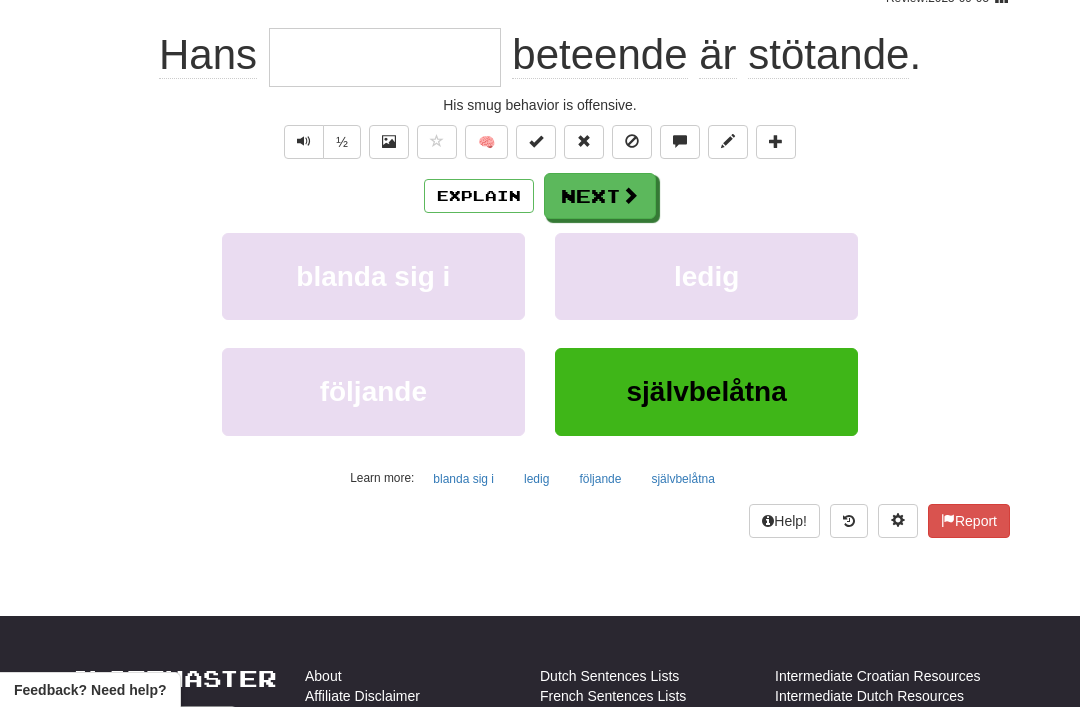 type on "**********" 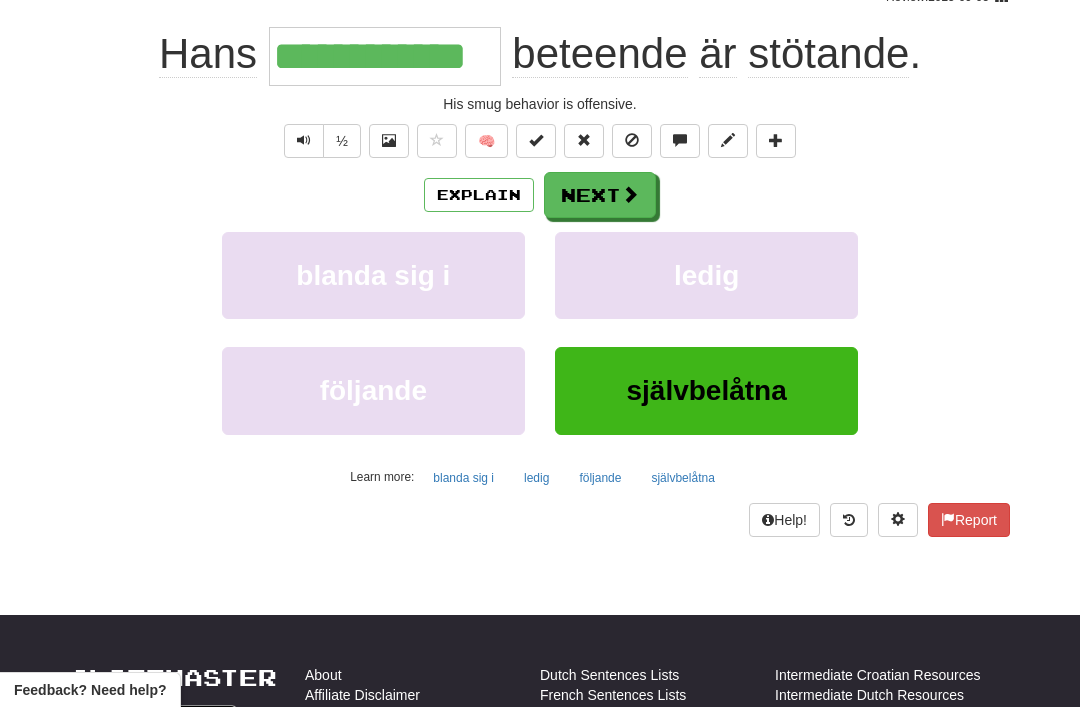 click on "Next" at bounding box center [600, 195] 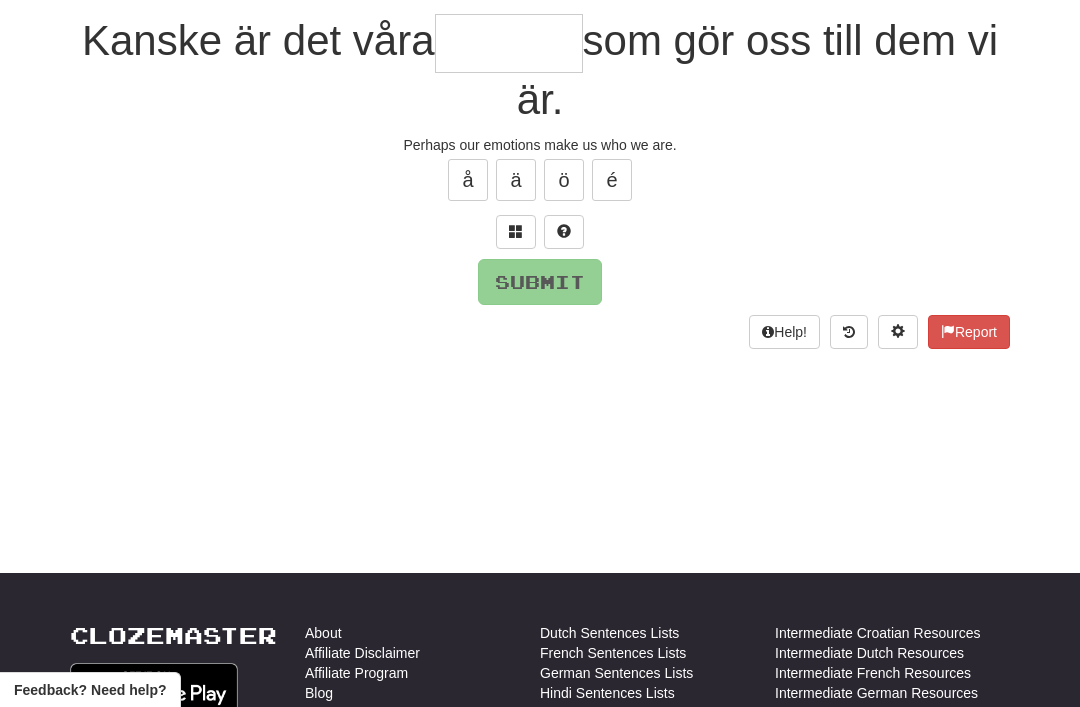 scroll, scrollTop: 183, scrollLeft: 0, axis: vertical 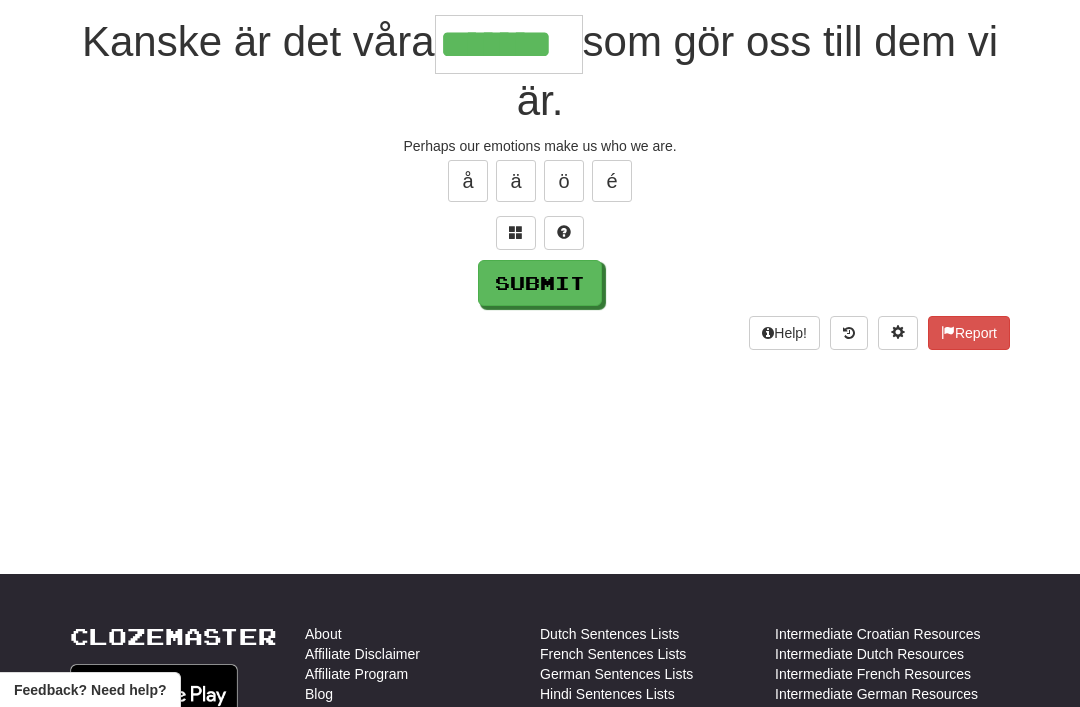 type on "*******" 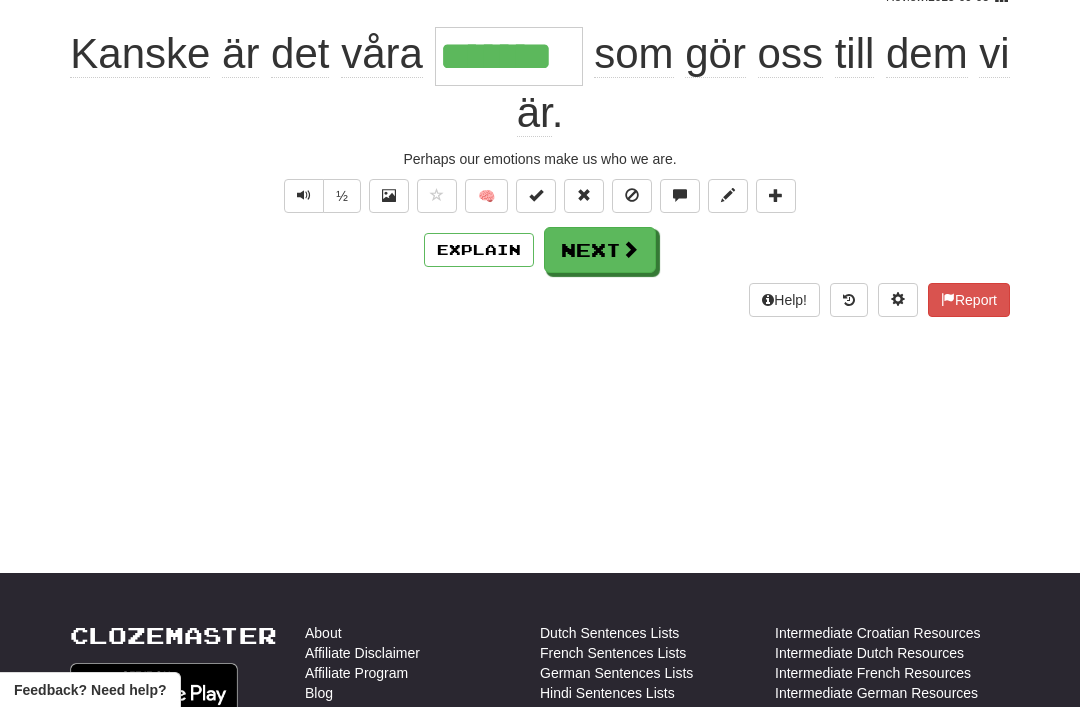 click on "Next" at bounding box center [600, 250] 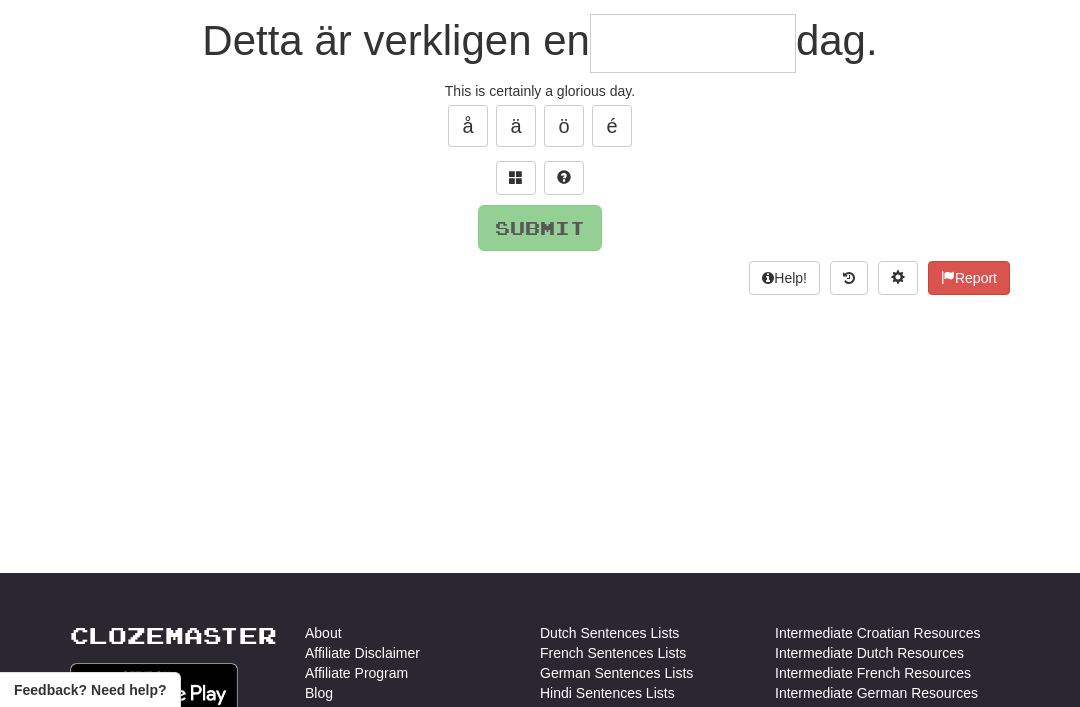 scroll, scrollTop: 183, scrollLeft: 0, axis: vertical 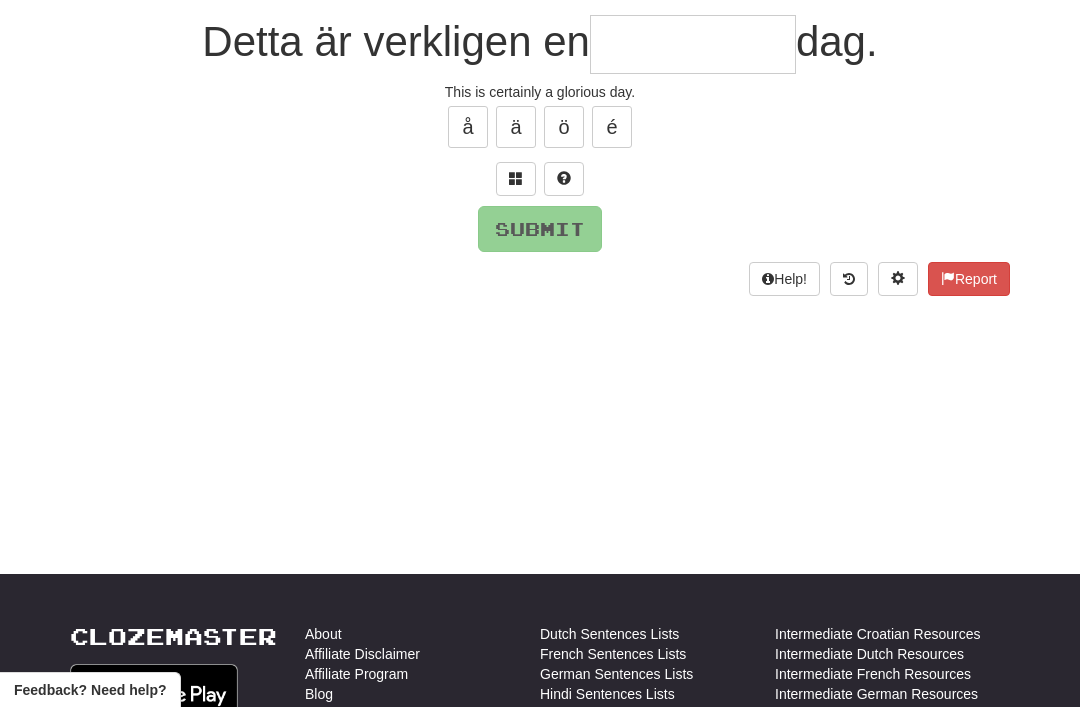 click at bounding box center [516, 179] 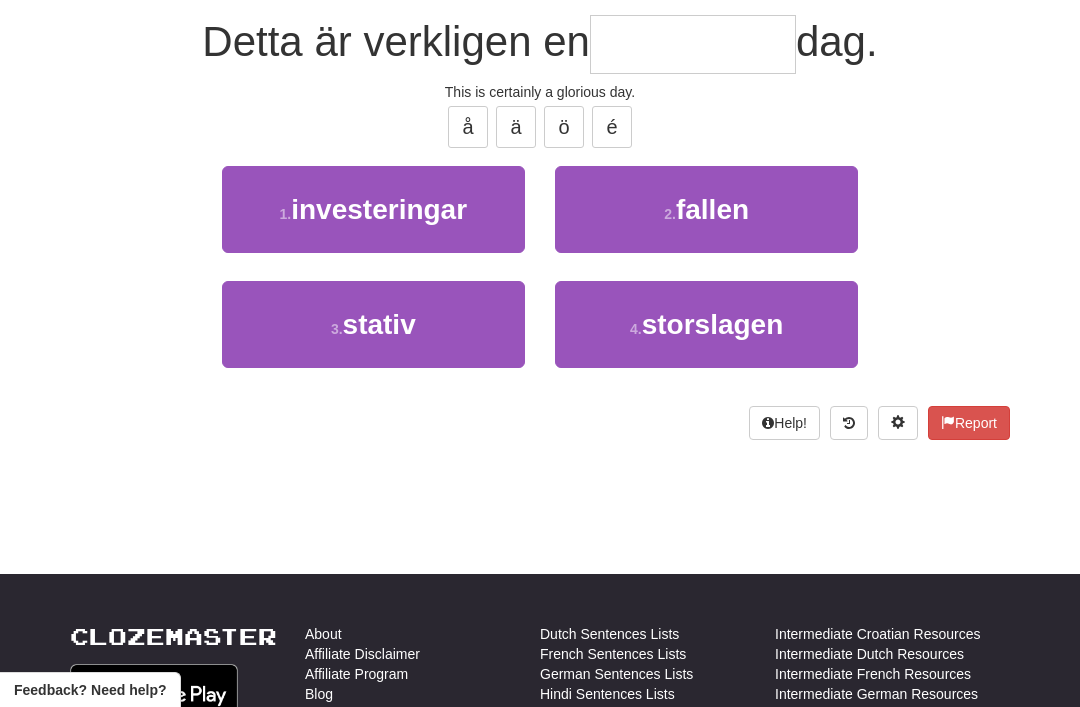 click on "storslagen" at bounding box center [713, 324] 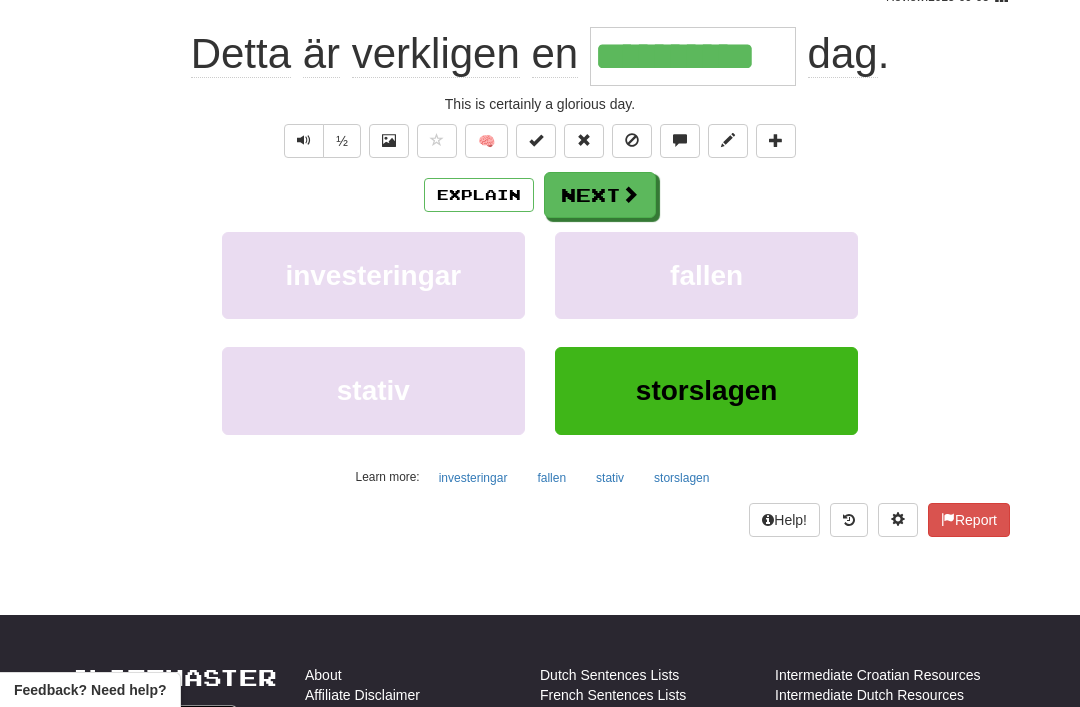 click on "Next" at bounding box center (600, 195) 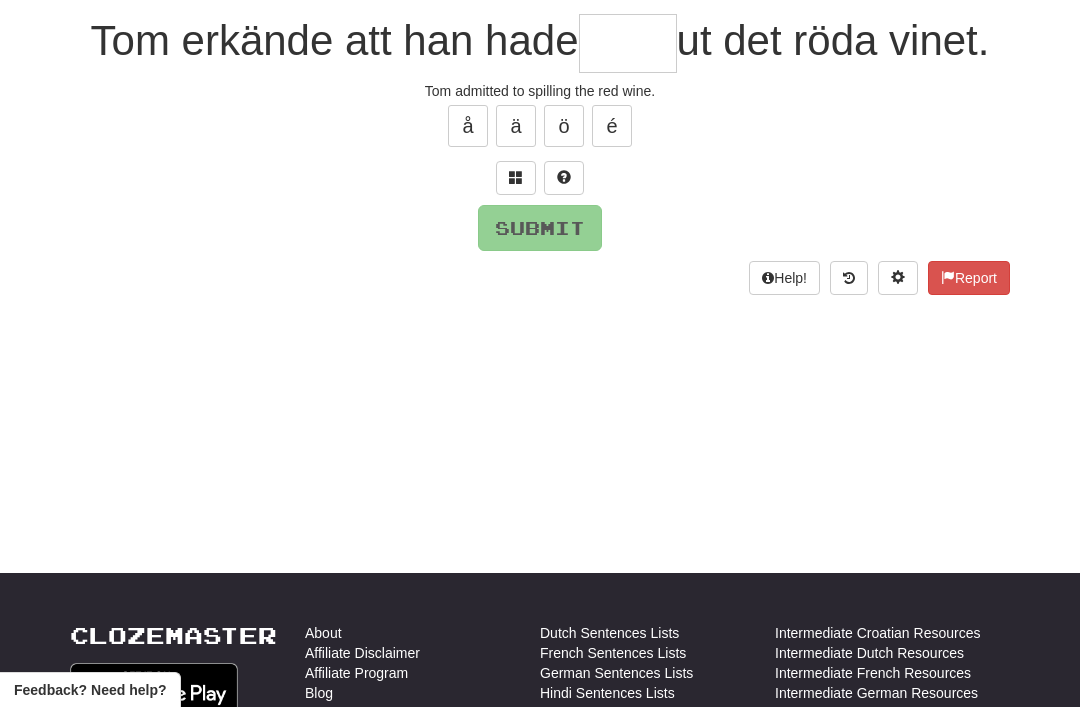 scroll, scrollTop: 183, scrollLeft: 0, axis: vertical 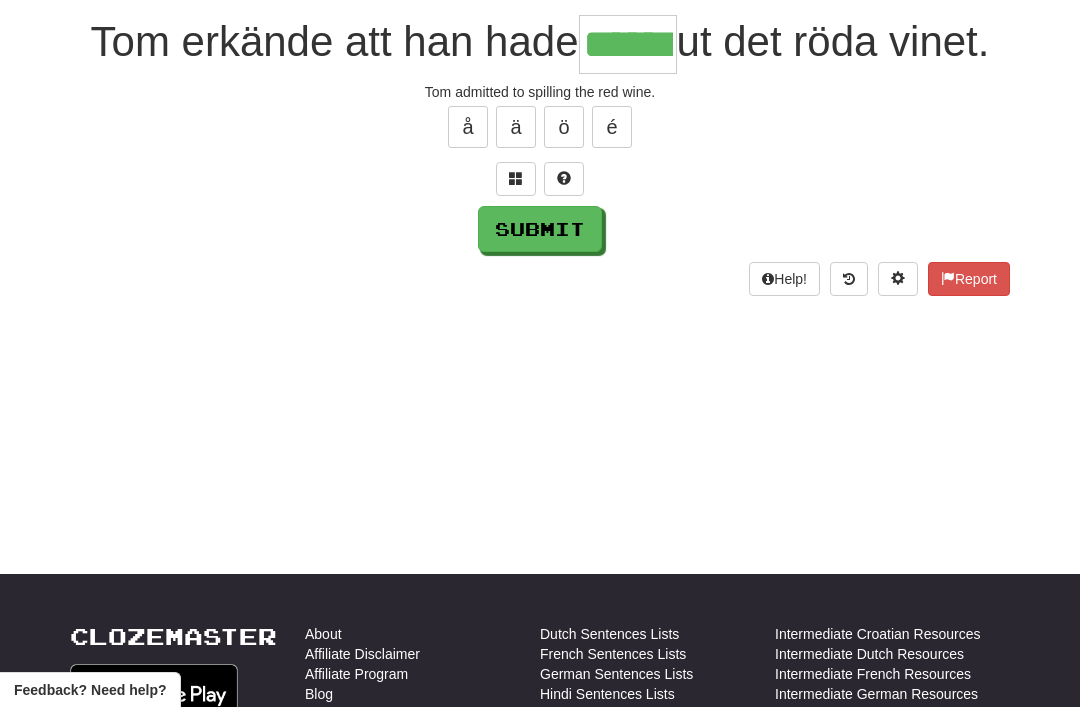 type on "******" 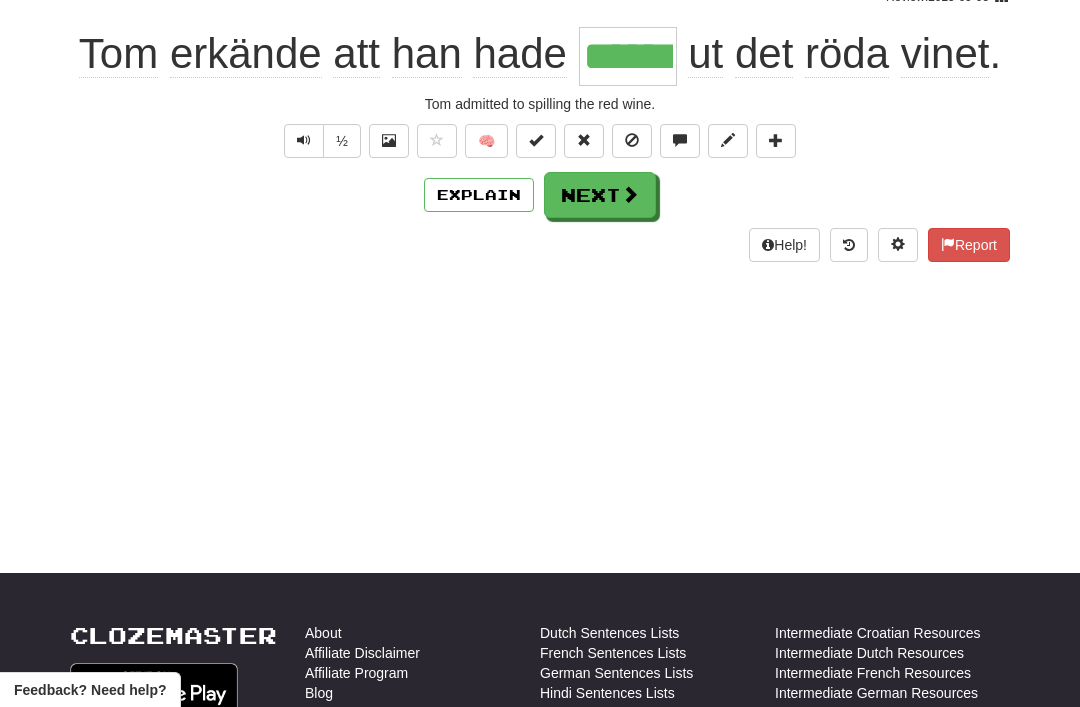 click on "Next" at bounding box center (600, 195) 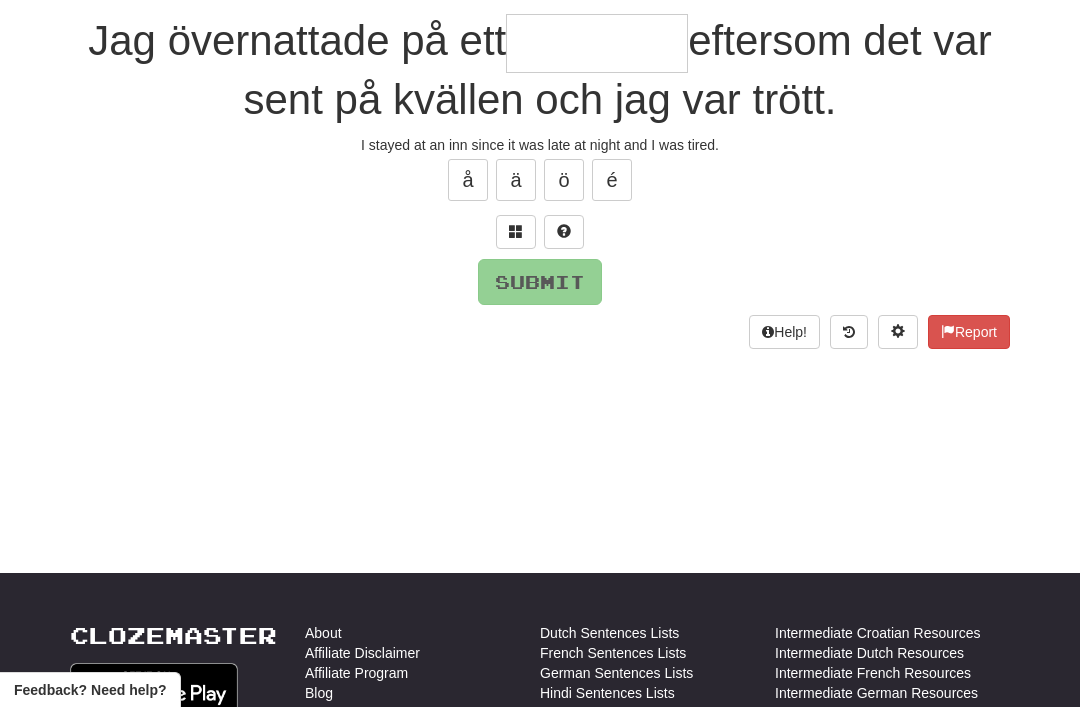 scroll, scrollTop: 183, scrollLeft: 0, axis: vertical 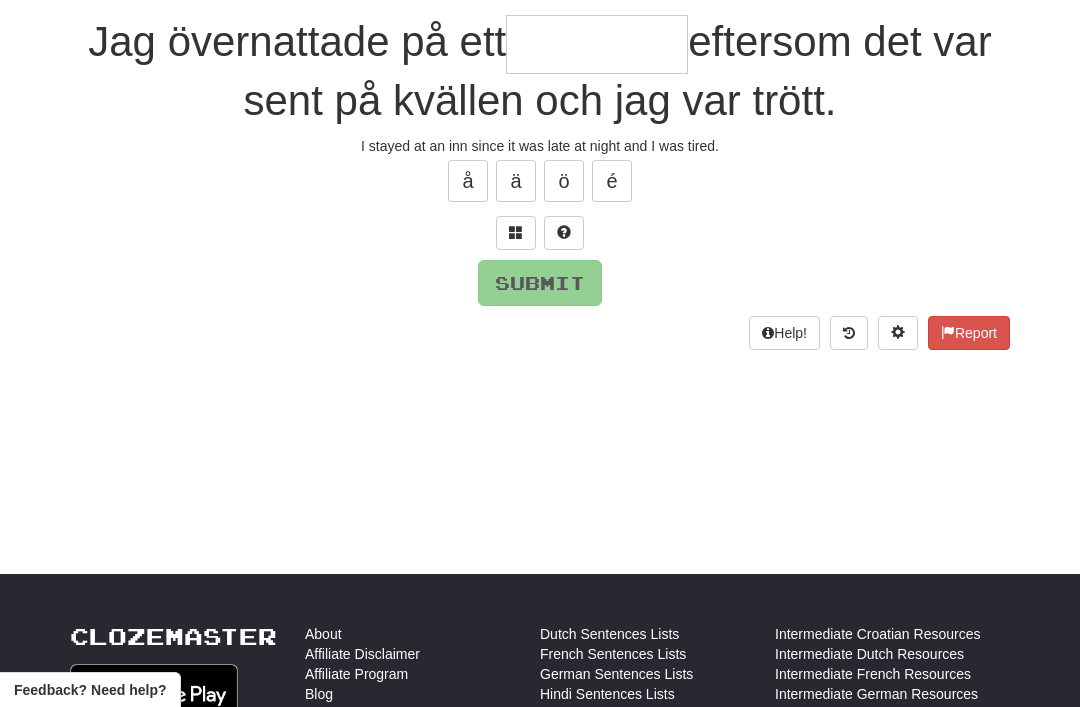 type on "*" 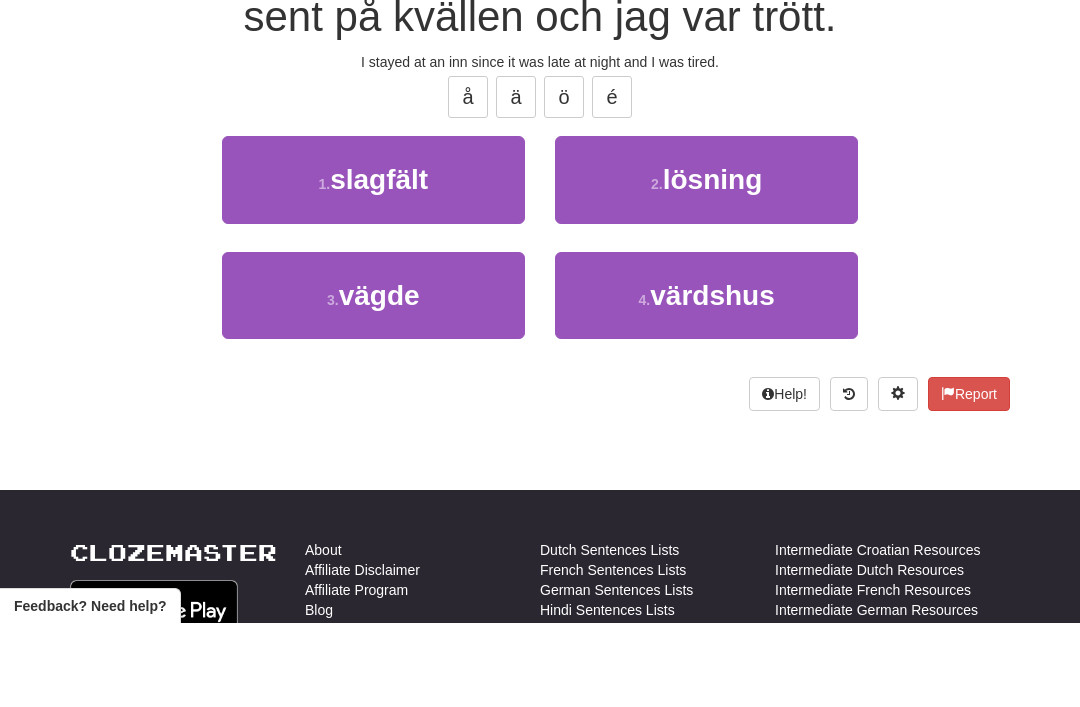click on "värdshus" at bounding box center (712, 379) 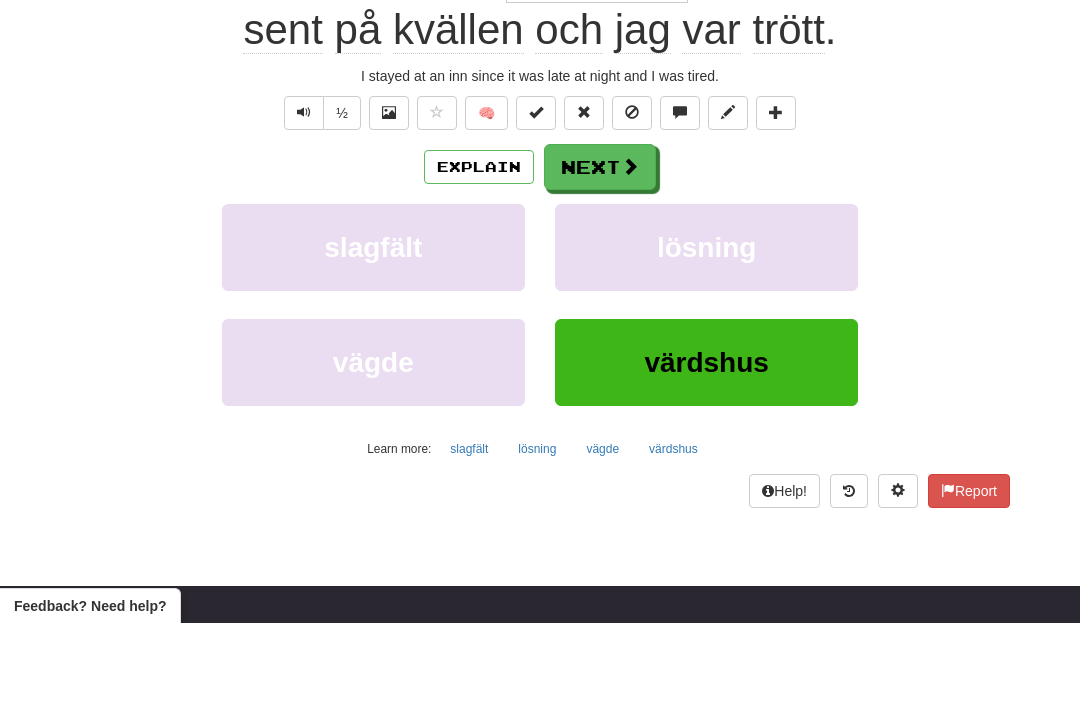 type on "********" 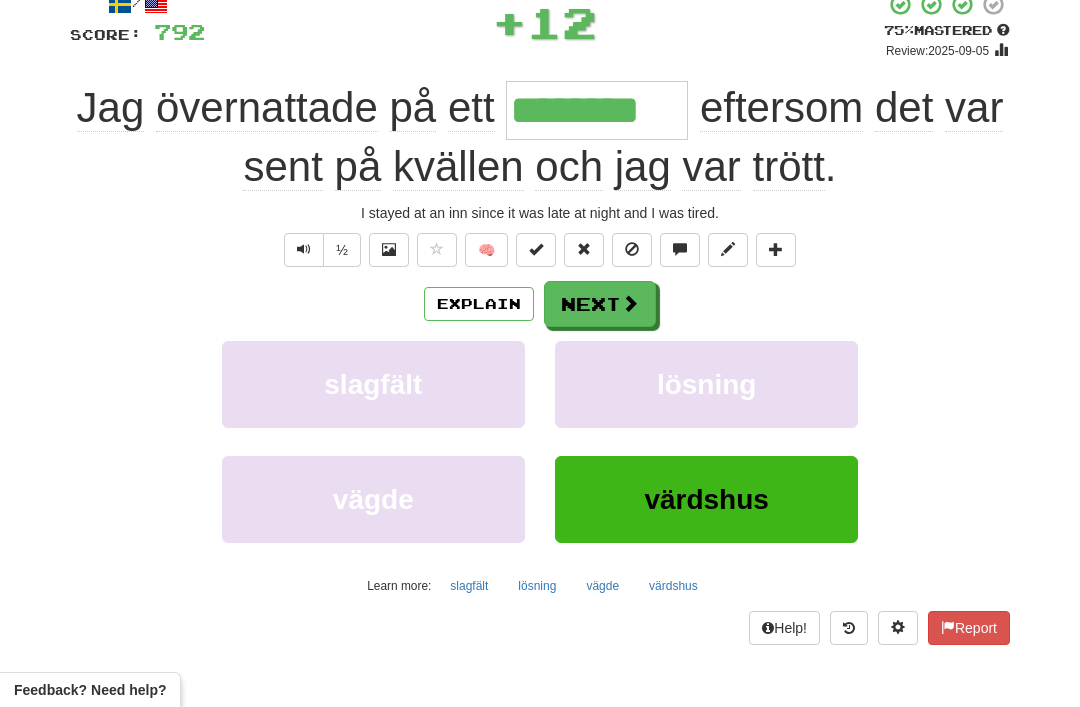 click at bounding box center [630, 303] 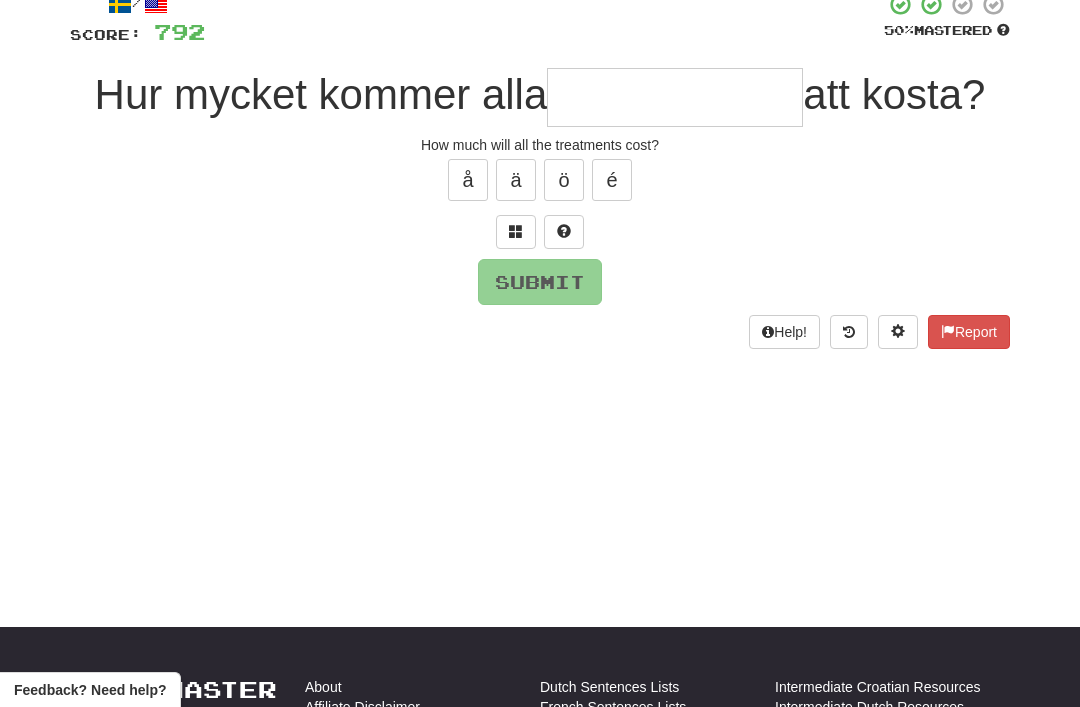 scroll, scrollTop: 129, scrollLeft: 0, axis: vertical 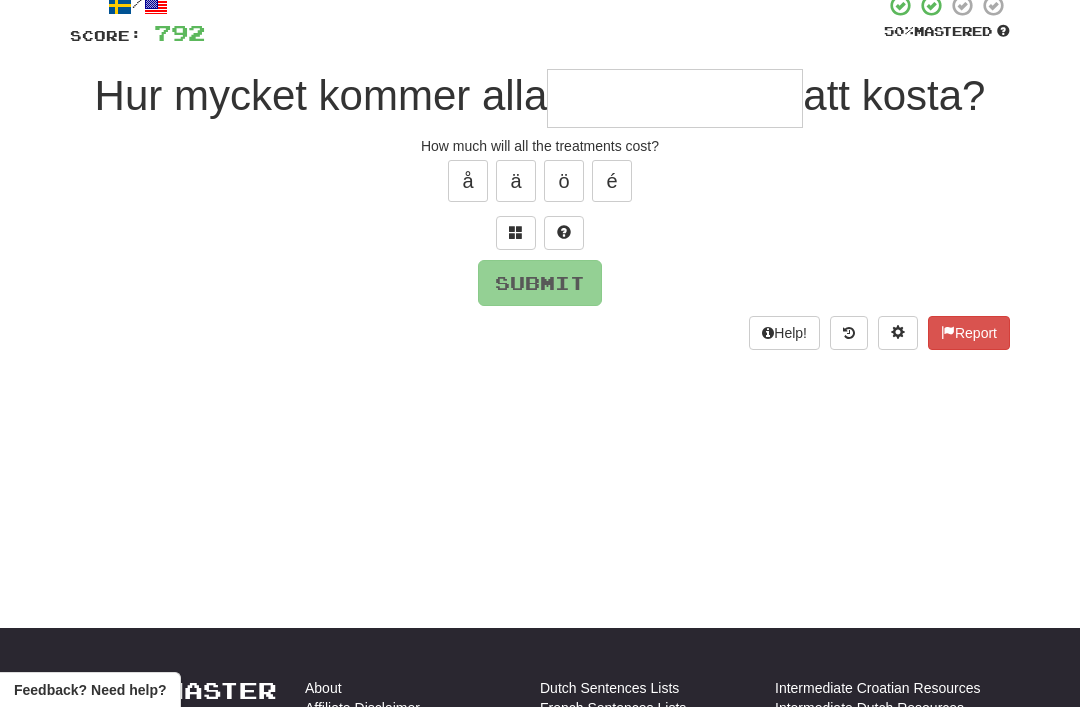 click at bounding box center (516, 233) 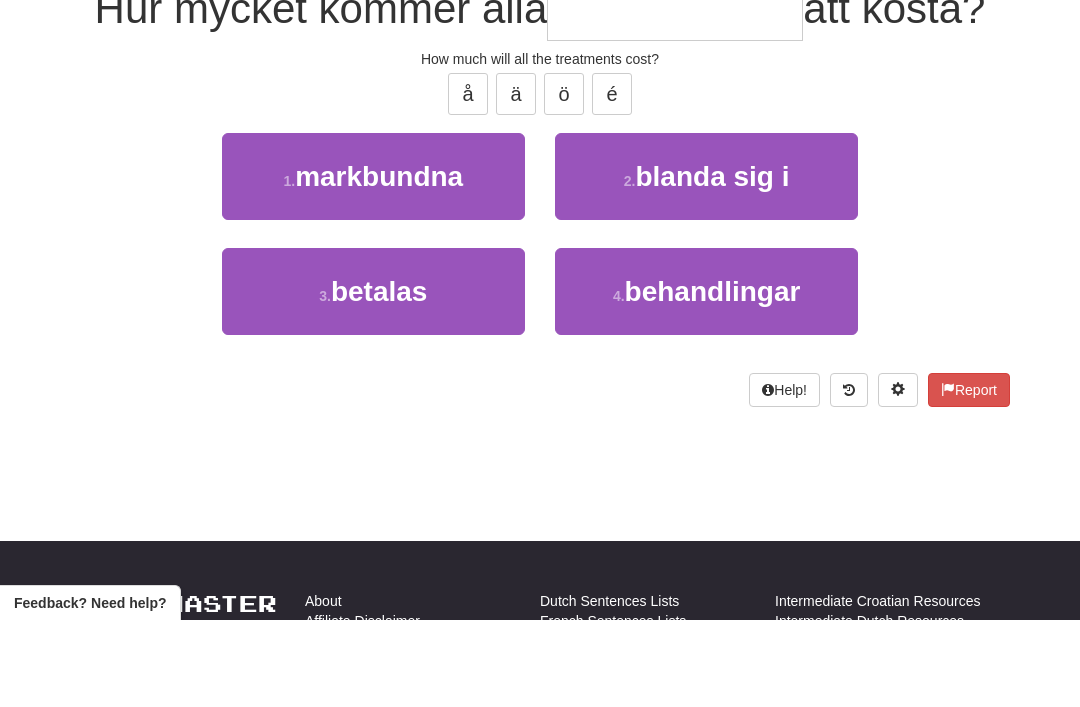 click on "behandlingar" at bounding box center (713, 378) 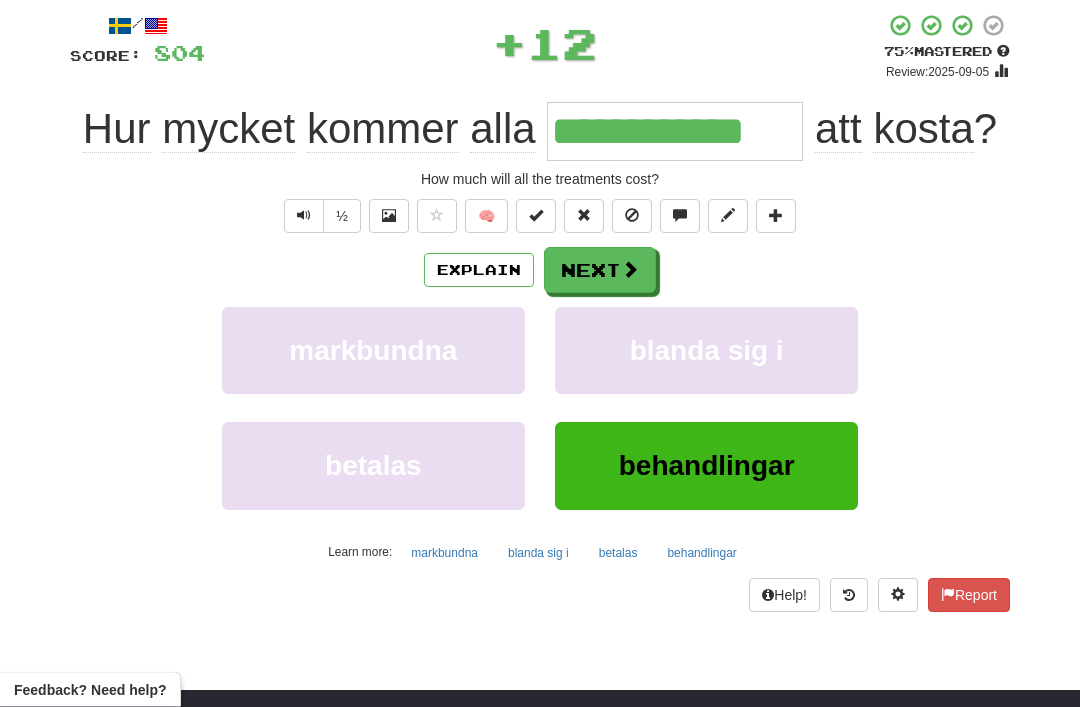 click on "Next" at bounding box center [600, 271] 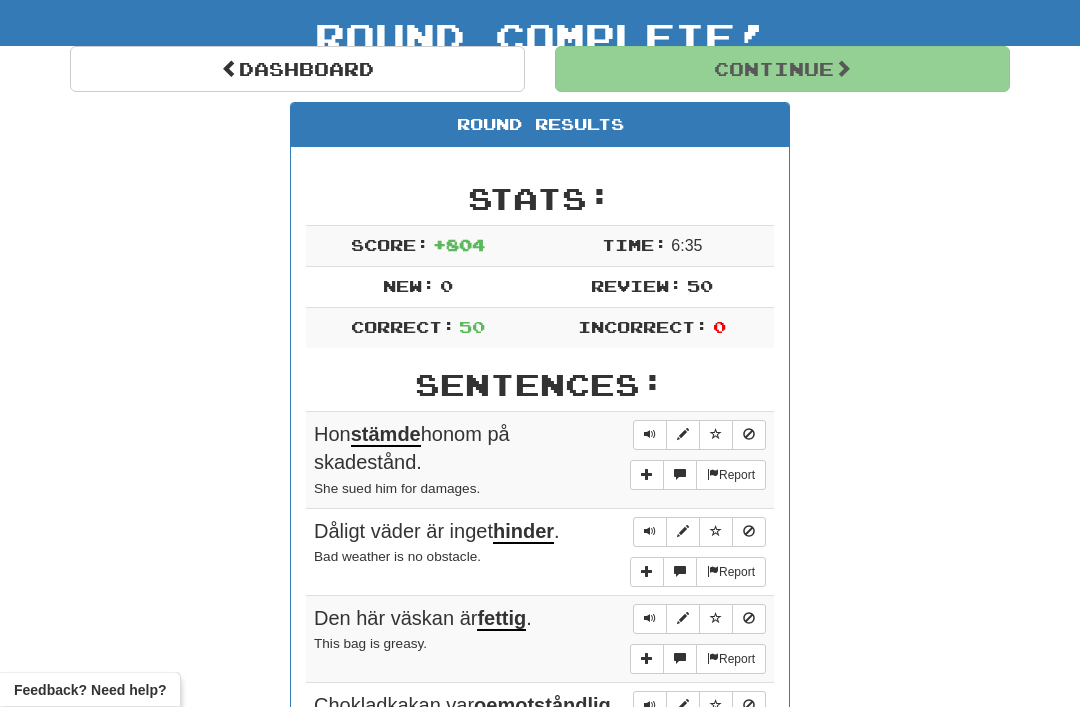 scroll, scrollTop: 109, scrollLeft: 0, axis: vertical 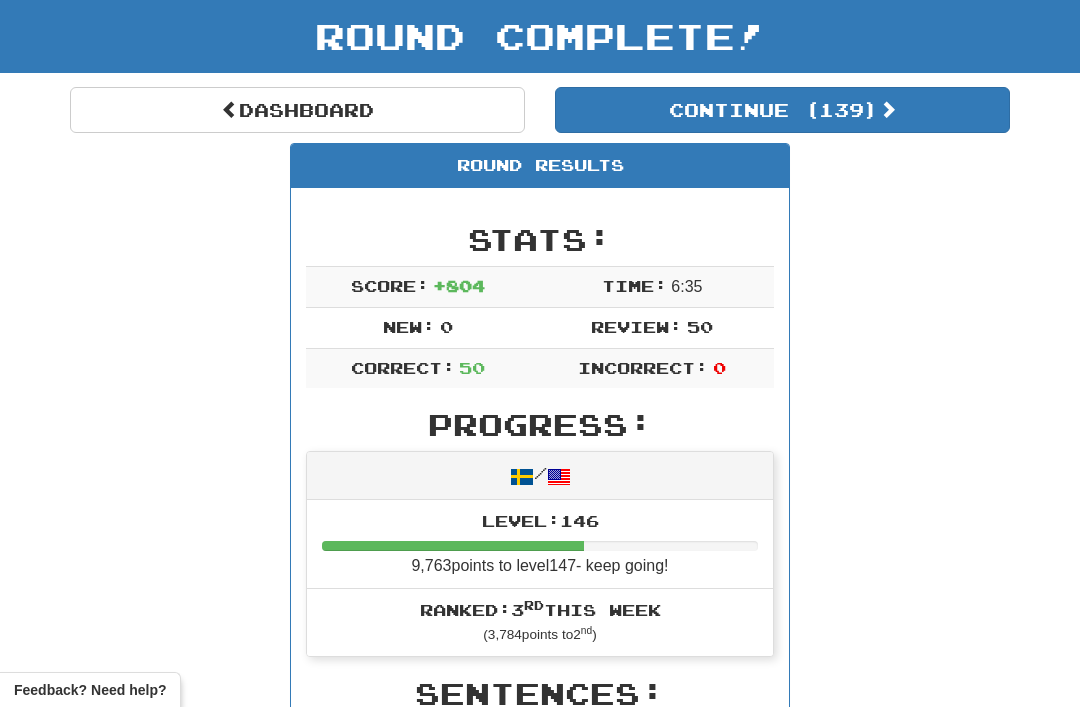 click on "Dashboard" at bounding box center (297, 110) 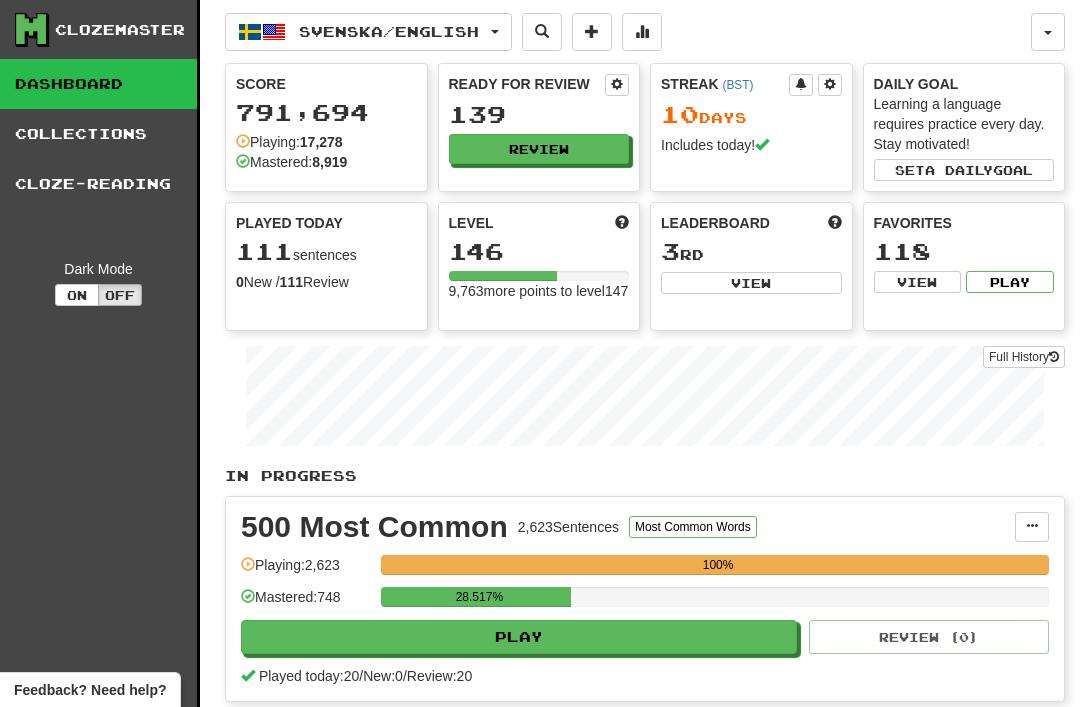 scroll, scrollTop: 0, scrollLeft: 0, axis: both 